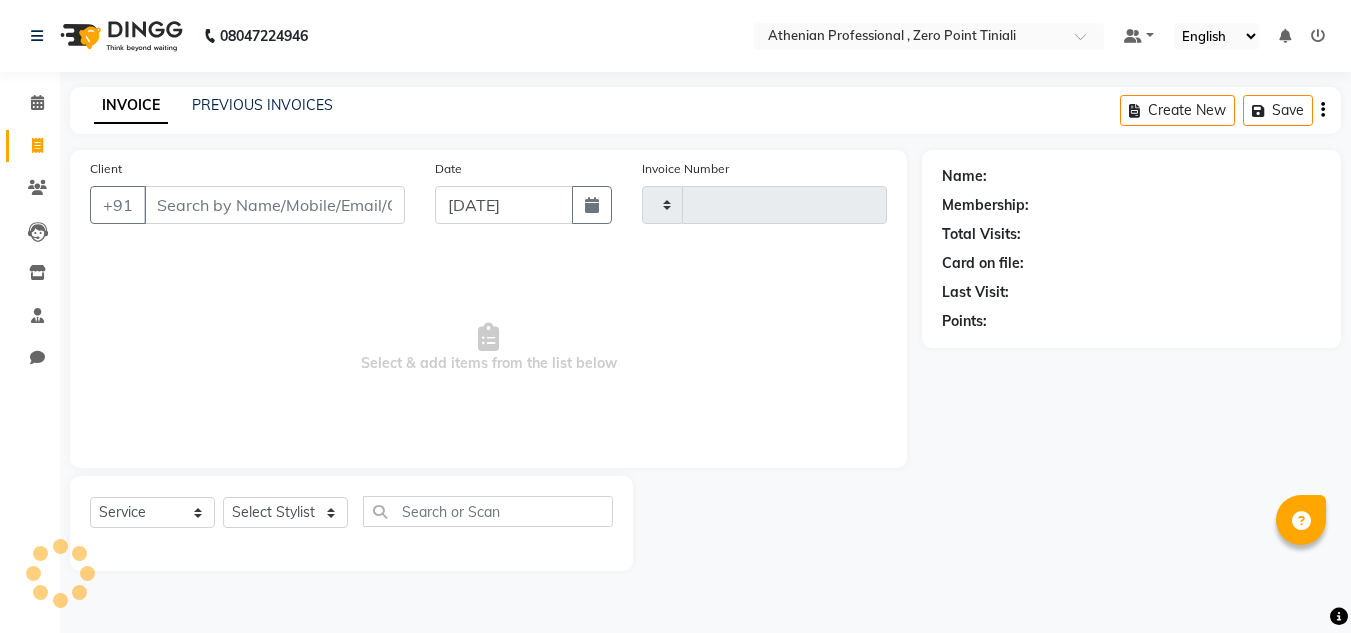 select on "service" 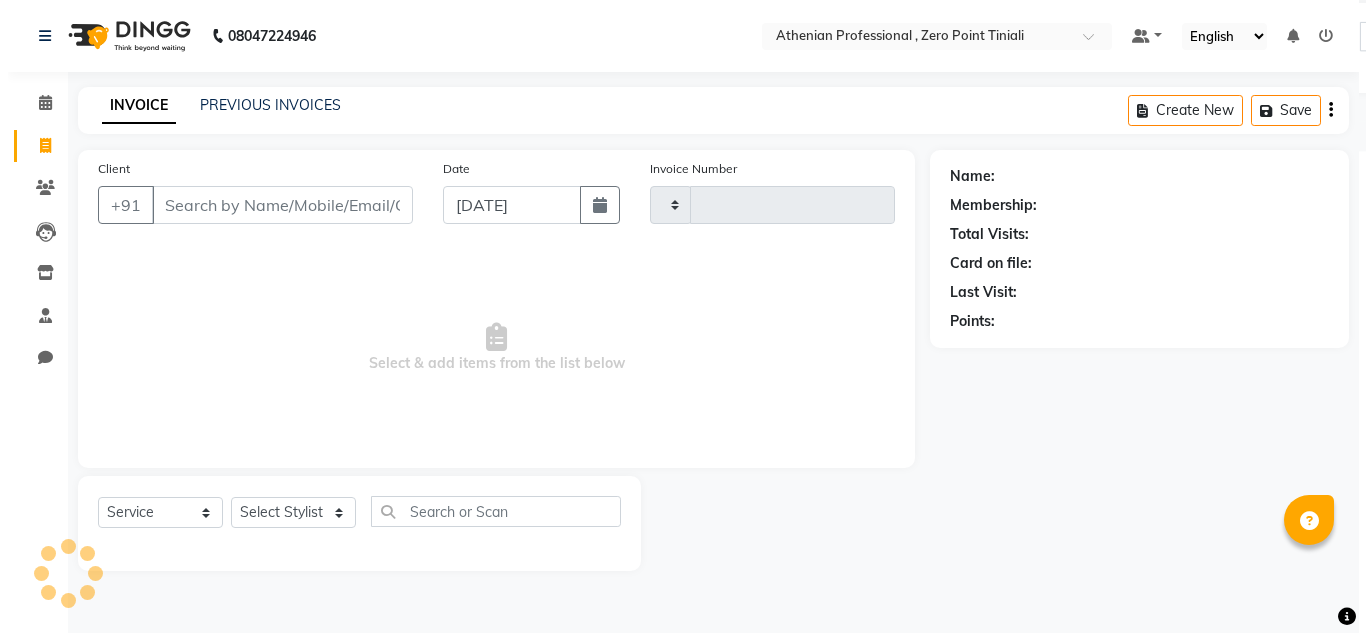 scroll, scrollTop: 0, scrollLeft: 0, axis: both 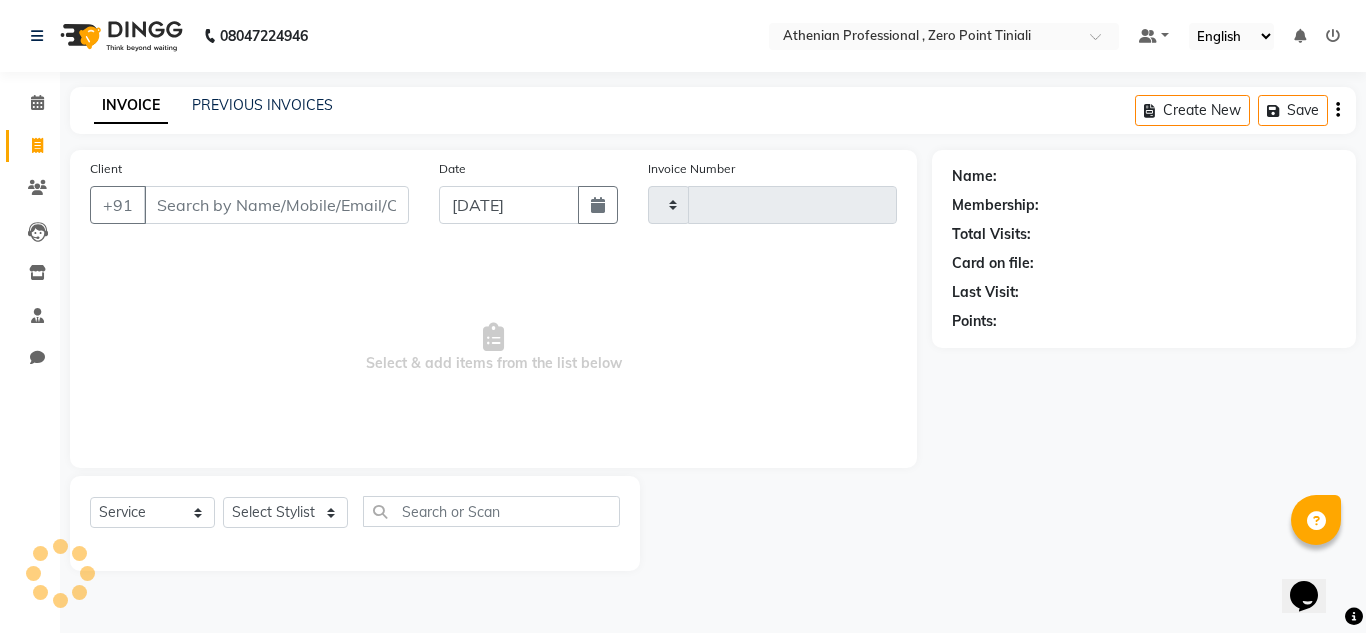 type on "1544" 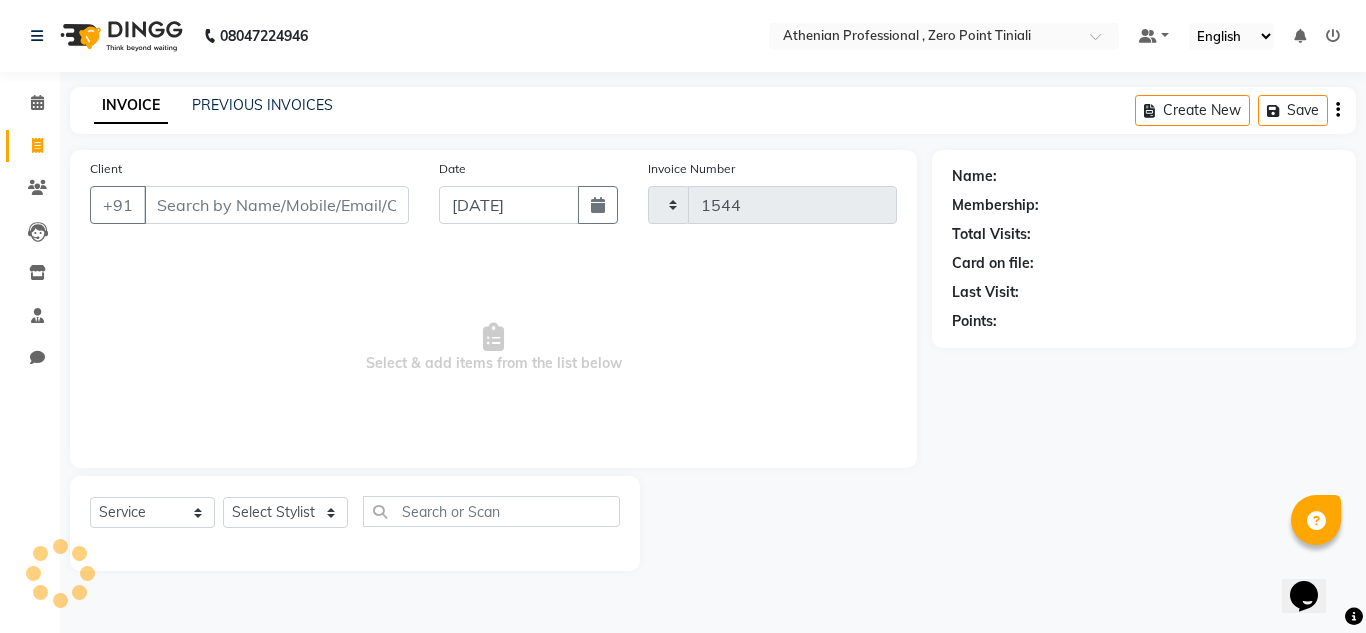 select on "8300" 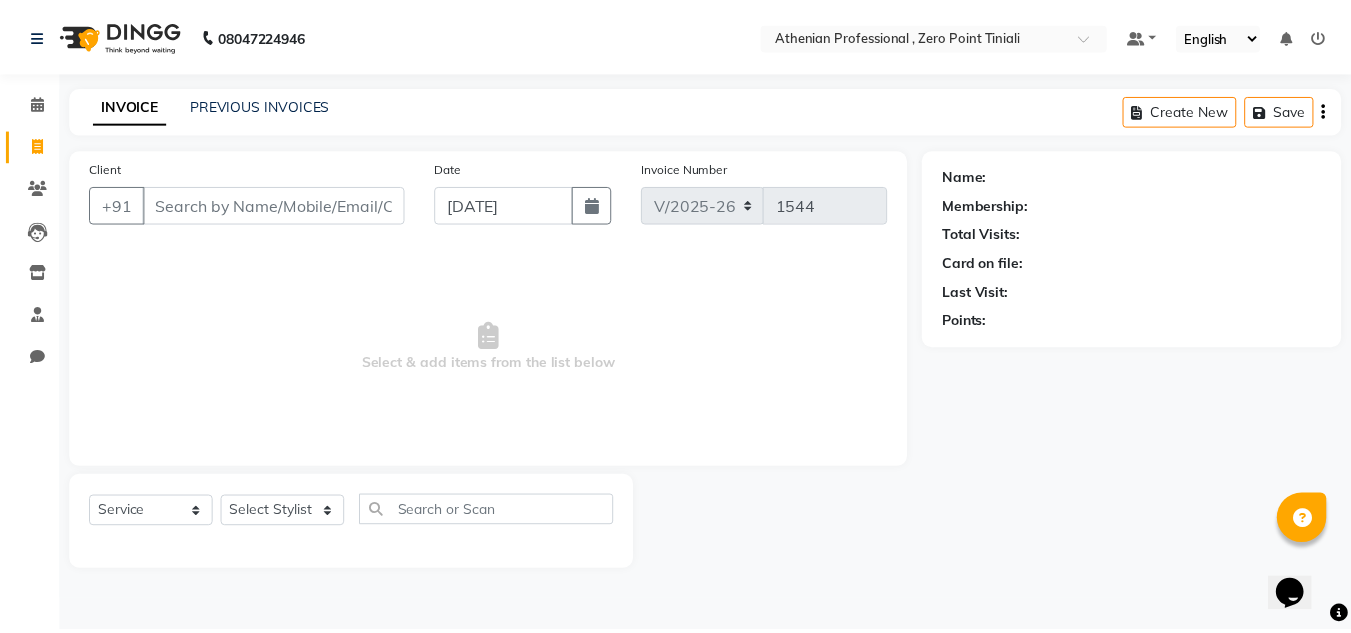 scroll, scrollTop: 0, scrollLeft: 0, axis: both 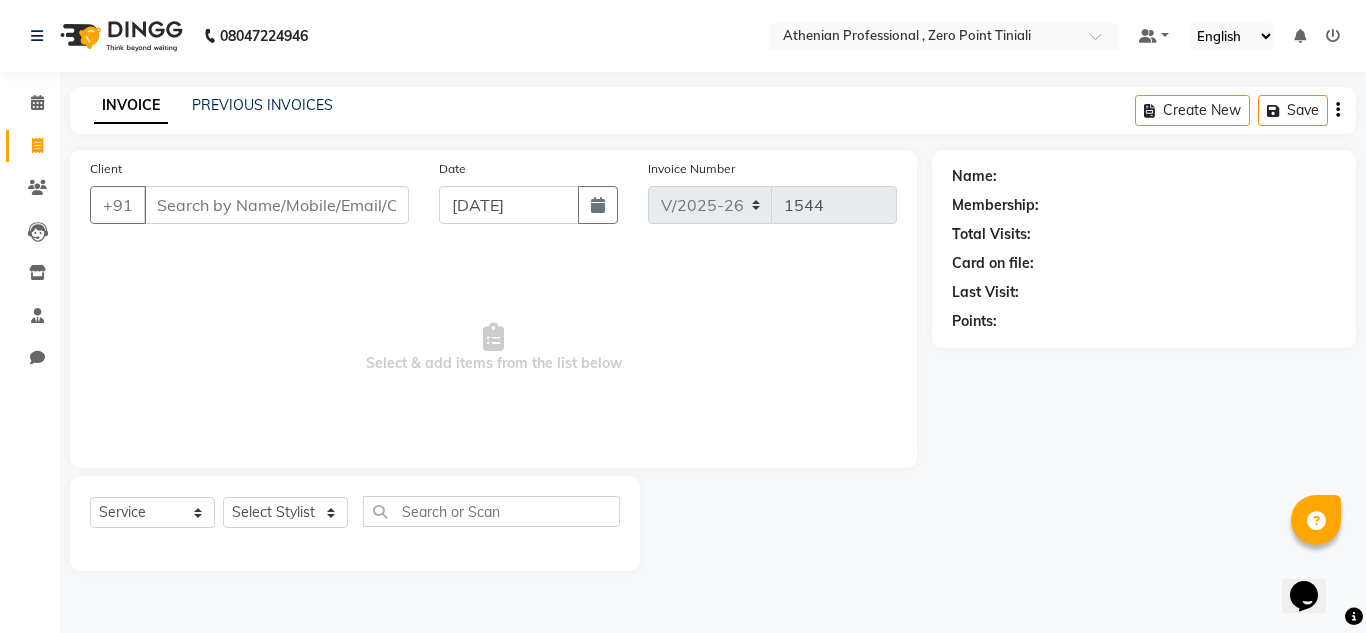 click on "Client" at bounding box center [276, 205] 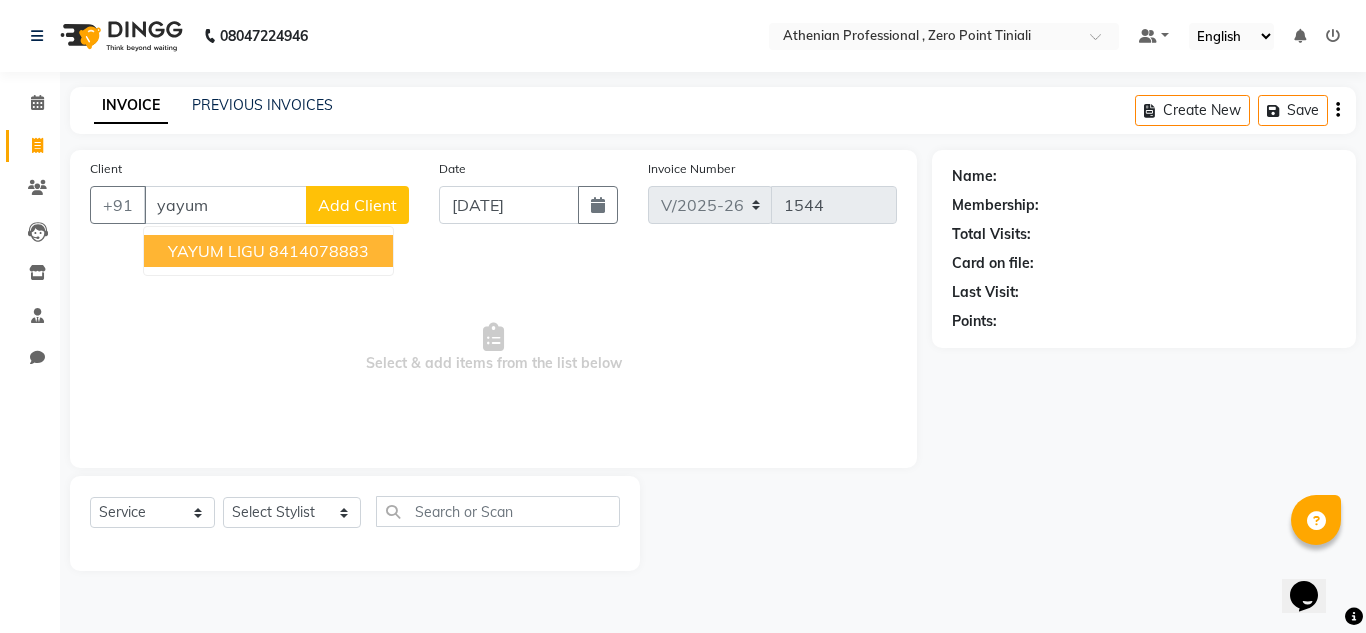 click on "YAYUM LIGU" at bounding box center [216, 251] 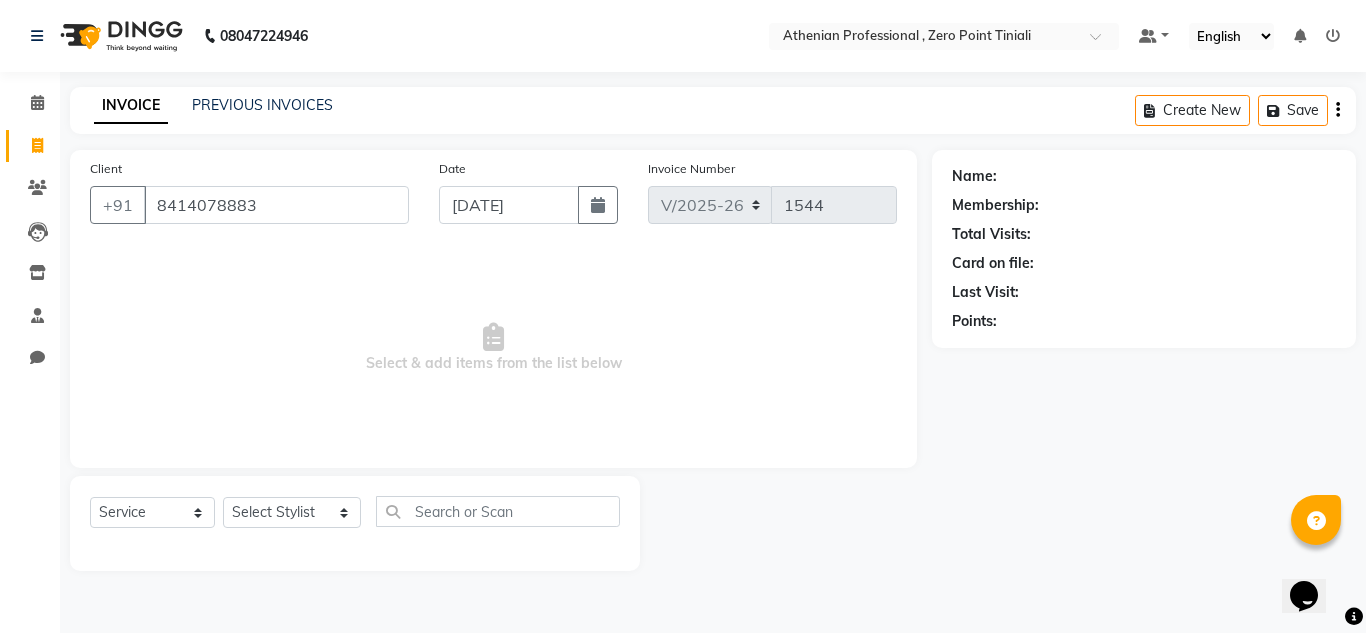 type on "8414078883" 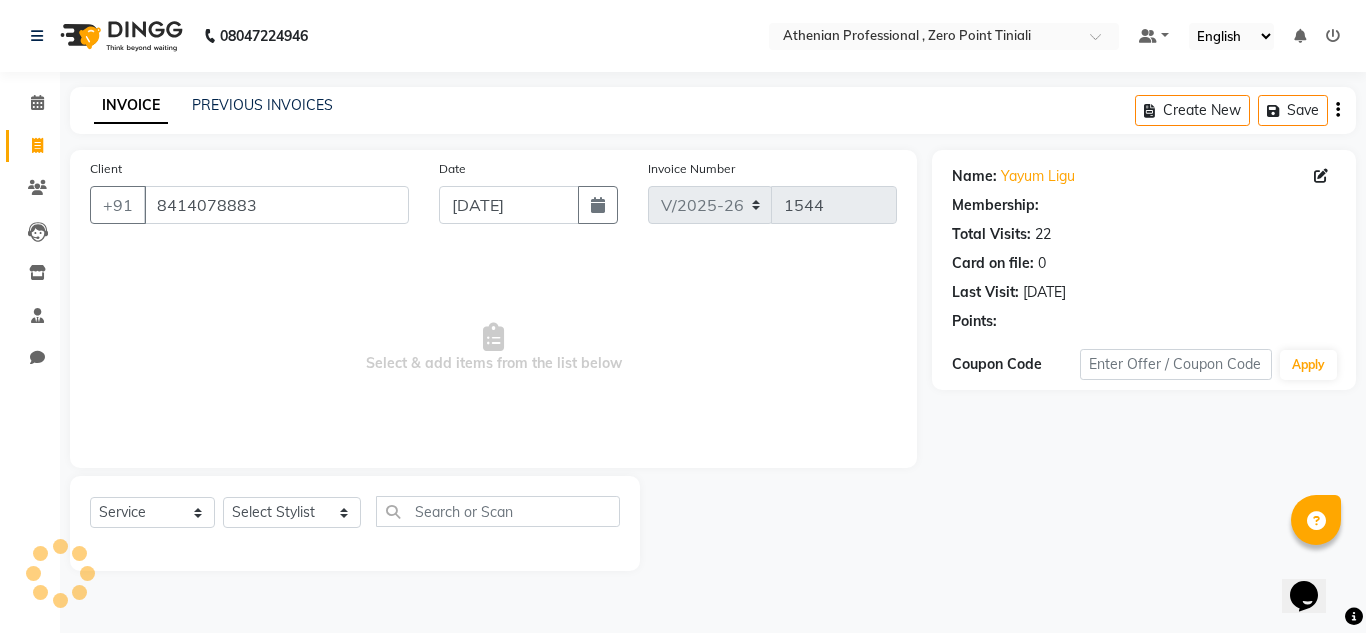 select on "2: Object" 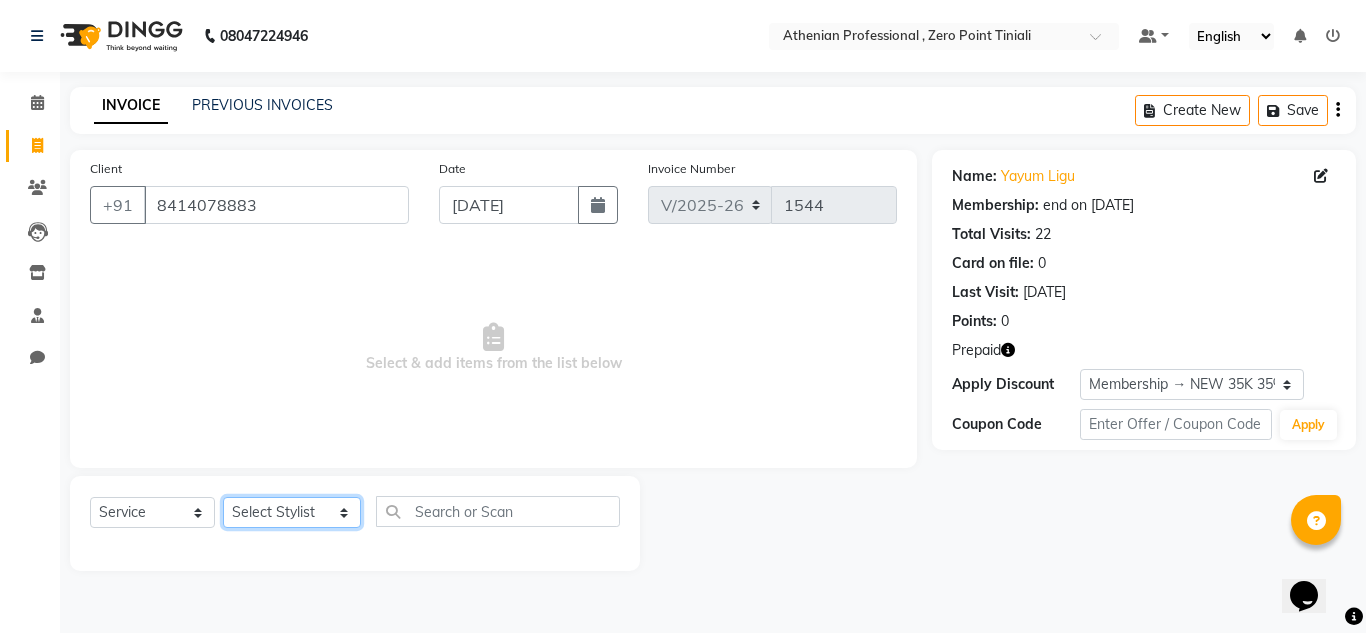 click on "Select Stylist [PERSON_NAME][MEDICAL_DATA] Admin [PERSON_NAME] KOLAM WANGSU KOSHEH BIHAM LINDUM NEME MAHINDRA [PERSON_NAME] Manager [PERSON_NAME] MINUKA [PERSON_NAME] NGAMNON RALONGHAM [PERSON_NAME] [PERSON_NAME] SUMI [PERSON_NAME] DEVI [PERSON_NAME] Jamikham YELLI LIKHA" 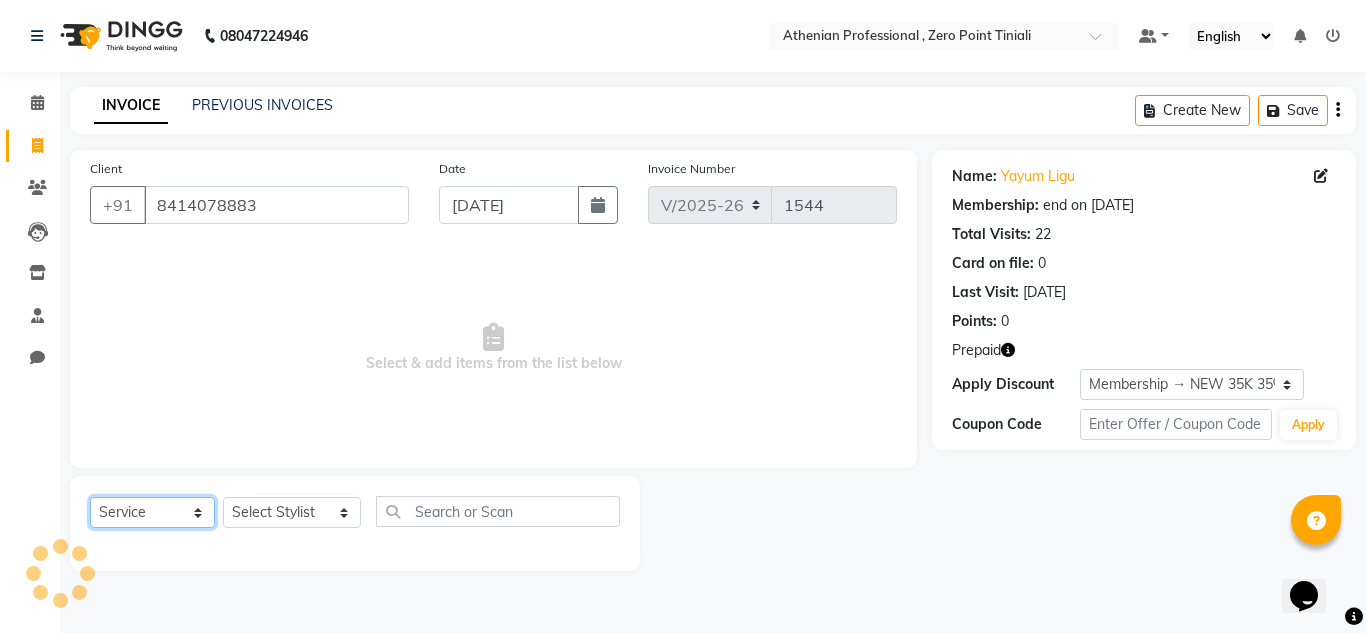 click on "Select  Service  Product  Membership  Package Voucher Prepaid Gift Card" 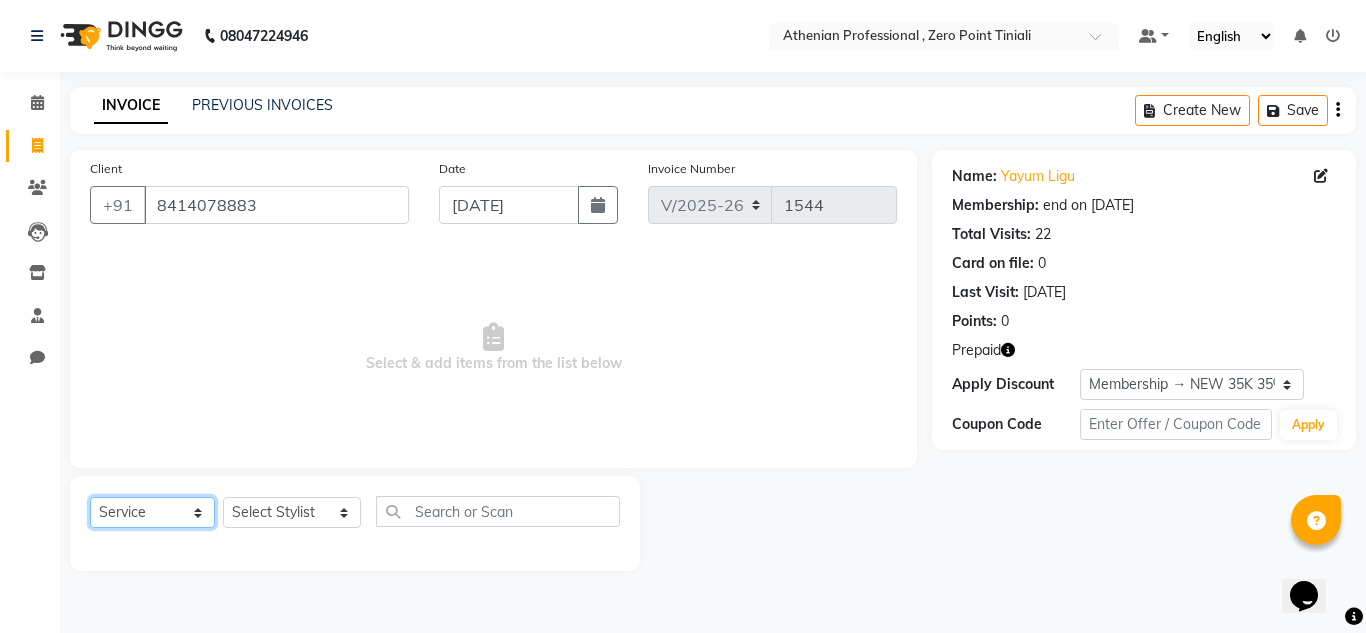 select on "product" 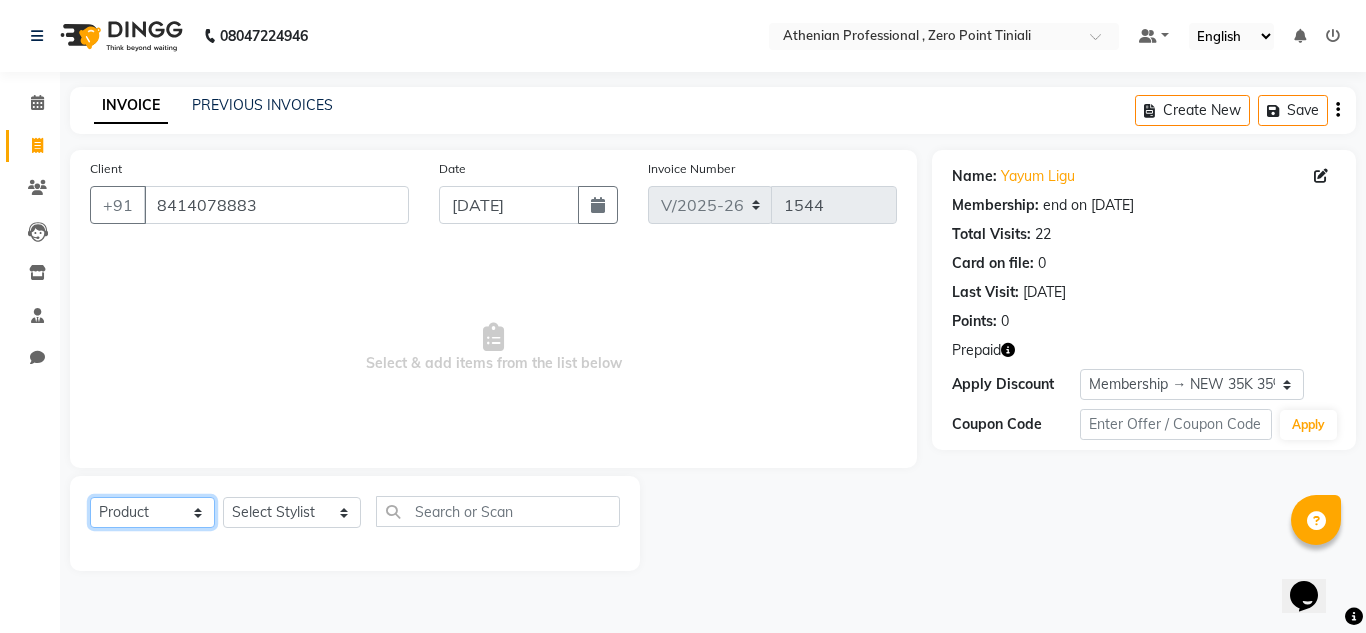 click on "Select  Service  Product  Membership  Package Voucher Prepaid Gift Card" 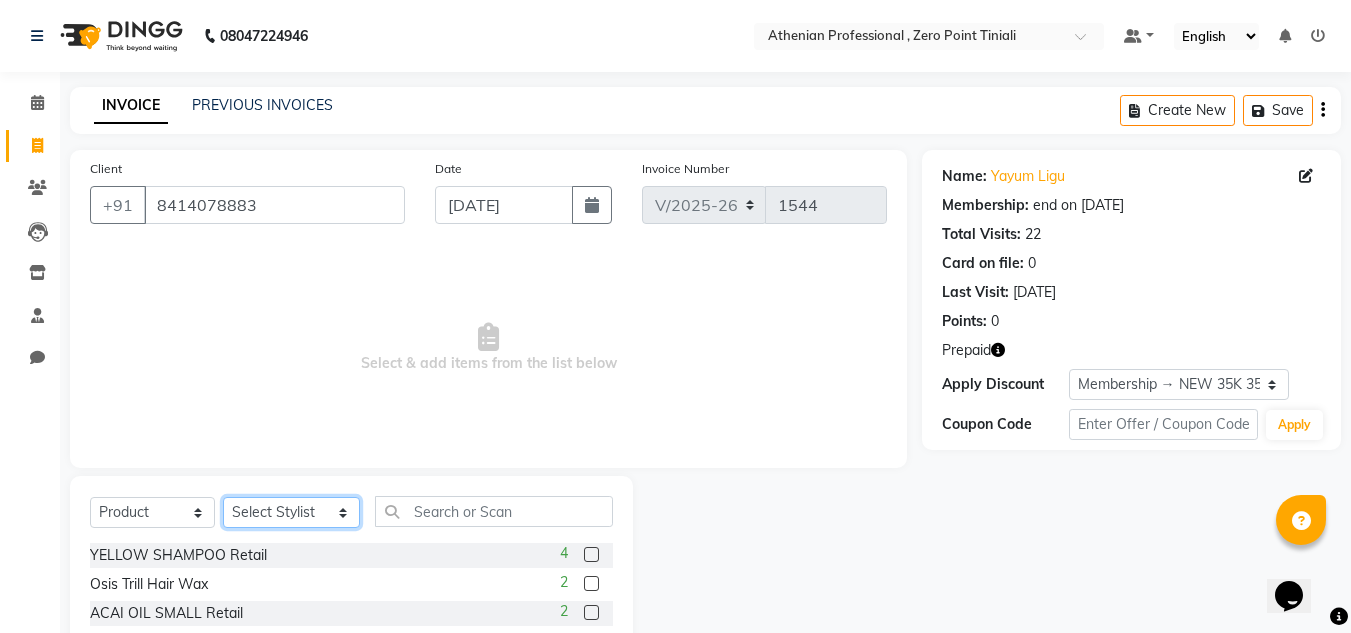 click on "Select Stylist [PERSON_NAME][MEDICAL_DATA] Admin [PERSON_NAME] KOLAM WANGSU KOSHEH BIHAM LINDUM NEME MAHINDRA [PERSON_NAME] Manager [PERSON_NAME] MINUKA [PERSON_NAME] NGAMNON RALONGHAM [PERSON_NAME] [PERSON_NAME] SUMI [PERSON_NAME] DEVI [PERSON_NAME] Jamikham YELLI LIKHA" 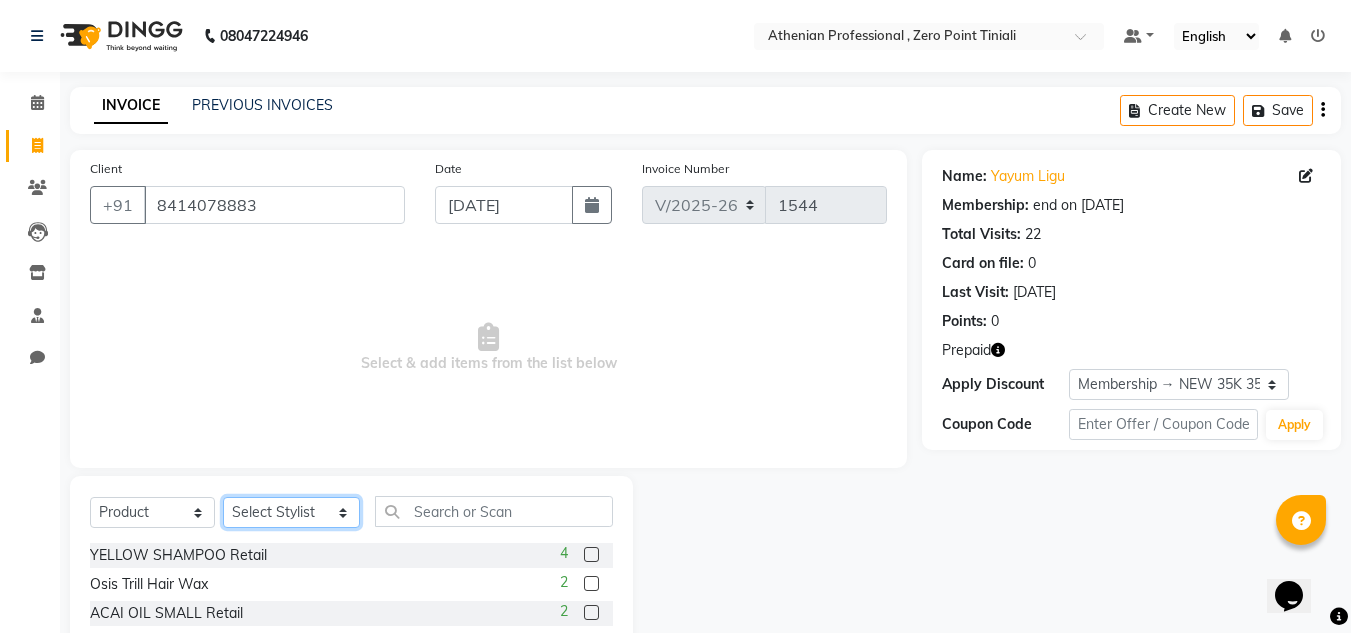 select on "80203" 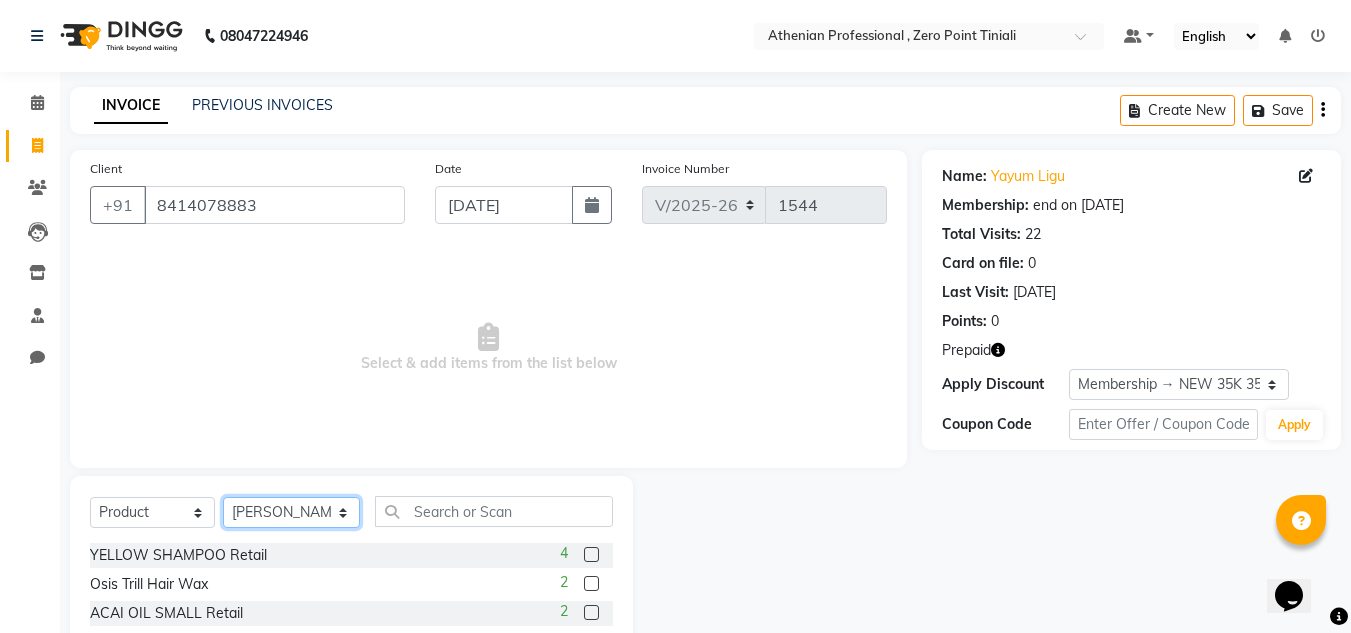 click on "Select Stylist [PERSON_NAME][MEDICAL_DATA] Admin [PERSON_NAME] KOLAM WANGSU KOSHEH BIHAM LINDUM NEME MAHINDRA [PERSON_NAME] Manager [PERSON_NAME] MINUKA [PERSON_NAME] NGAMNON RALONGHAM [PERSON_NAME] [PERSON_NAME] SUMI [PERSON_NAME] DEVI [PERSON_NAME] Jamikham YELLI LIKHA" 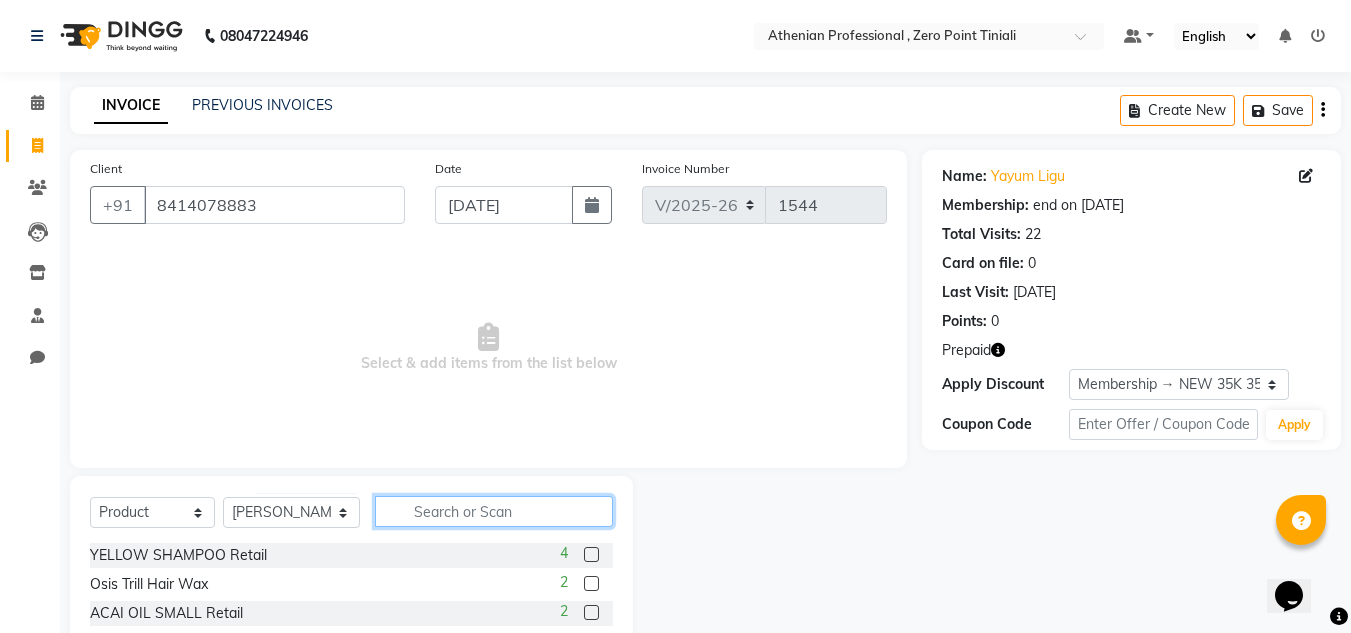 click 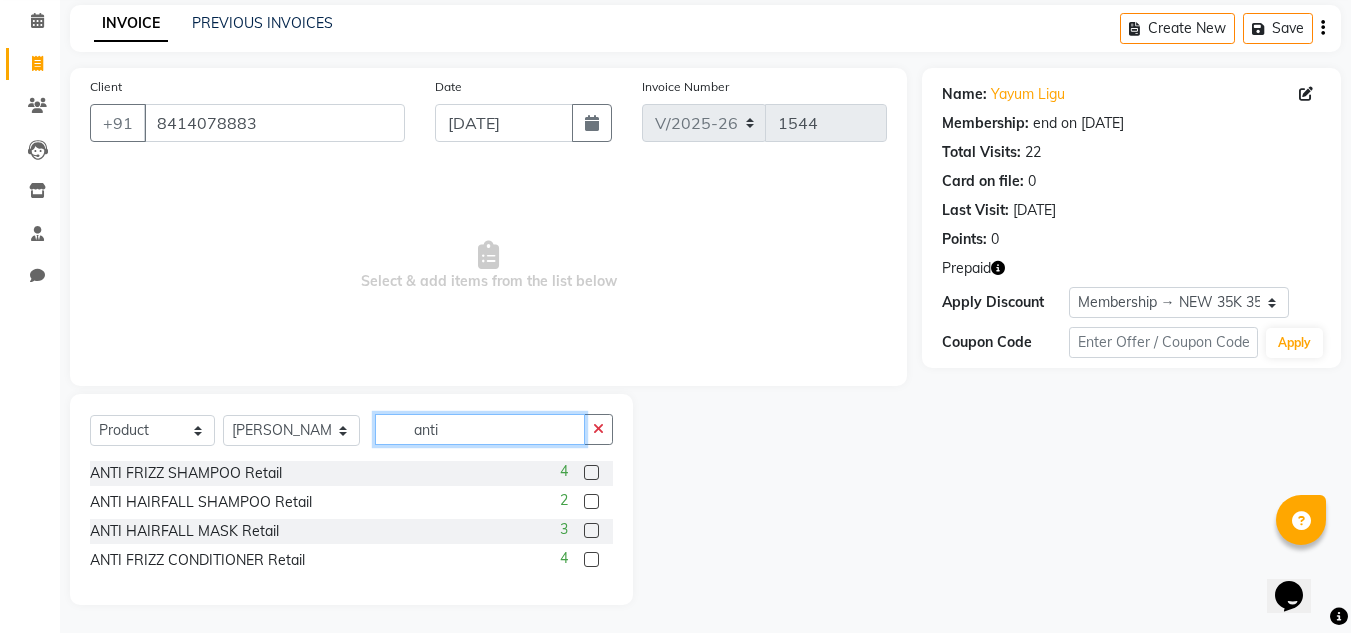 scroll, scrollTop: 84, scrollLeft: 0, axis: vertical 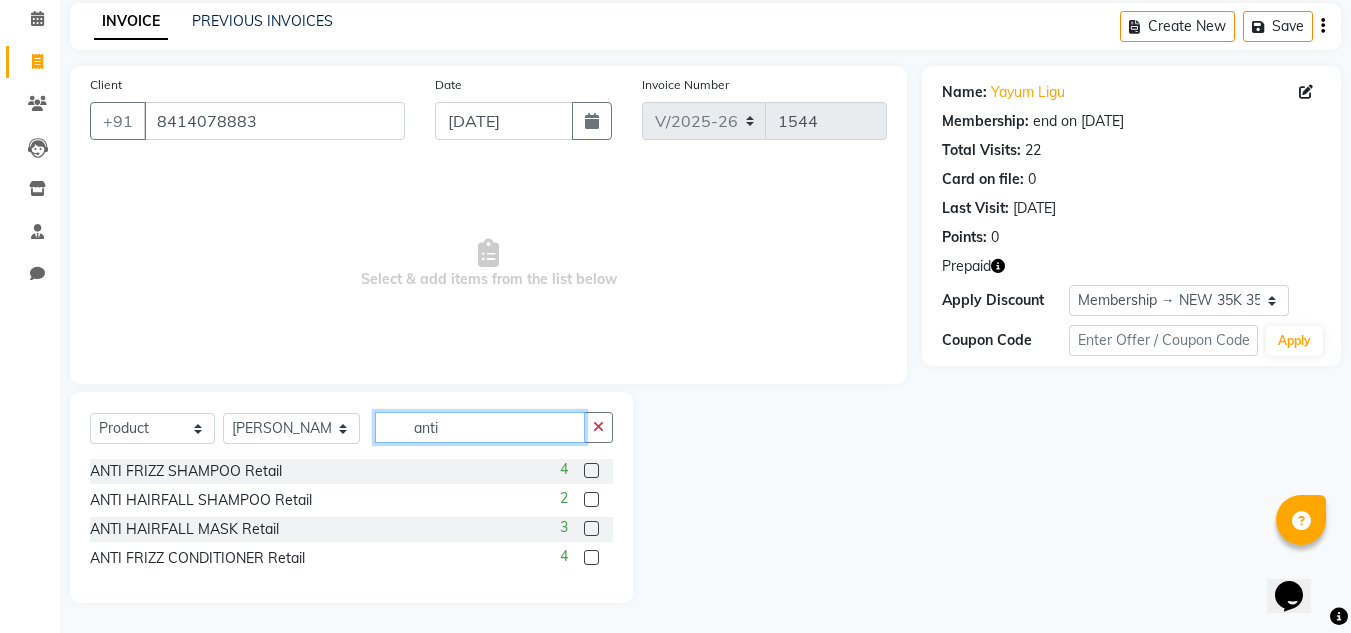 type on "anti" 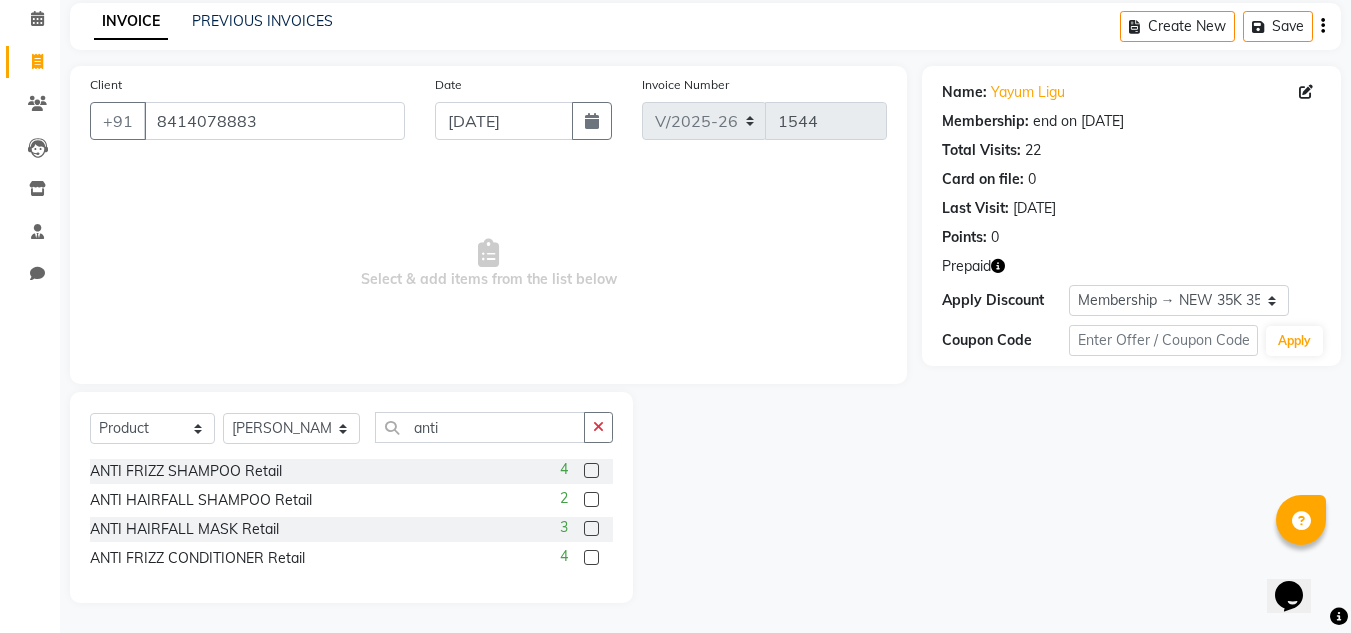 click 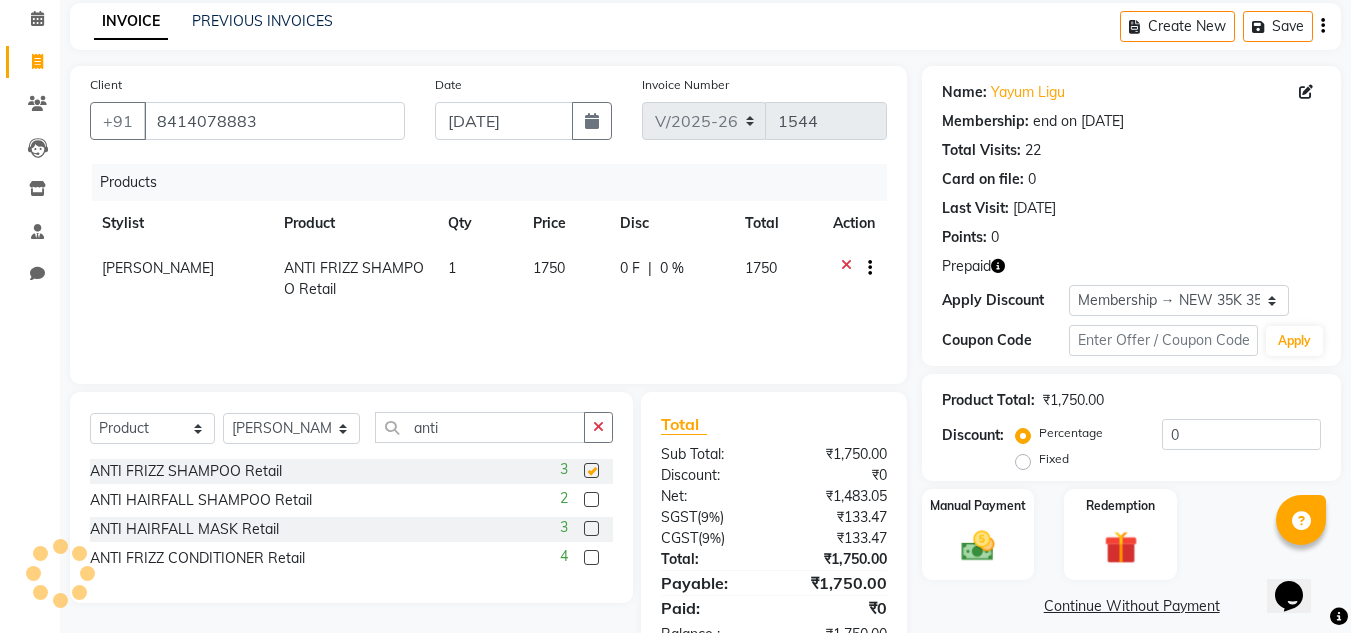 checkbox on "false" 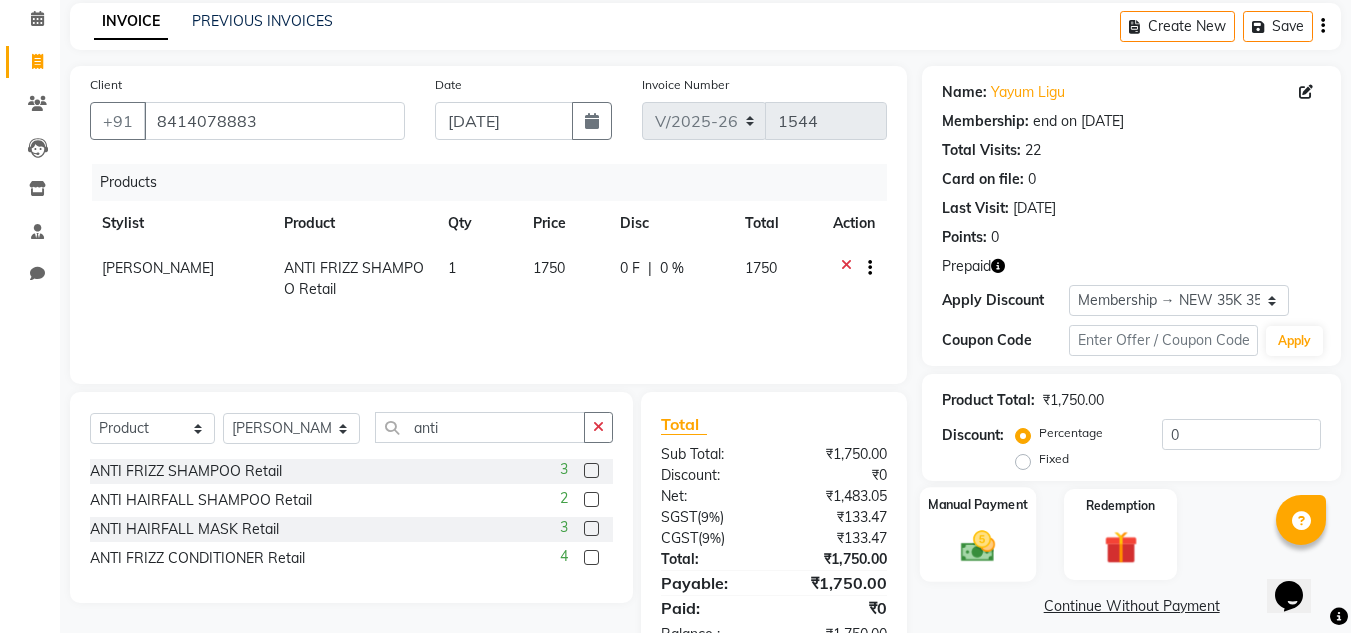 click 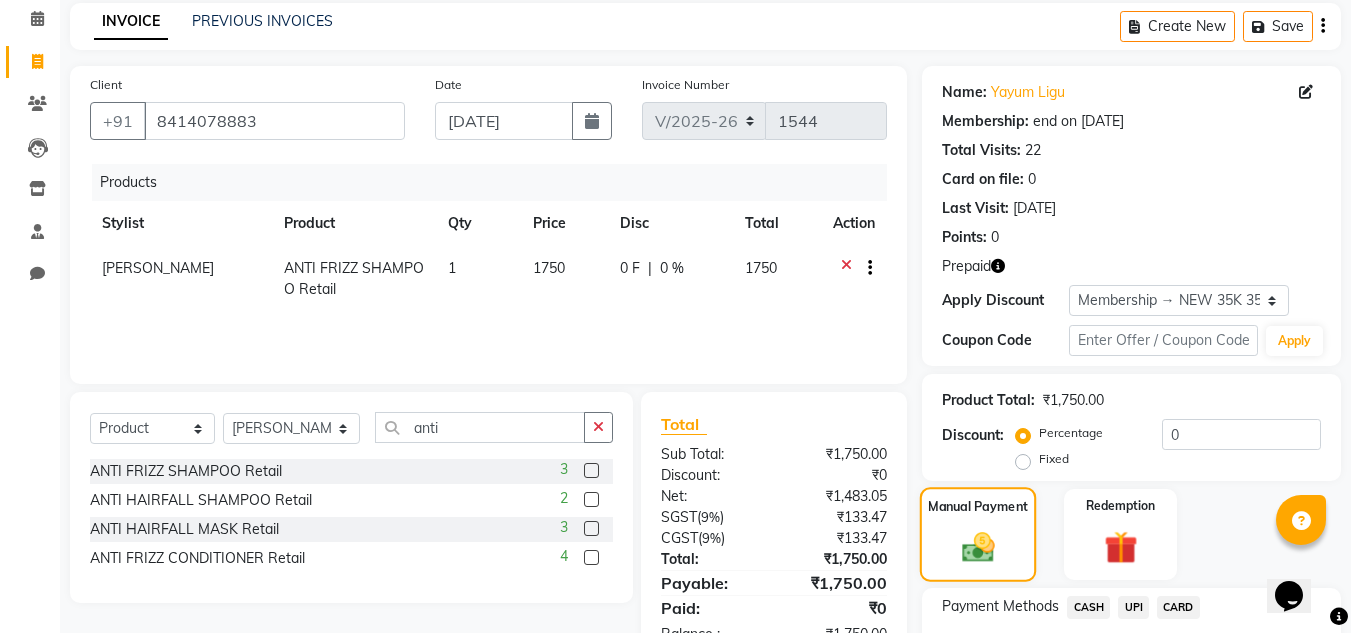 scroll, scrollTop: 230, scrollLeft: 0, axis: vertical 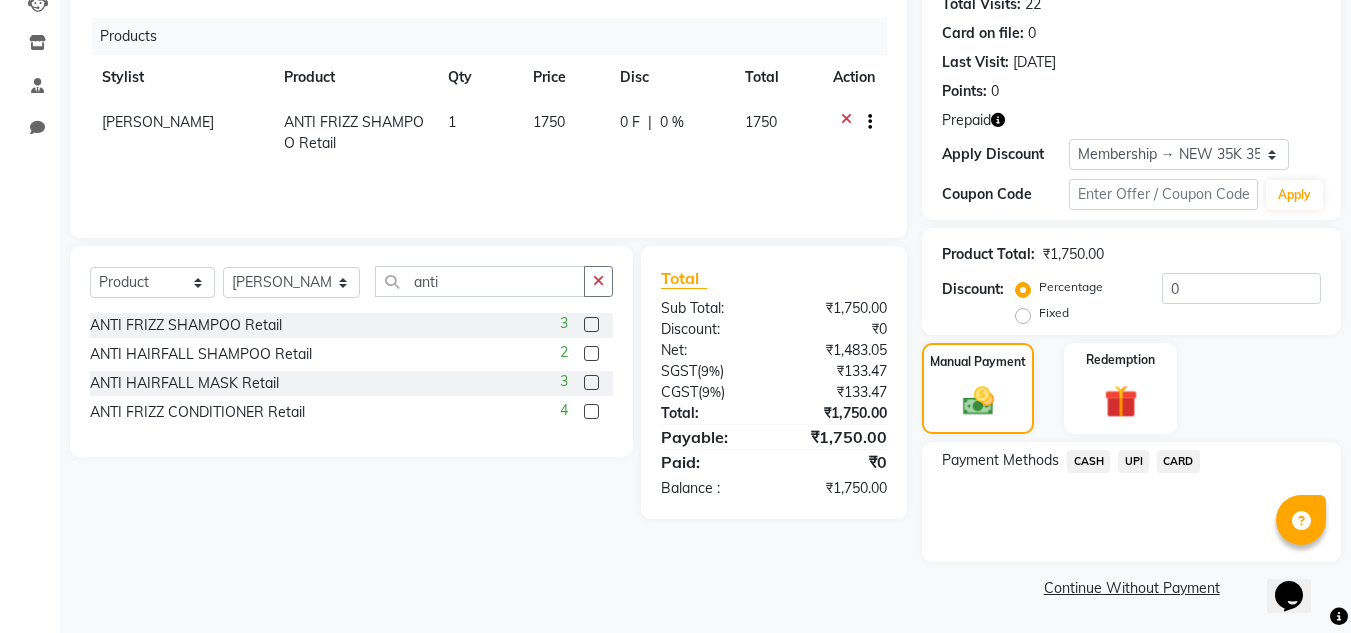 click on "UPI" 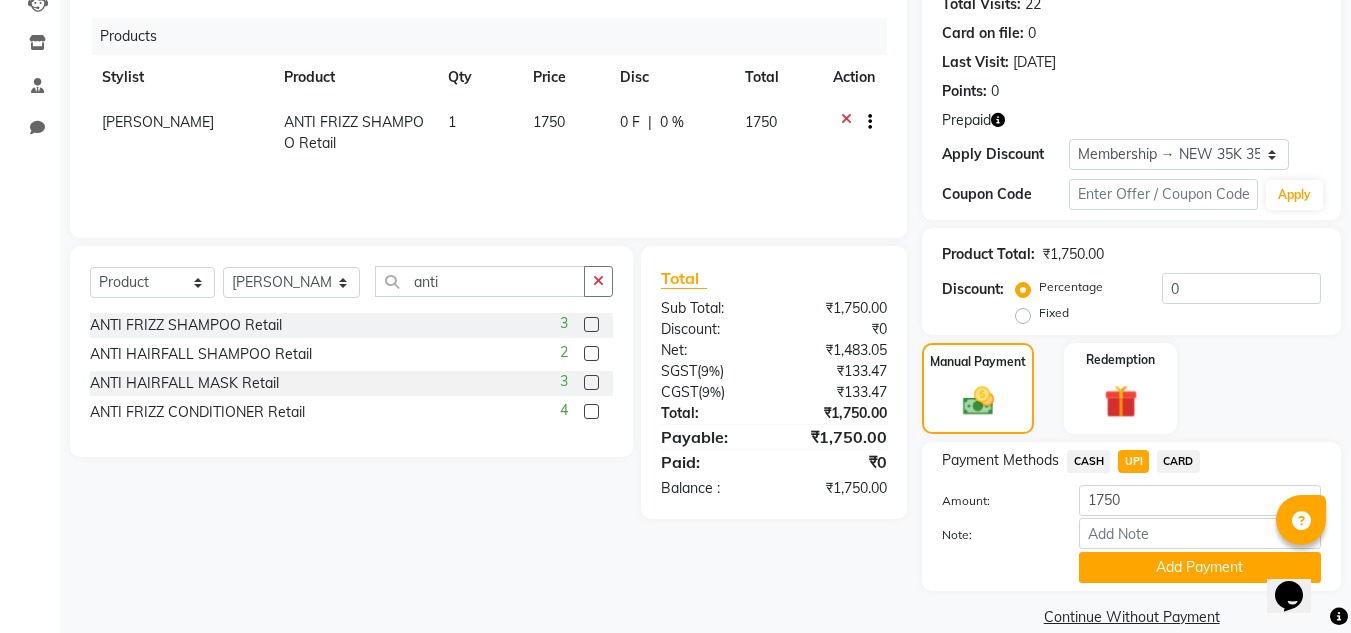 scroll, scrollTop: 259, scrollLeft: 0, axis: vertical 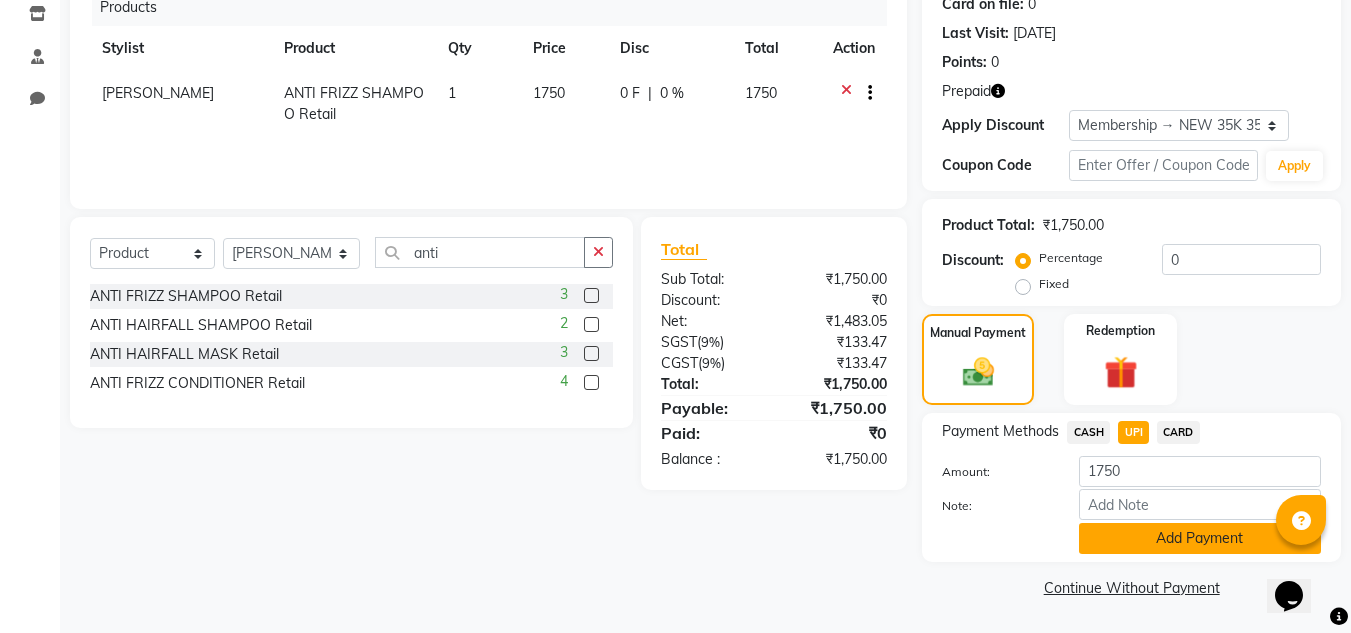 click on "Add Payment" 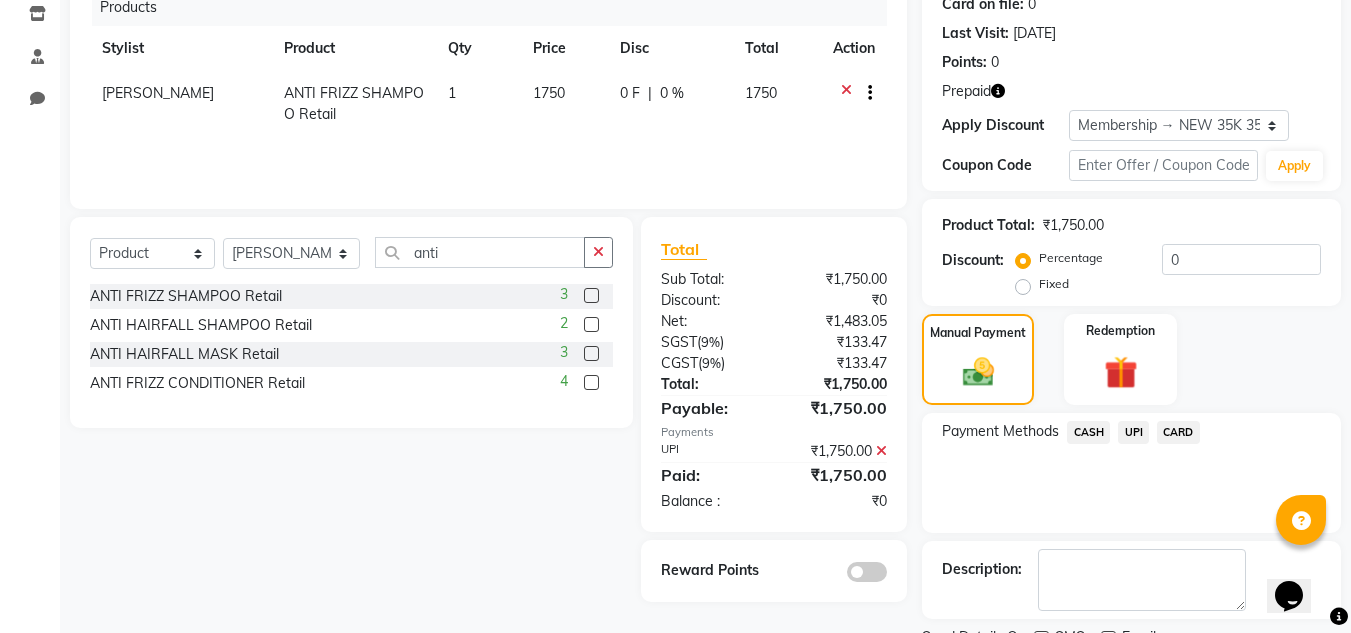 scroll, scrollTop: 343, scrollLeft: 0, axis: vertical 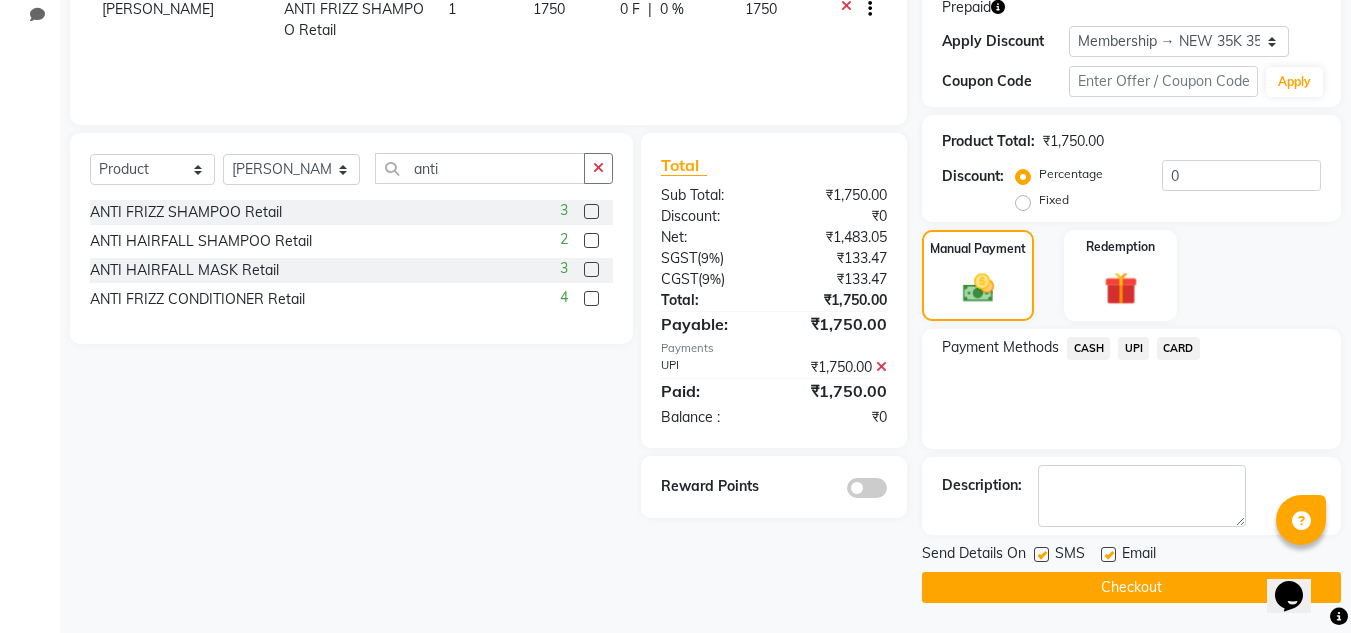 click on "Email" 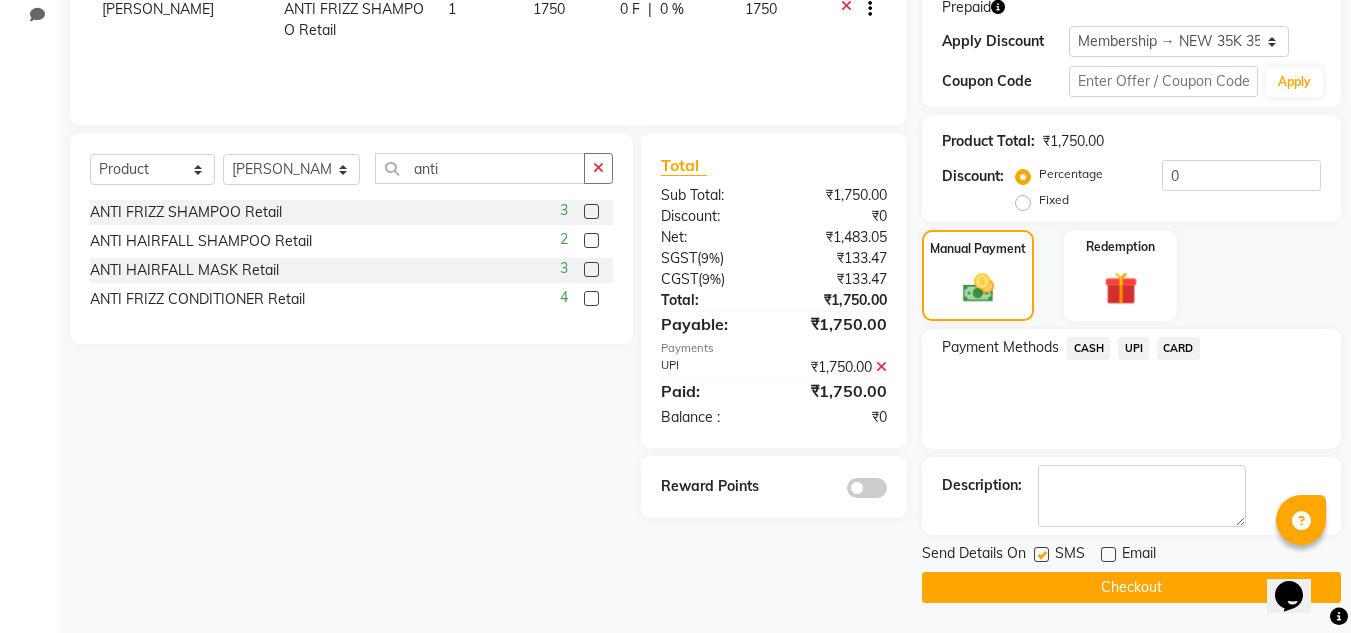click on "Checkout" 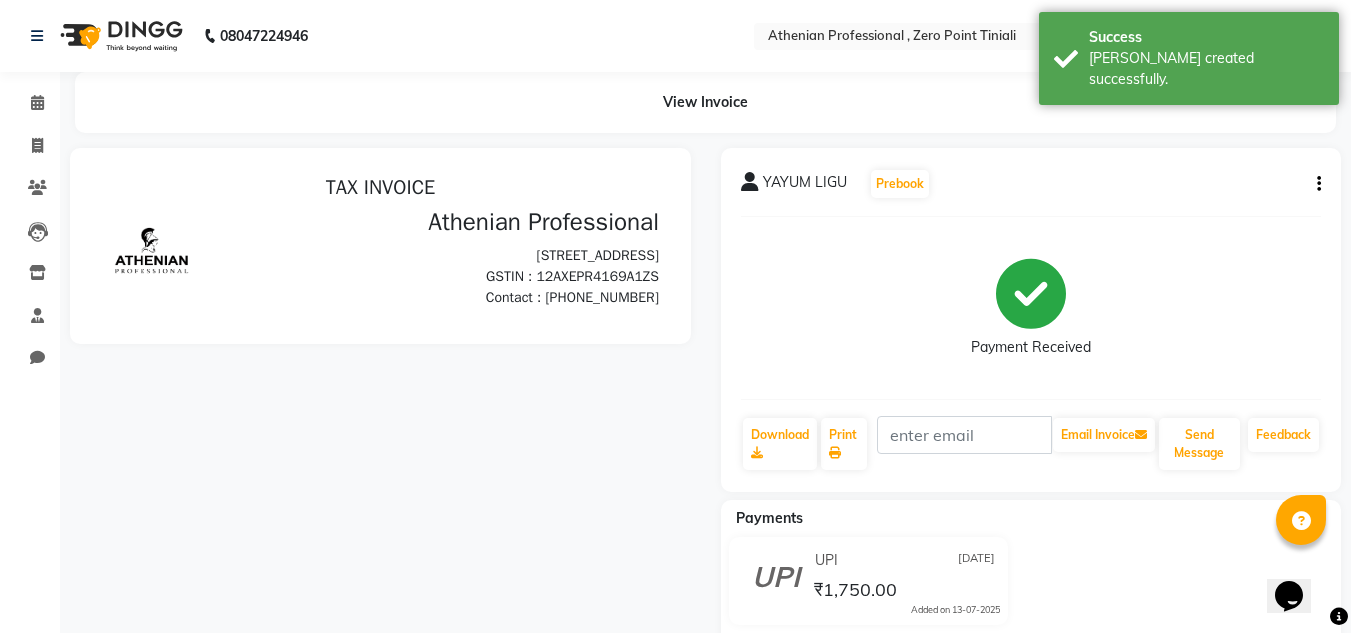 scroll, scrollTop: 0, scrollLeft: 0, axis: both 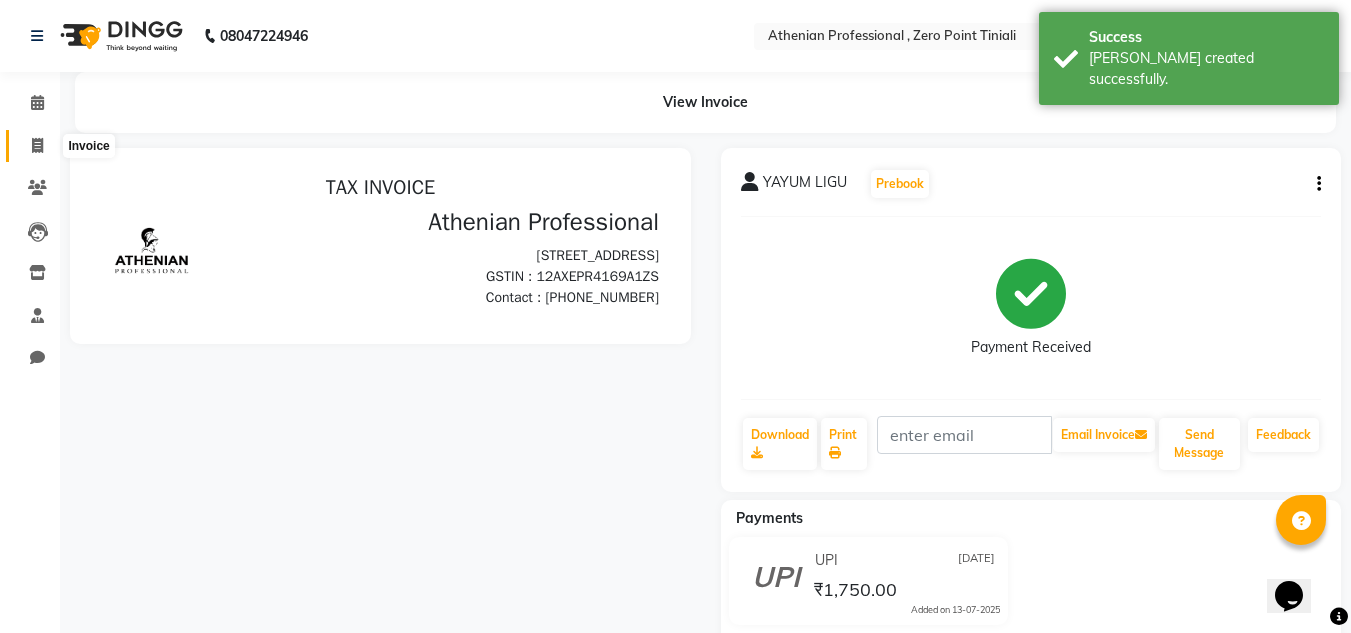 click 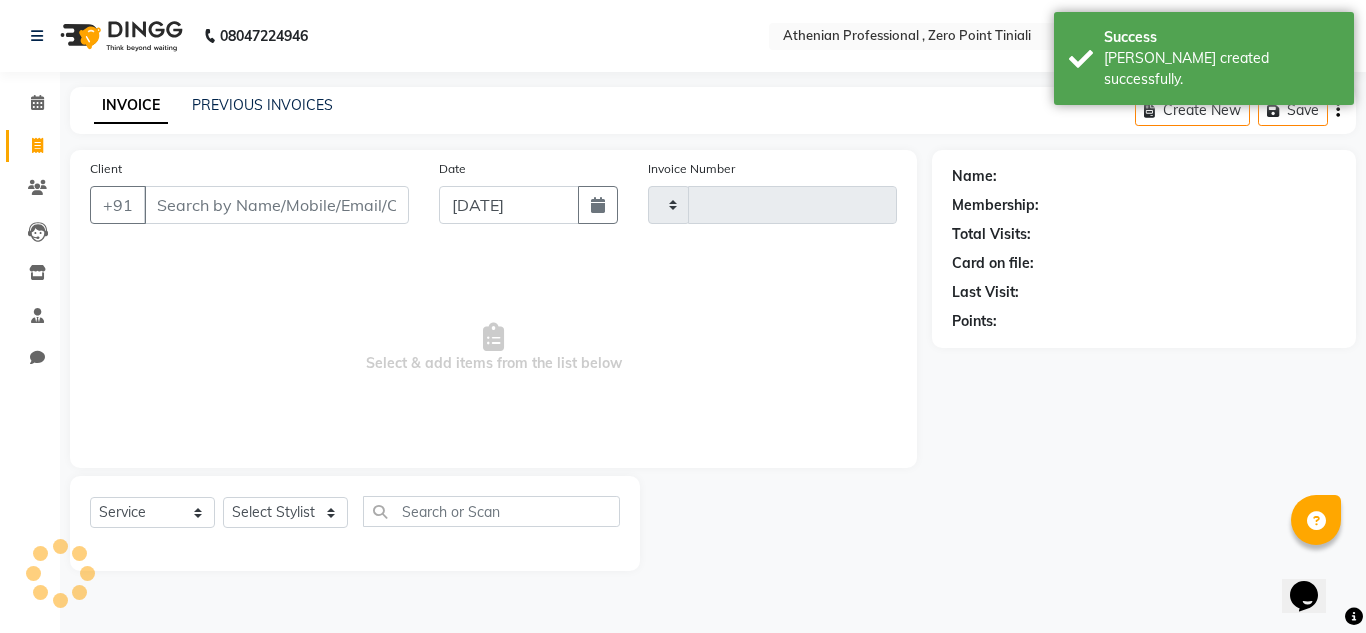 type on "1545" 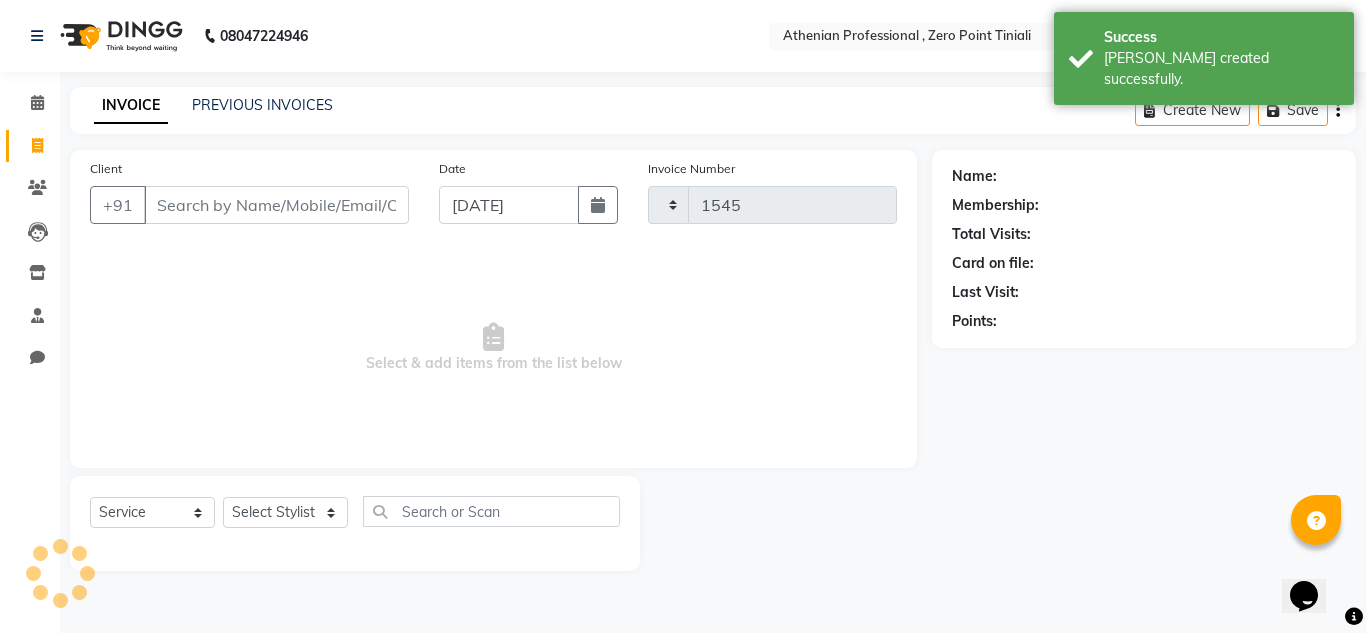 select on "8300" 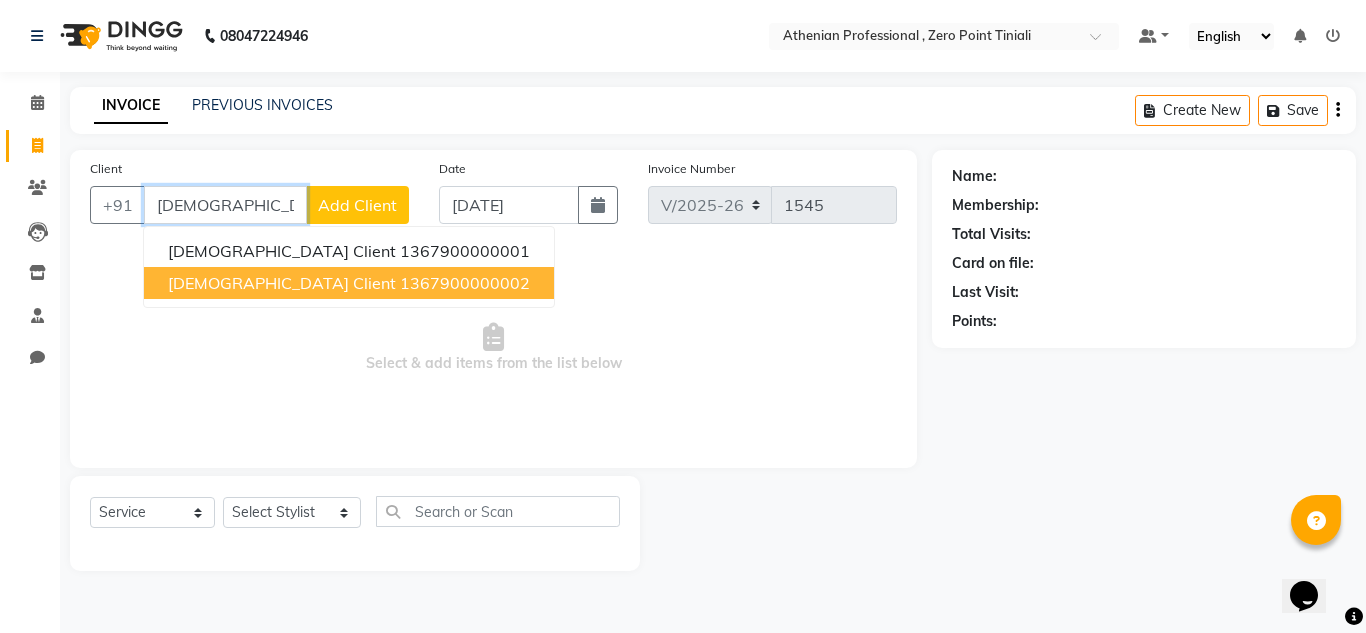 click on "[DEMOGRAPHIC_DATA] Client  1367900000002" at bounding box center (349, 283) 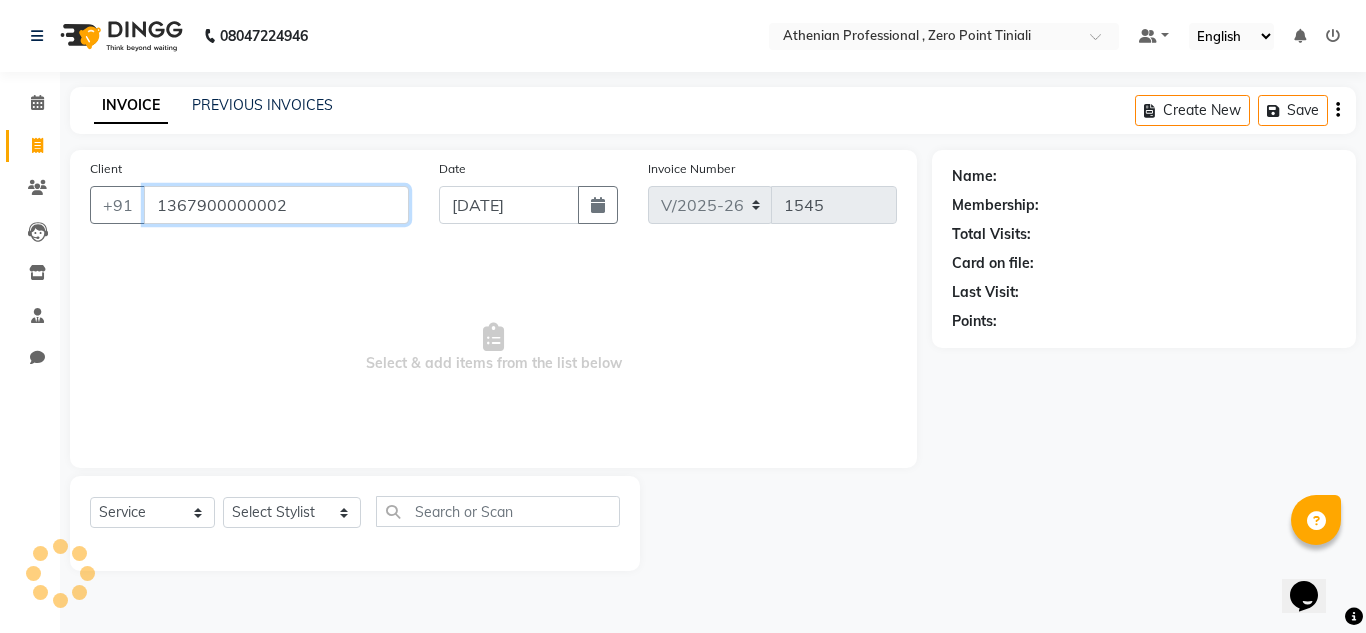 type on "1367900000002" 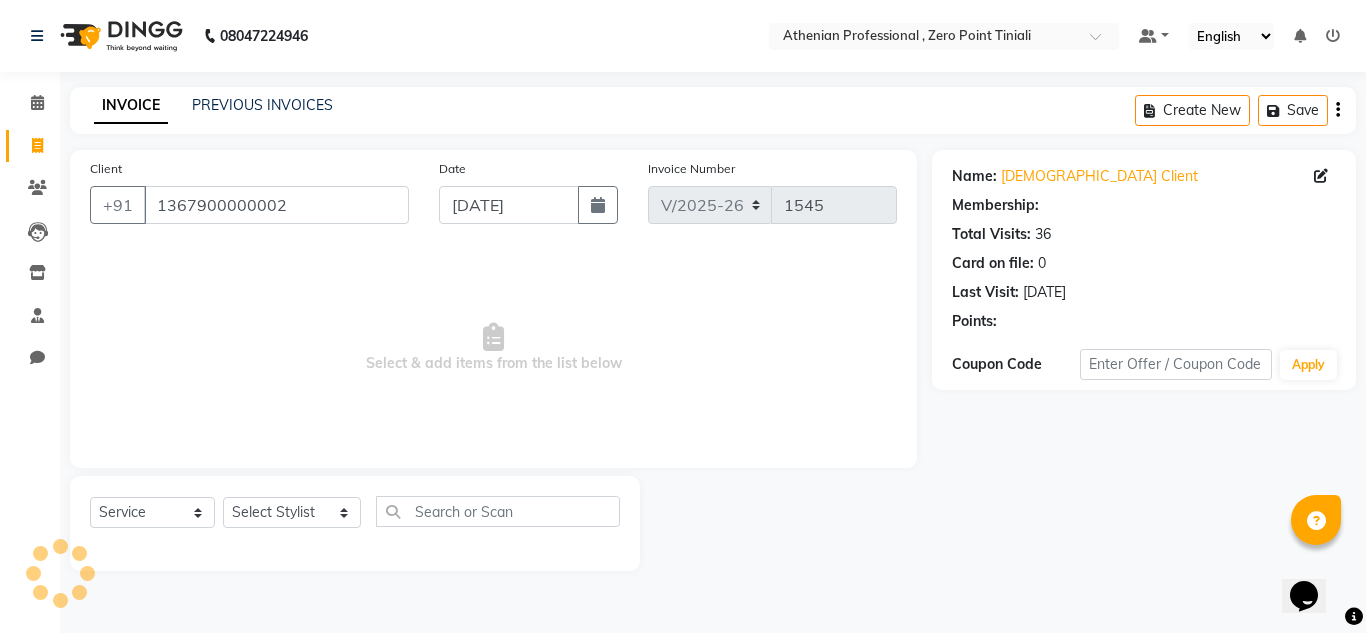 select on "1: Object" 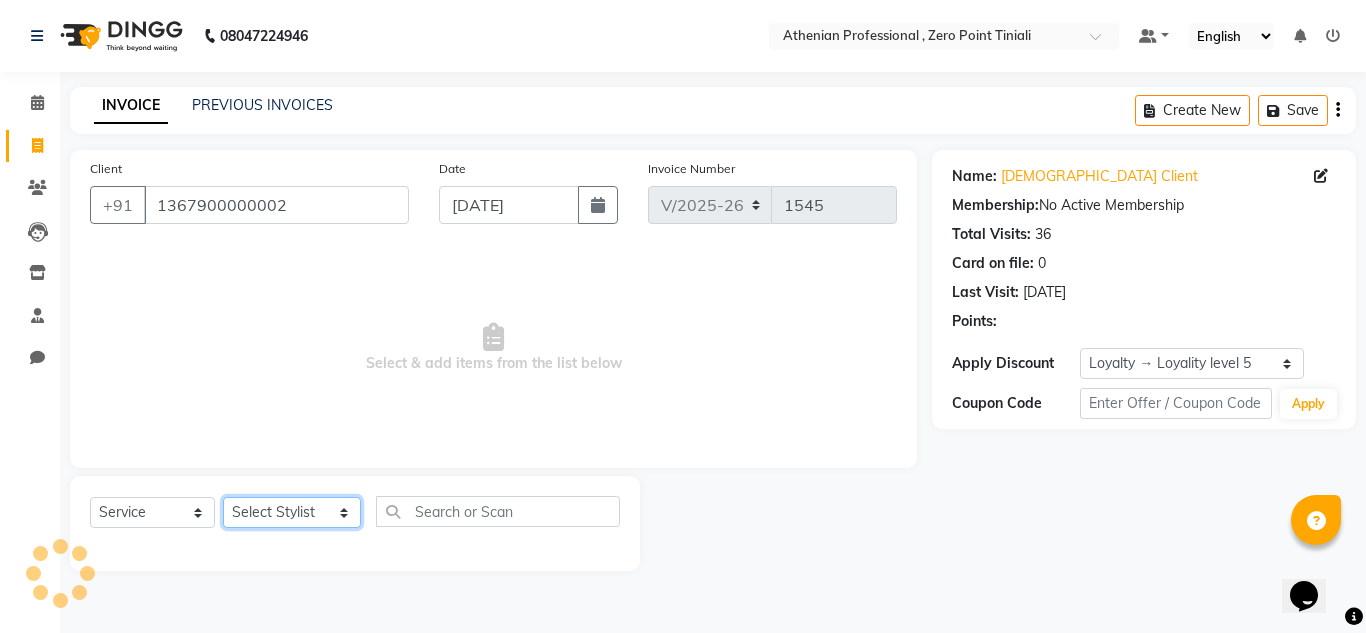 click on "Select Stylist [PERSON_NAME][MEDICAL_DATA] Admin [PERSON_NAME] KOLAM WANGSU KOSHEH BIHAM LINDUM NEME MAHINDRA [PERSON_NAME] Manager [PERSON_NAME] MINUKA [PERSON_NAME] NGAMNON RALONGHAM [PERSON_NAME] [PERSON_NAME] SUMI [PERSON_NAME] DEVI [PERSON_NAME] Jamikham YELLI LIKHA" 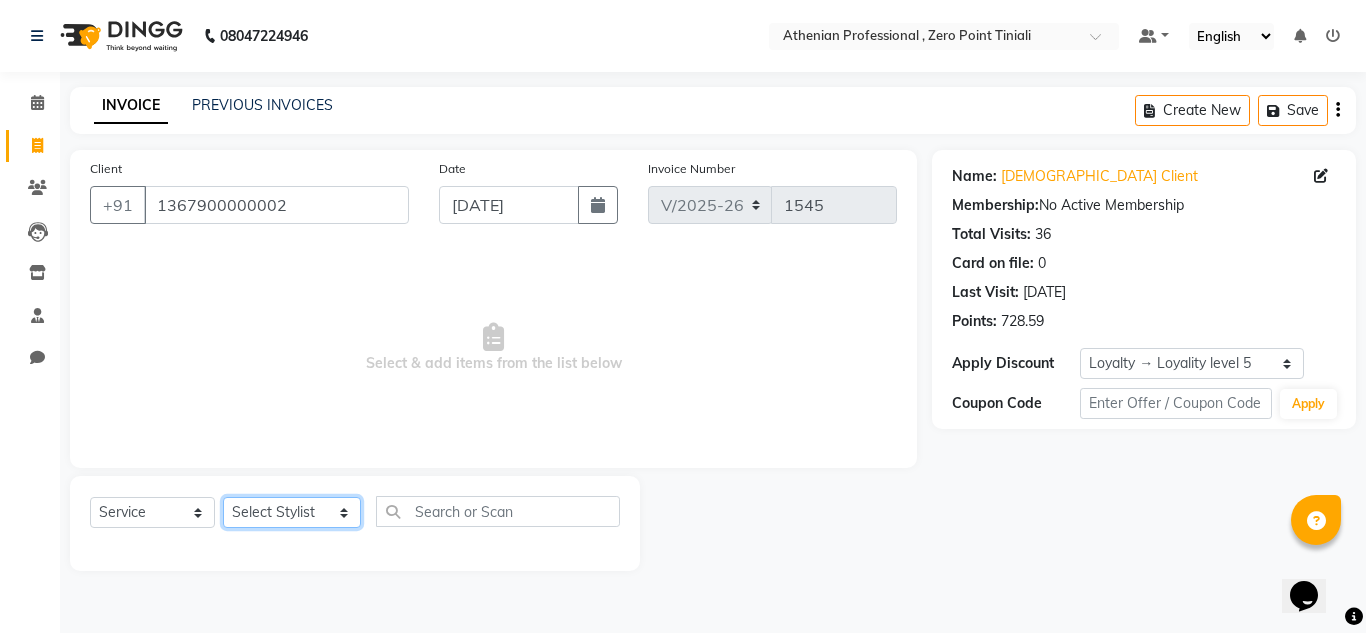 select on "82577" 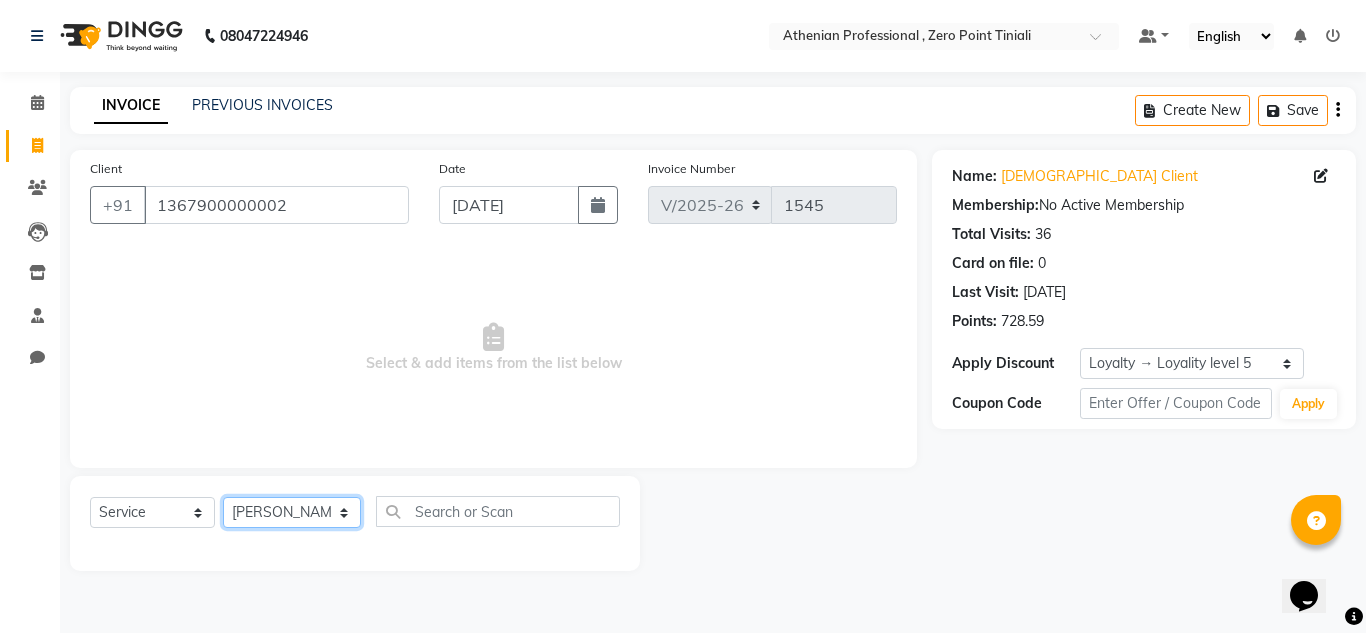 click on "Select Stylist [PERSON_NAME][MEDICAL_DATA] Admin [PERSON_NAME] KOLAM WANGSU KOSHEH BIHAM LINDUM NEME MAHINDRA [PERSON_NAME] Manager [PERSON_NAME] MINUKA [PERSON_NAME] NGAMNON RALONGHAM [PERSON_NAME] [PERSON_NAME] SUMI [PERSON_NAME] DEVI [PERSON_NAME] Jamikham YELLI LIKHA" 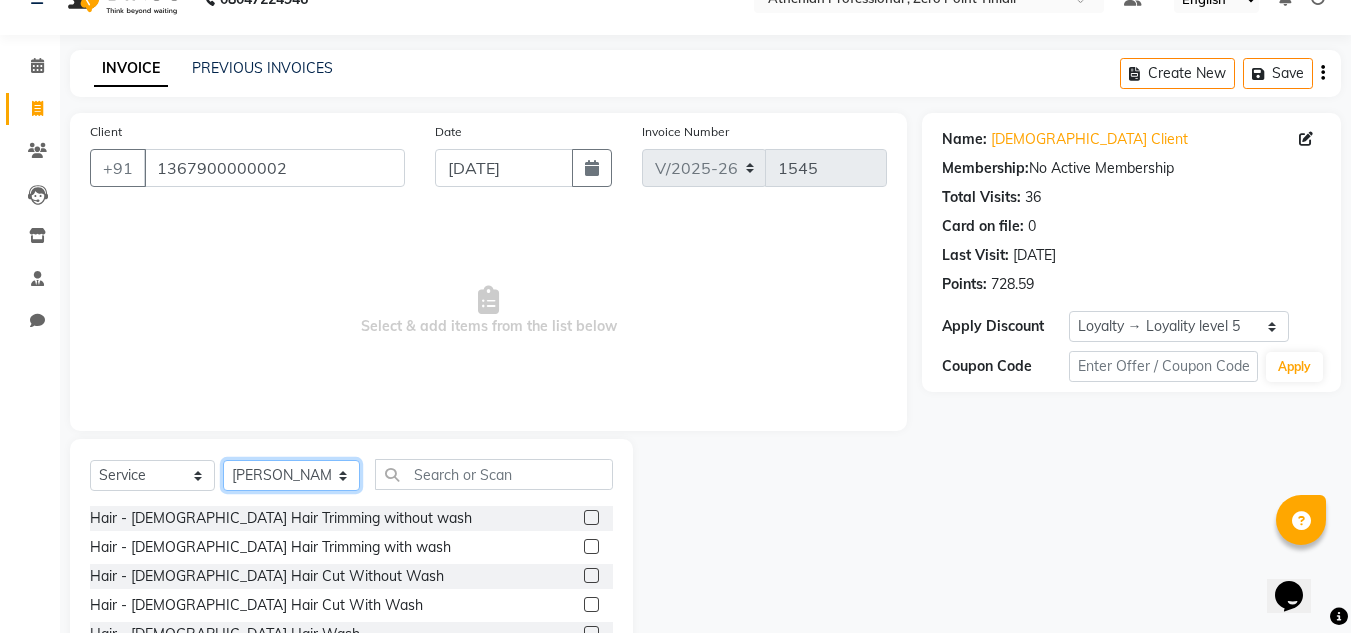 scroll, scrollTop: 36, scrollLeft: 0, axis: vertical 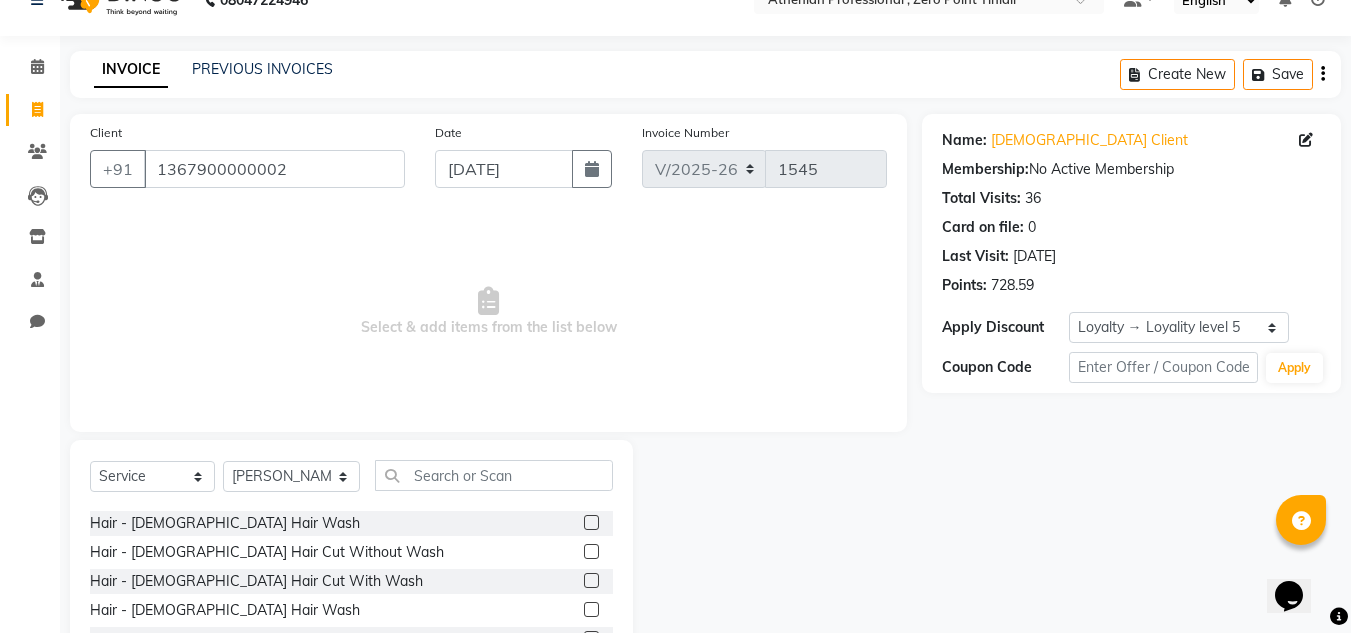 click 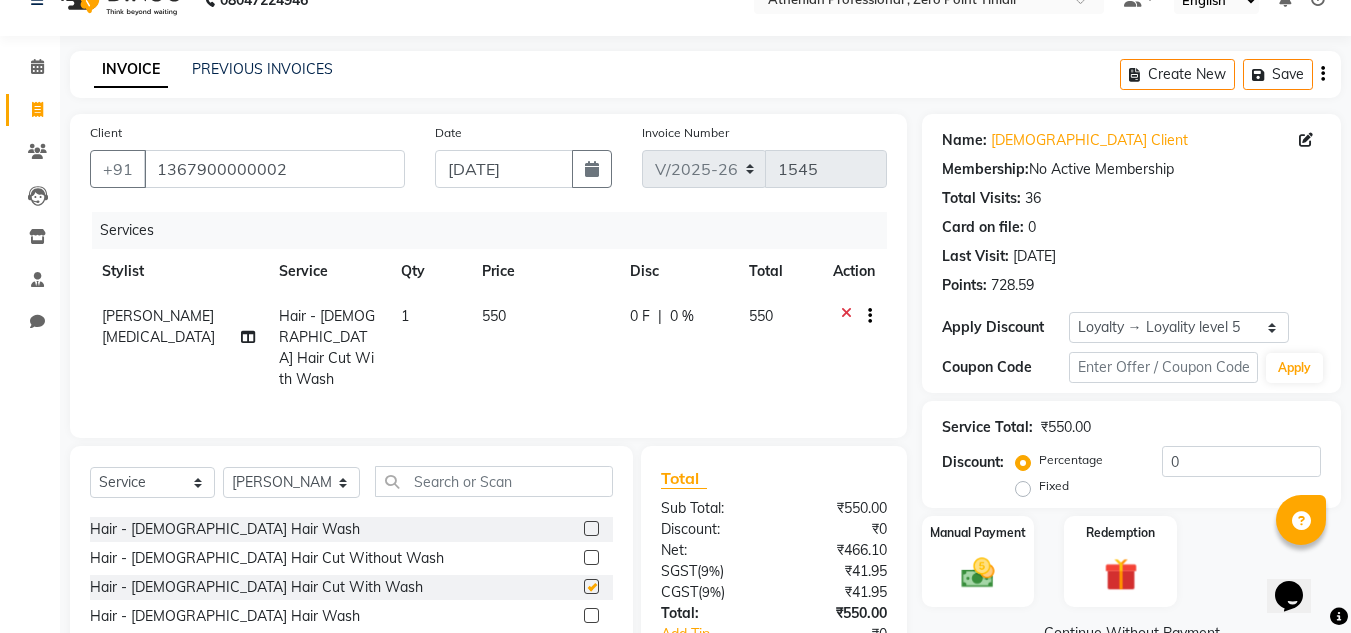 checkbox on "false" 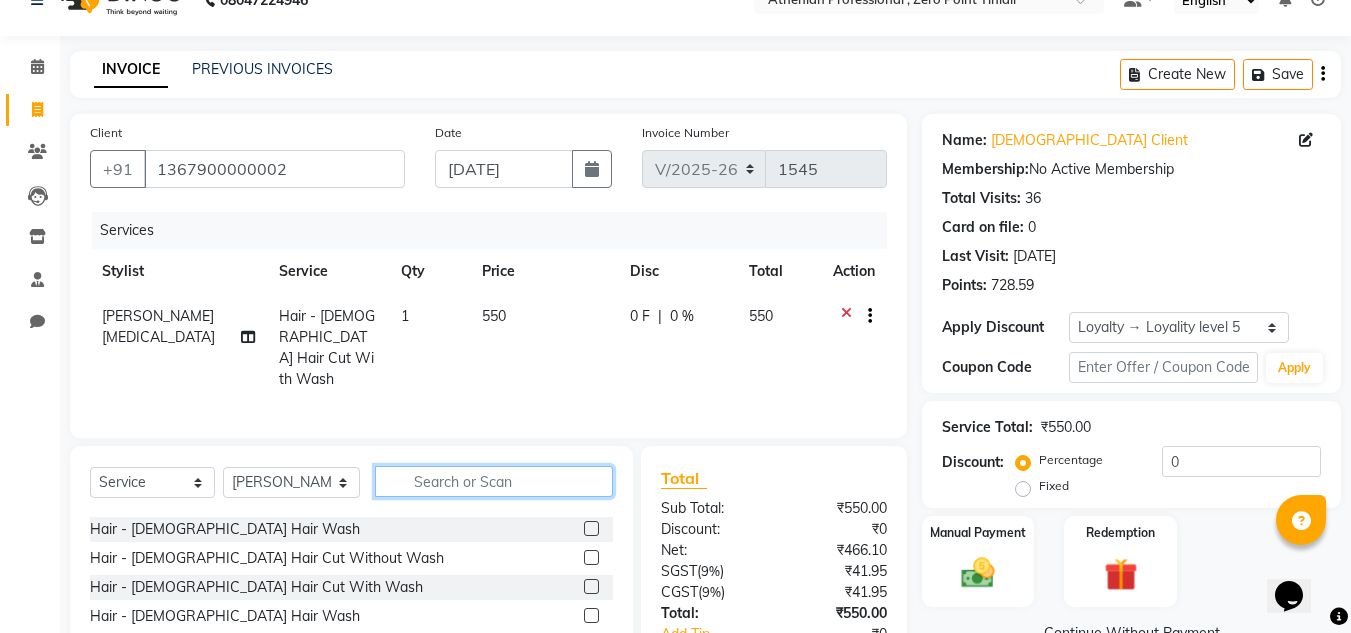 click 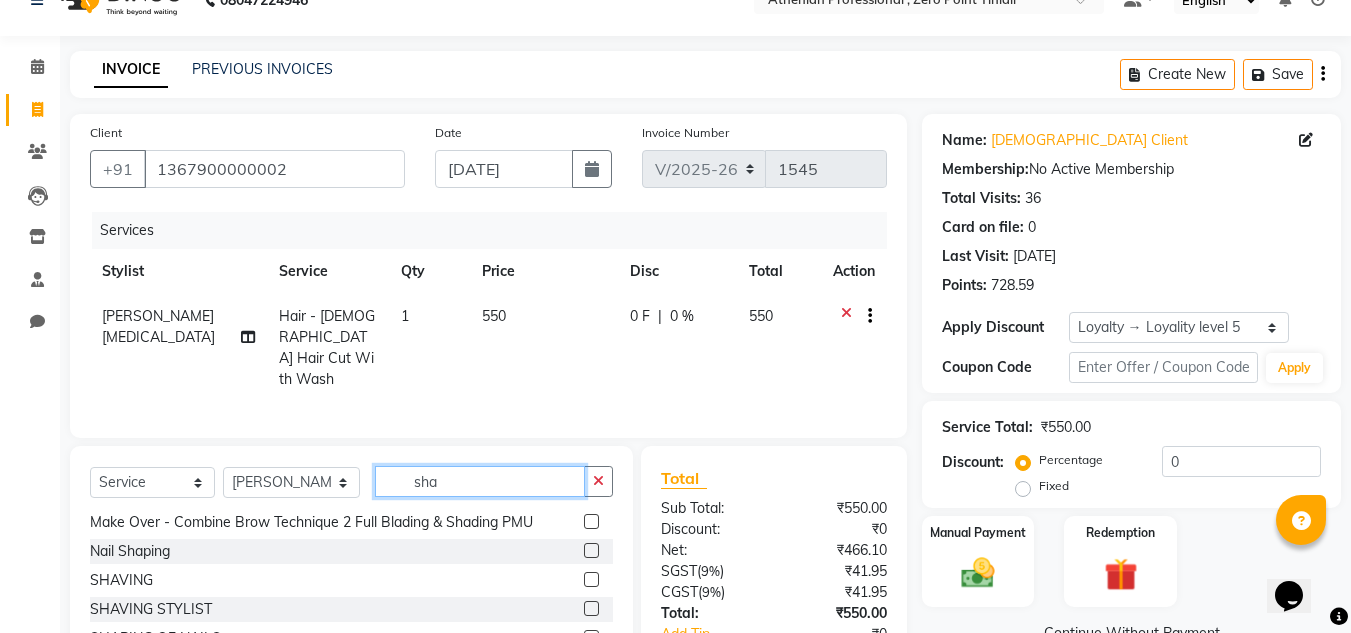 scroll, scrollTop: 0, scrollLeft: 0, axis: both 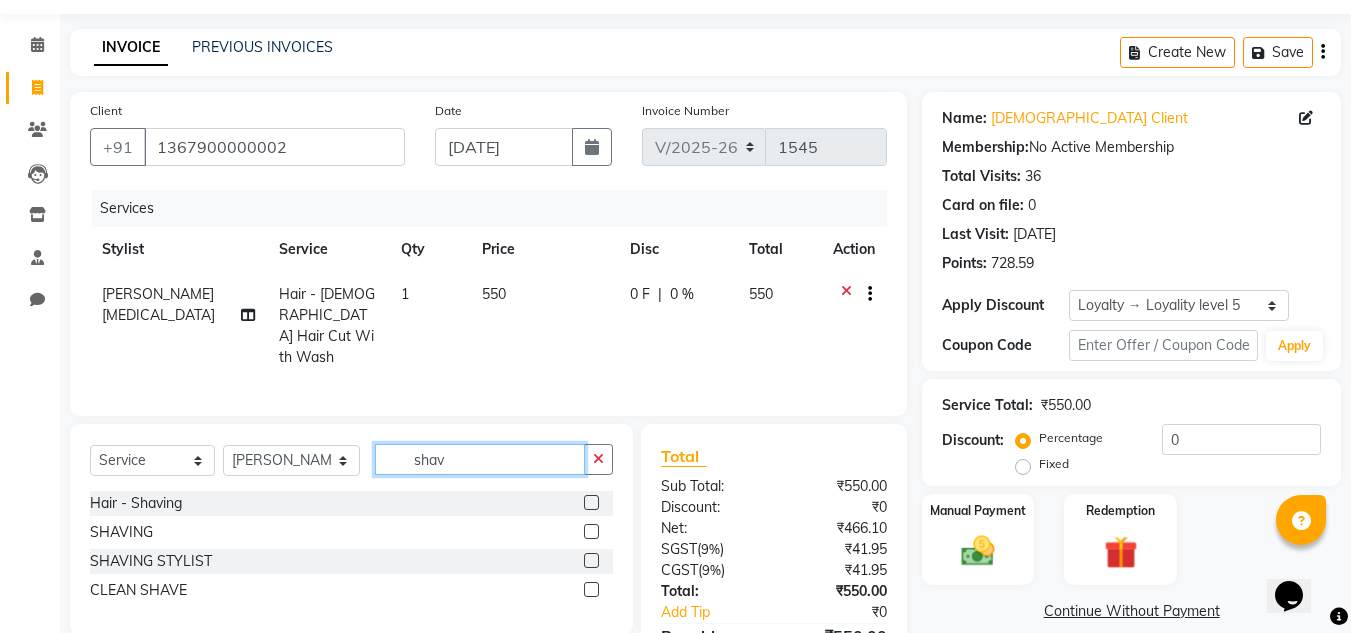 type on "shav" 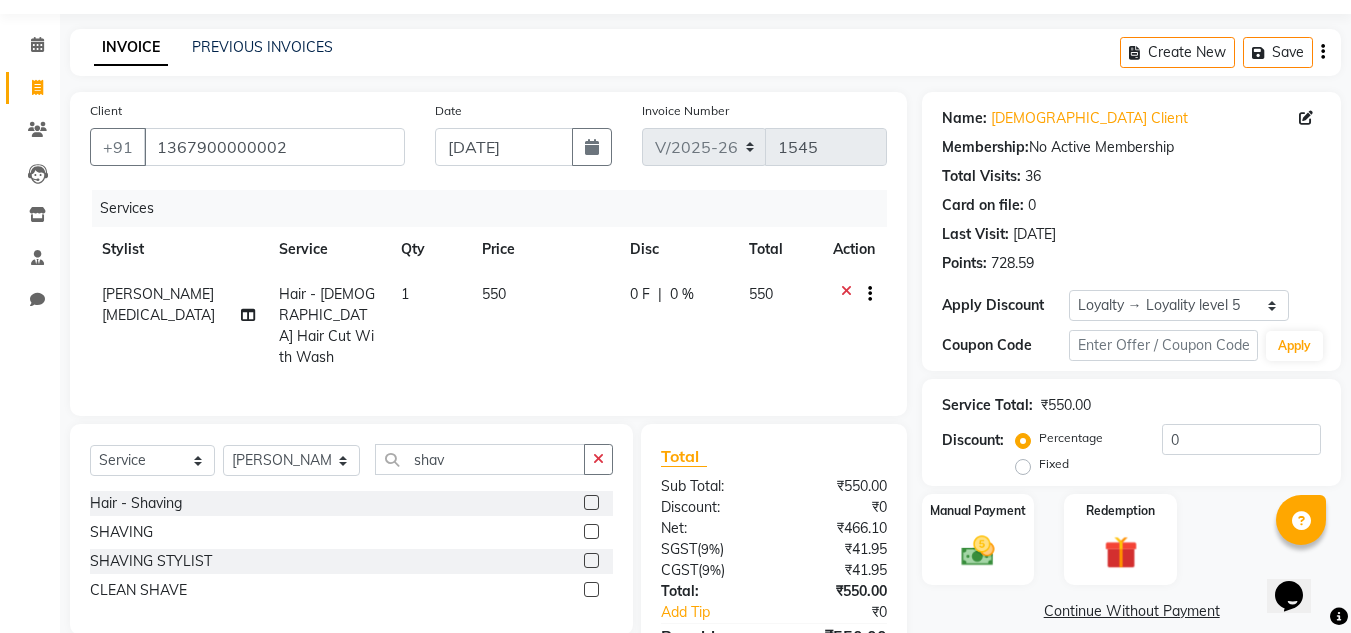 click 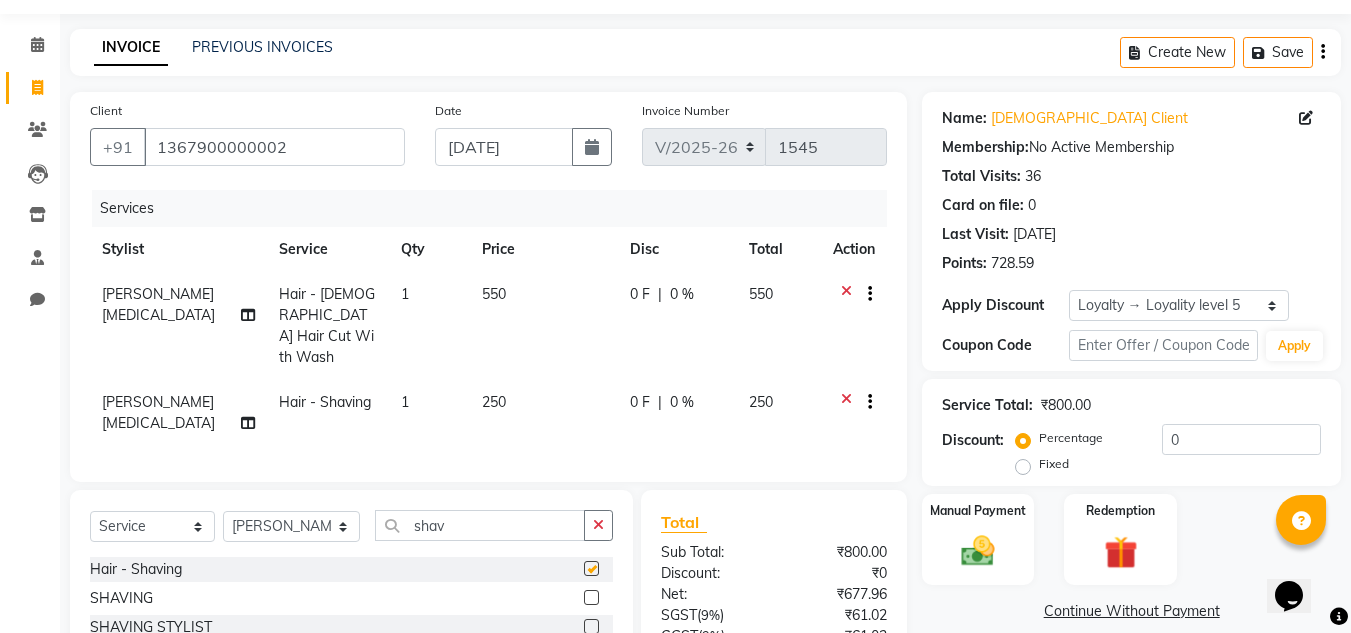 checkbox on "false" 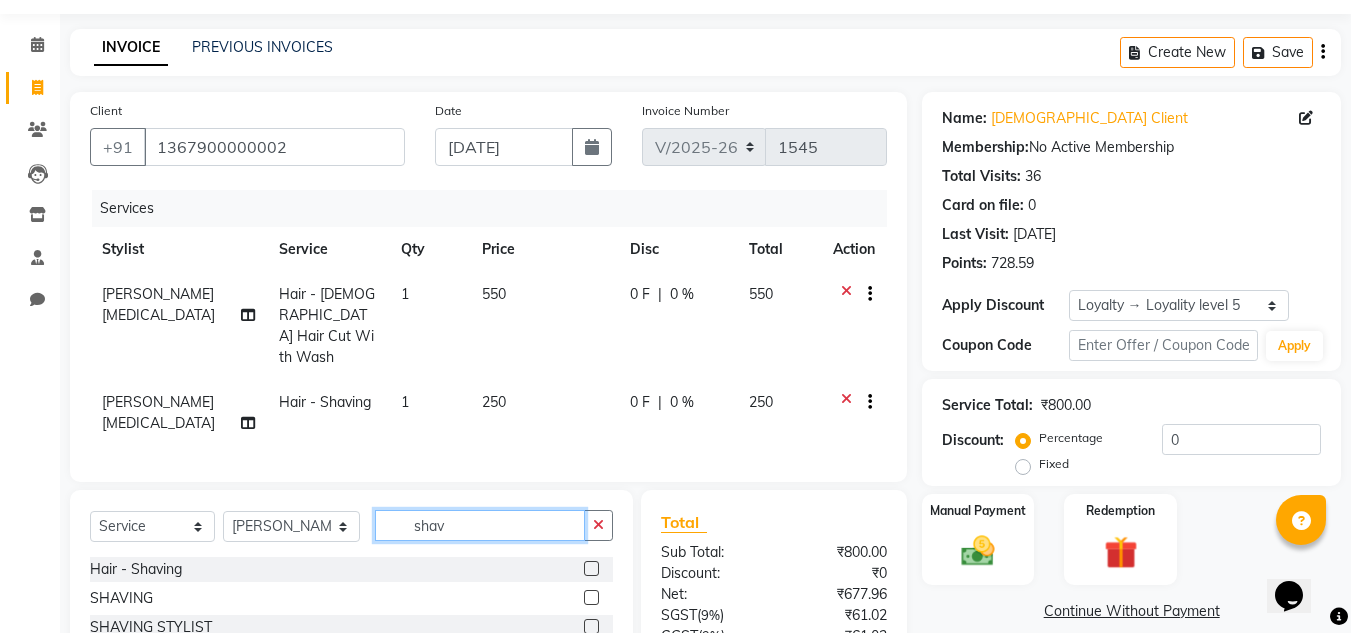 click on "shav" 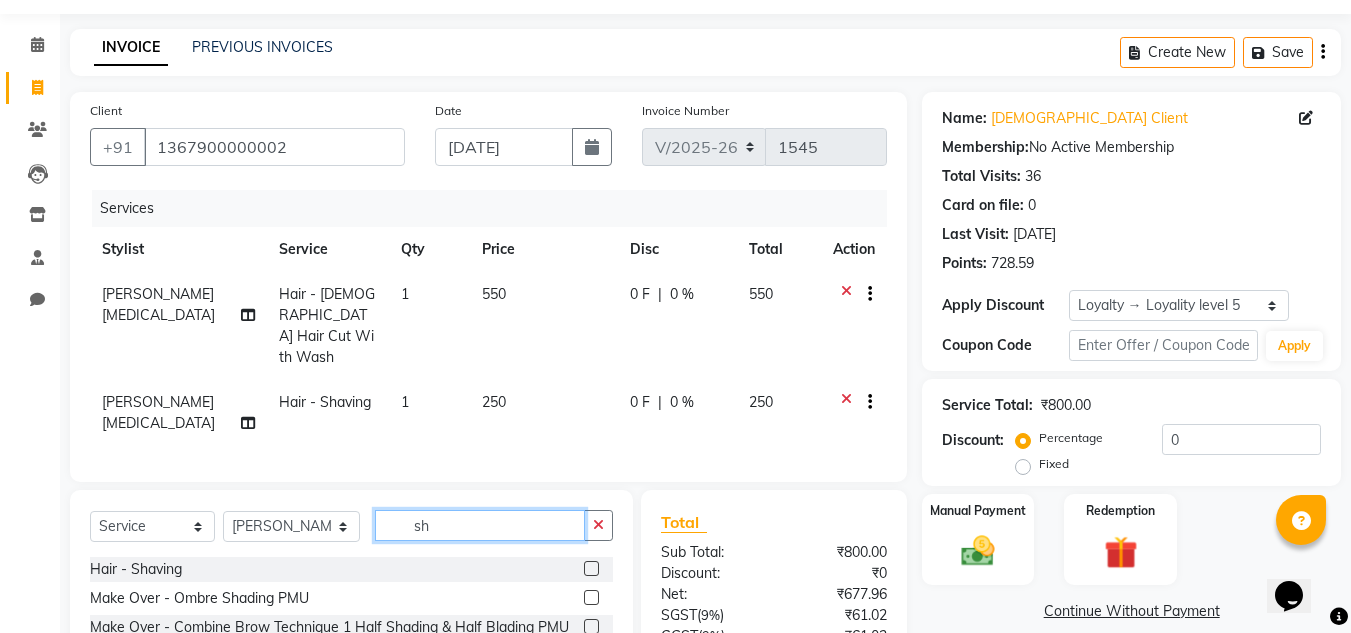 type on "s" 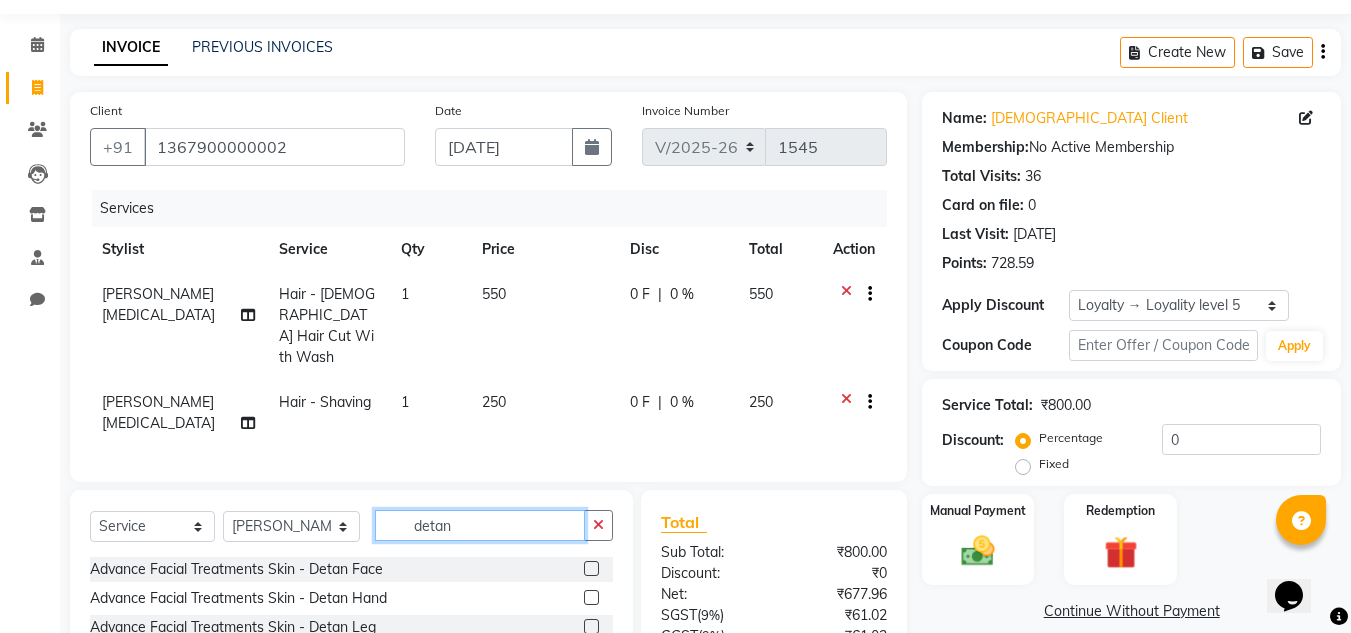 type on "detan" 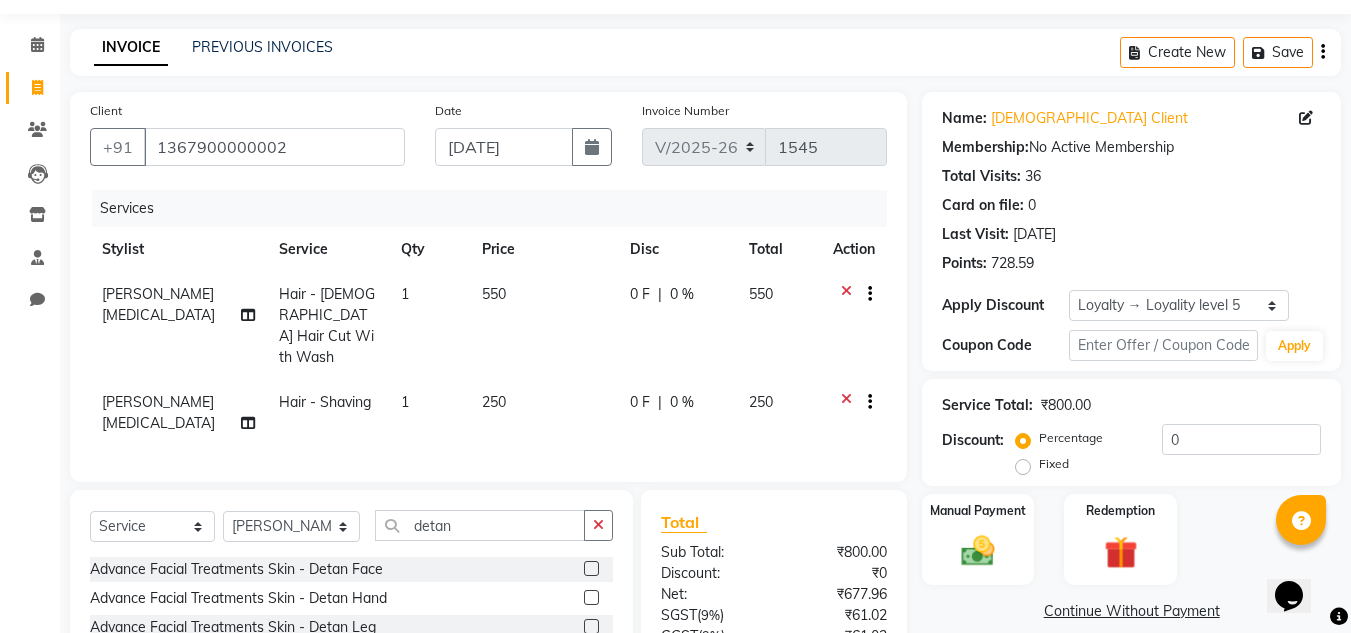 click 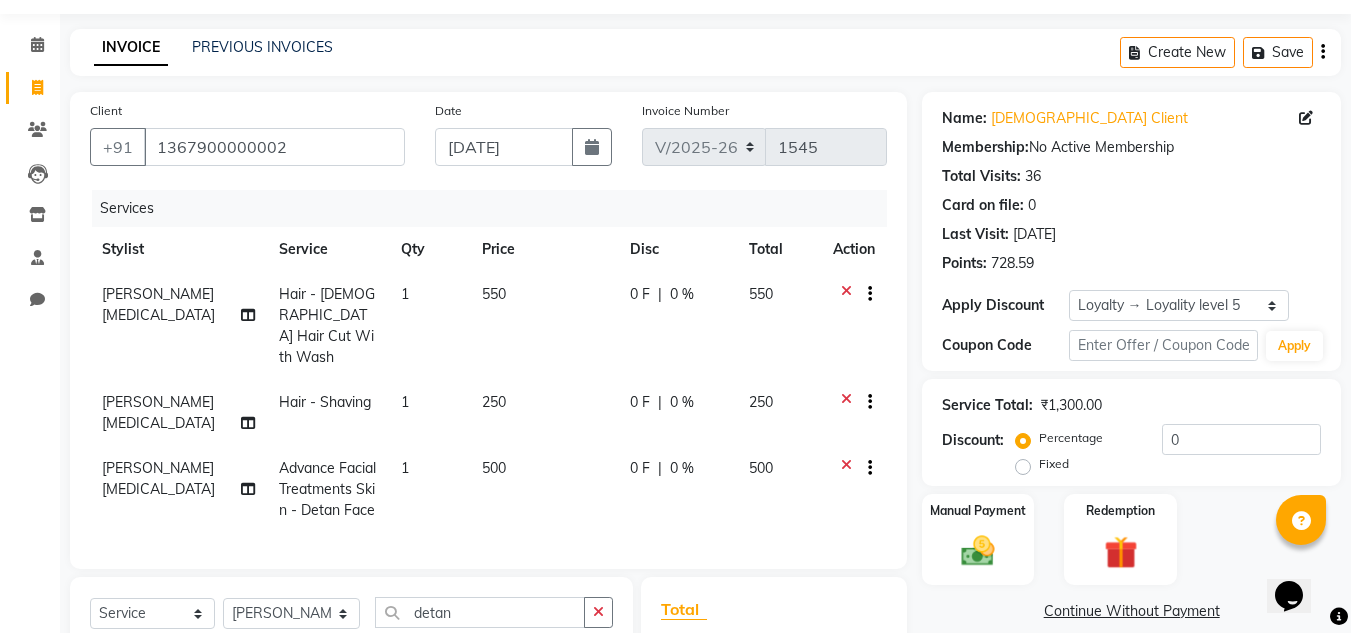 checkbox on "false" 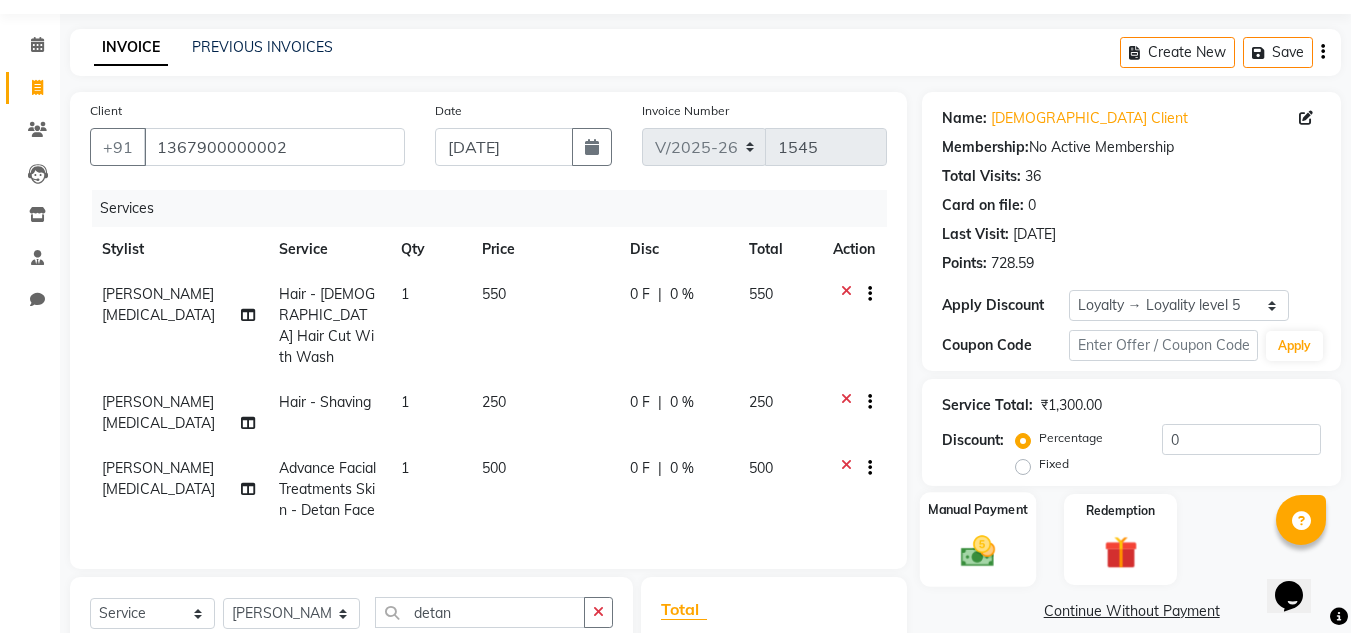 click 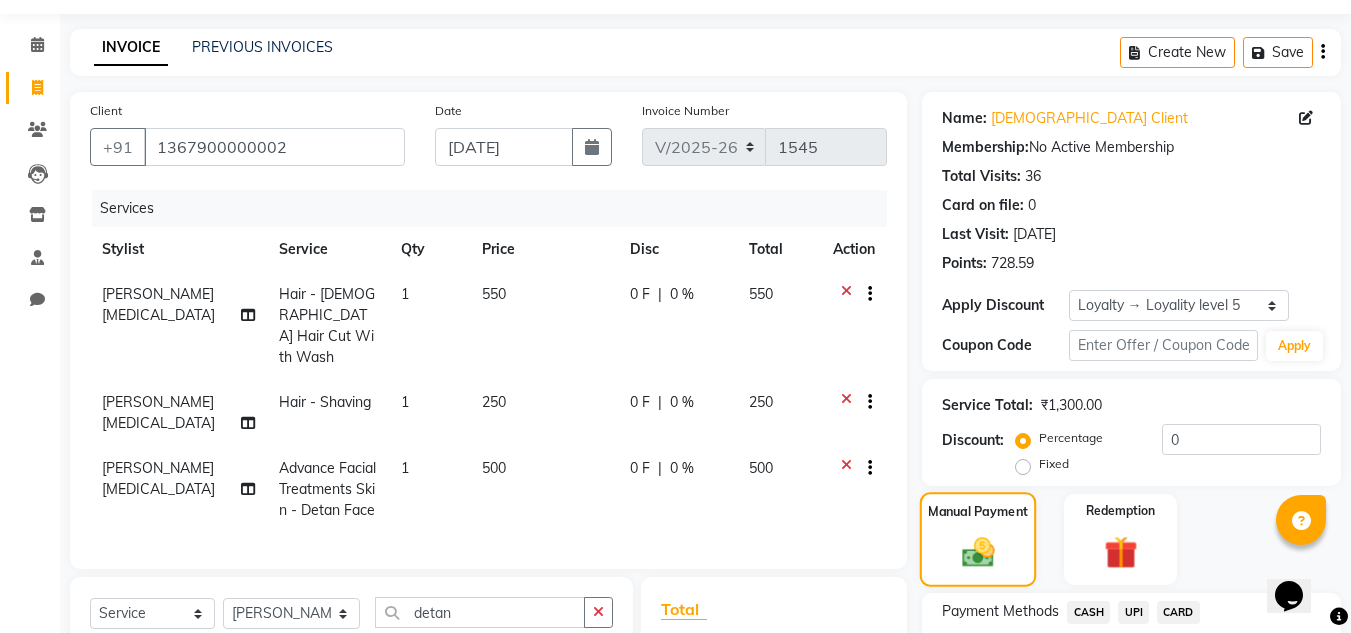 scroll, scrollTop: 303, scrollLeft: 0, axis: vertical 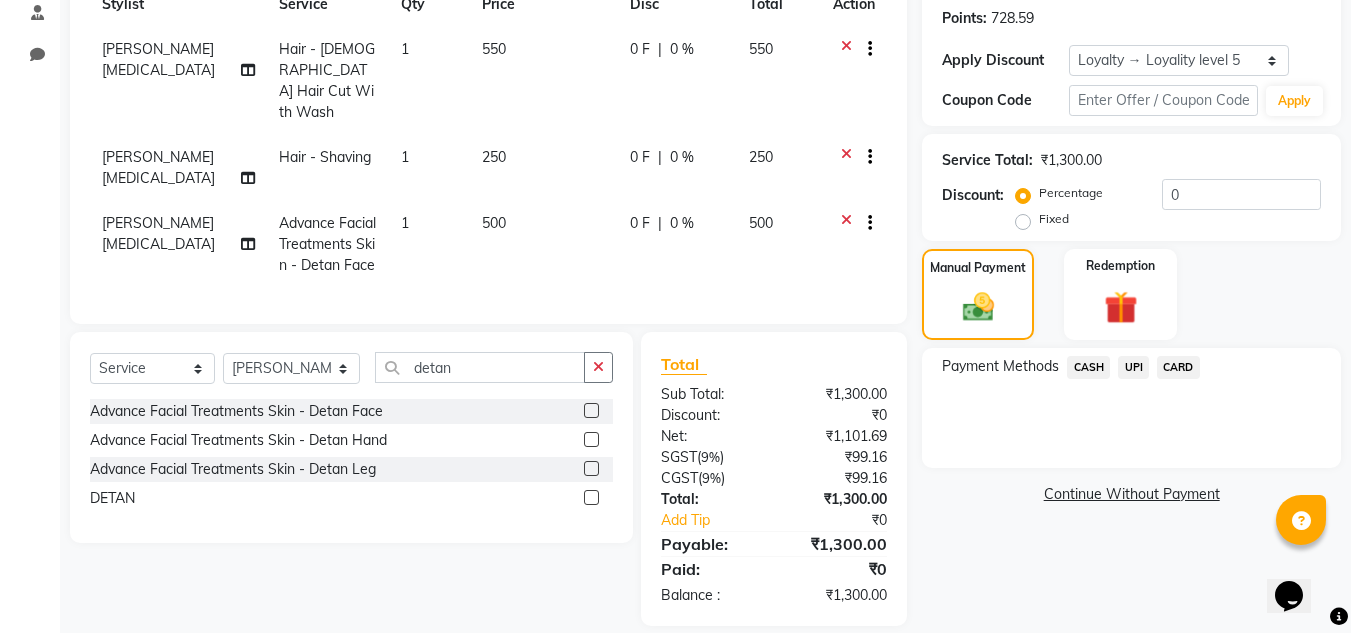 click on "UPI" 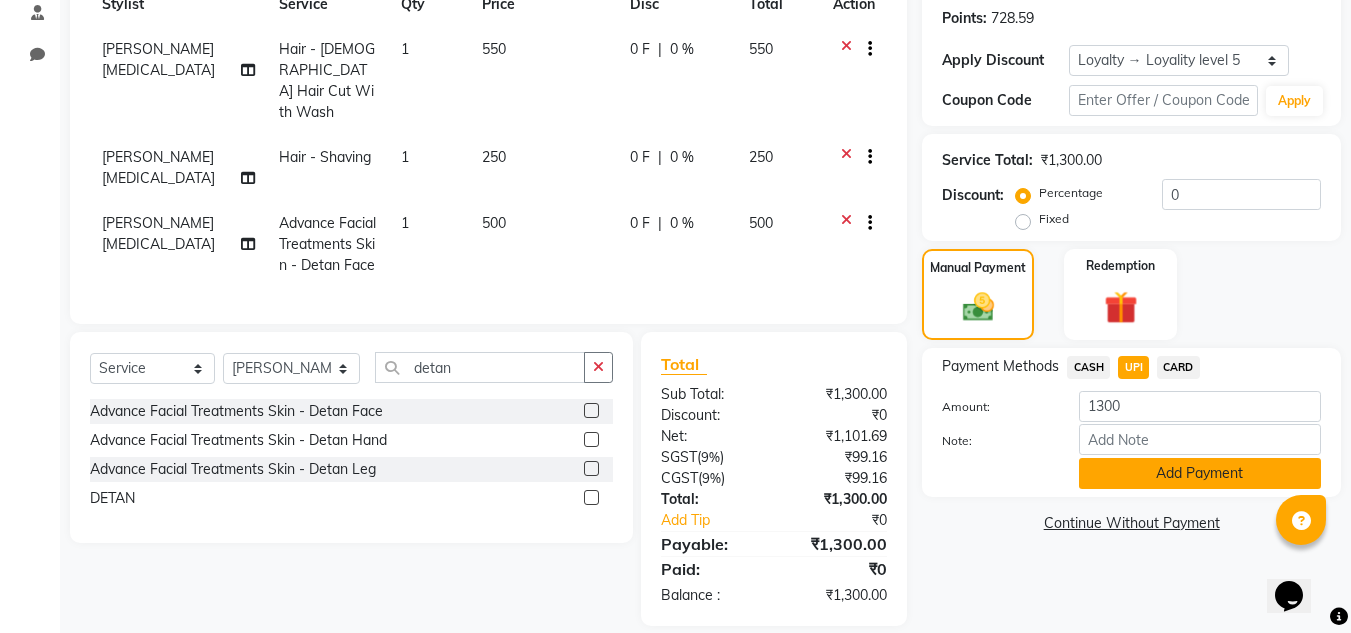 click on "Add Payment" 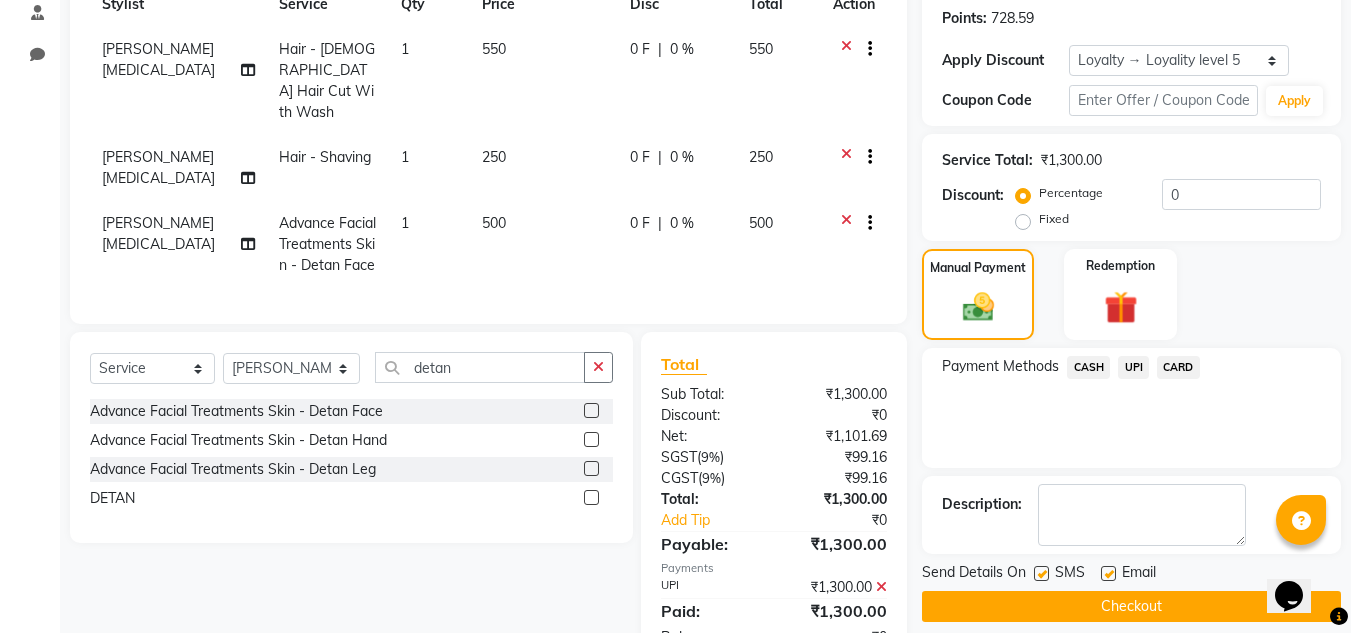 click 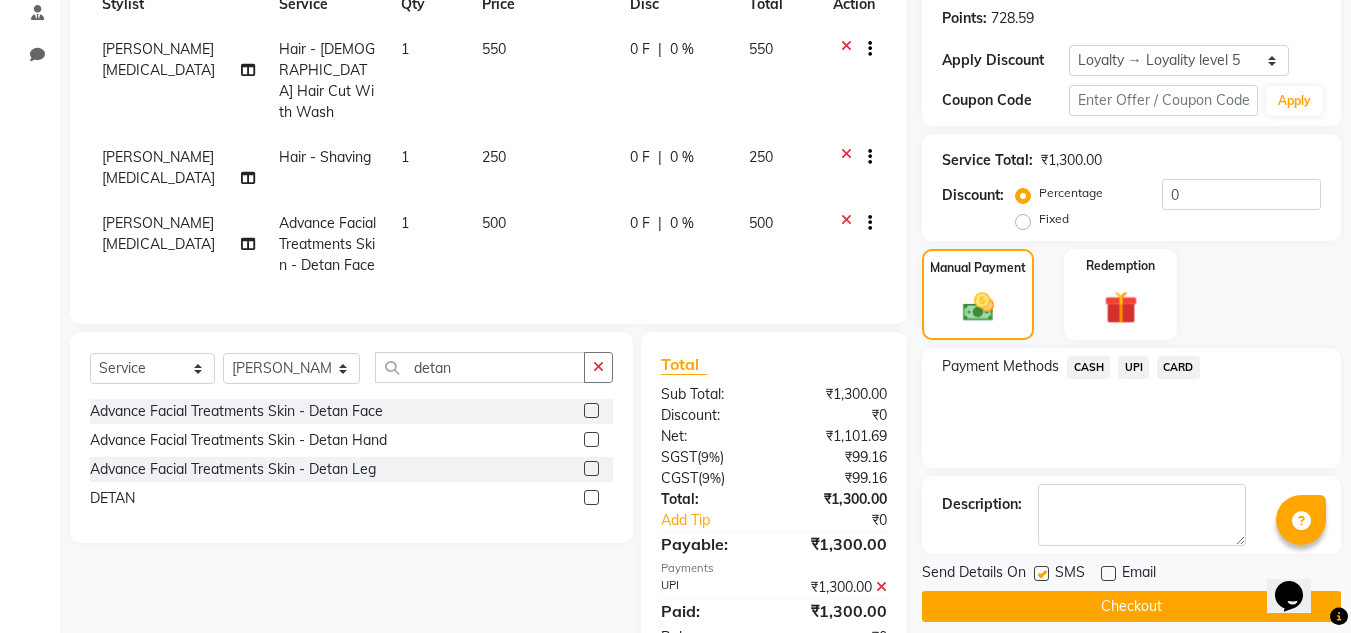 click on "Checkout" 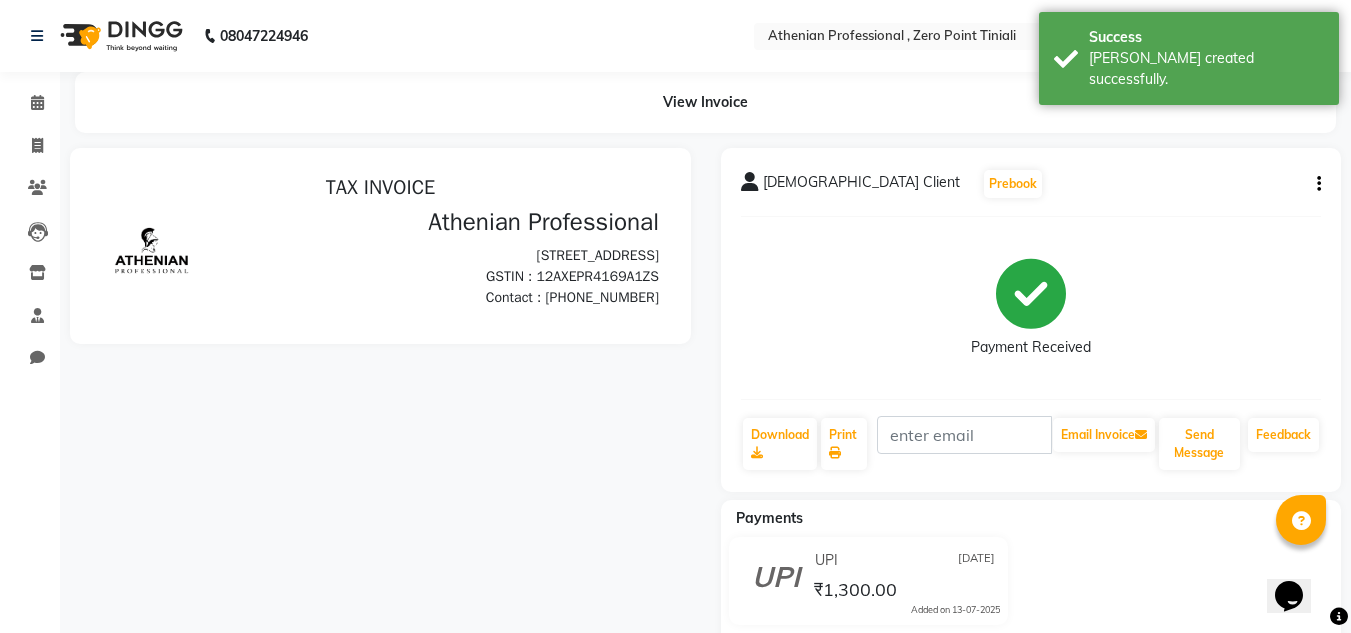scroll, scrollTop: 0, scrollLeft: 0, axis: both 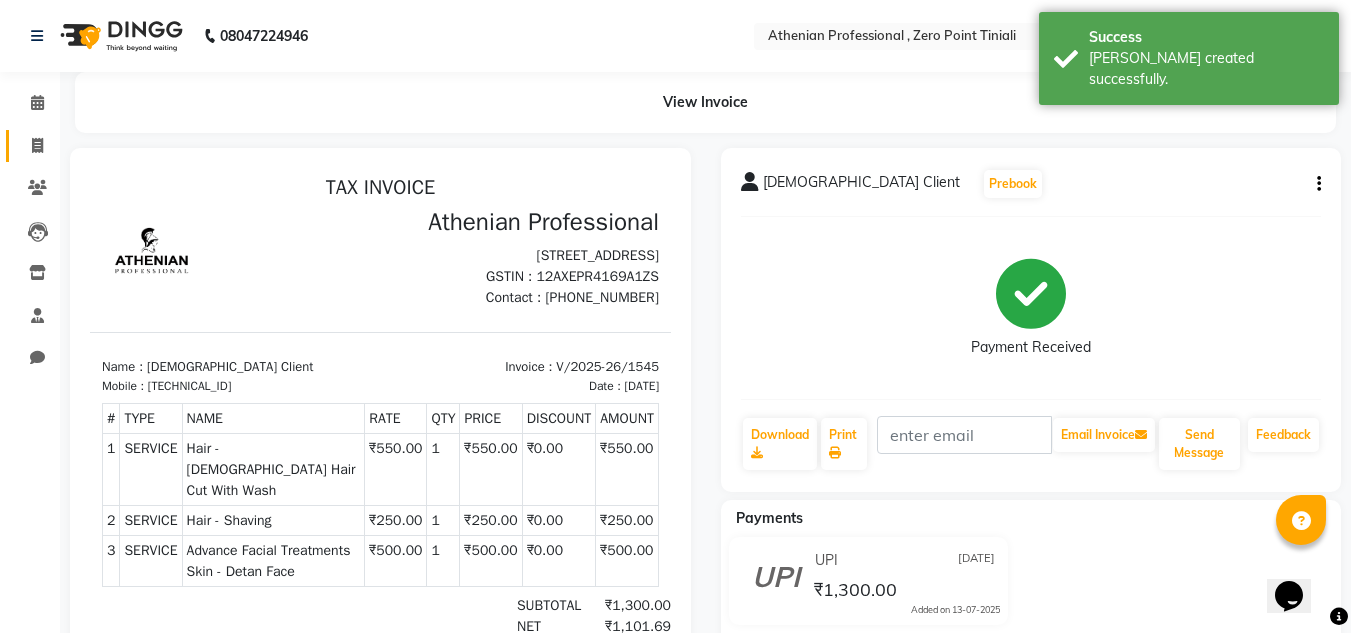 click 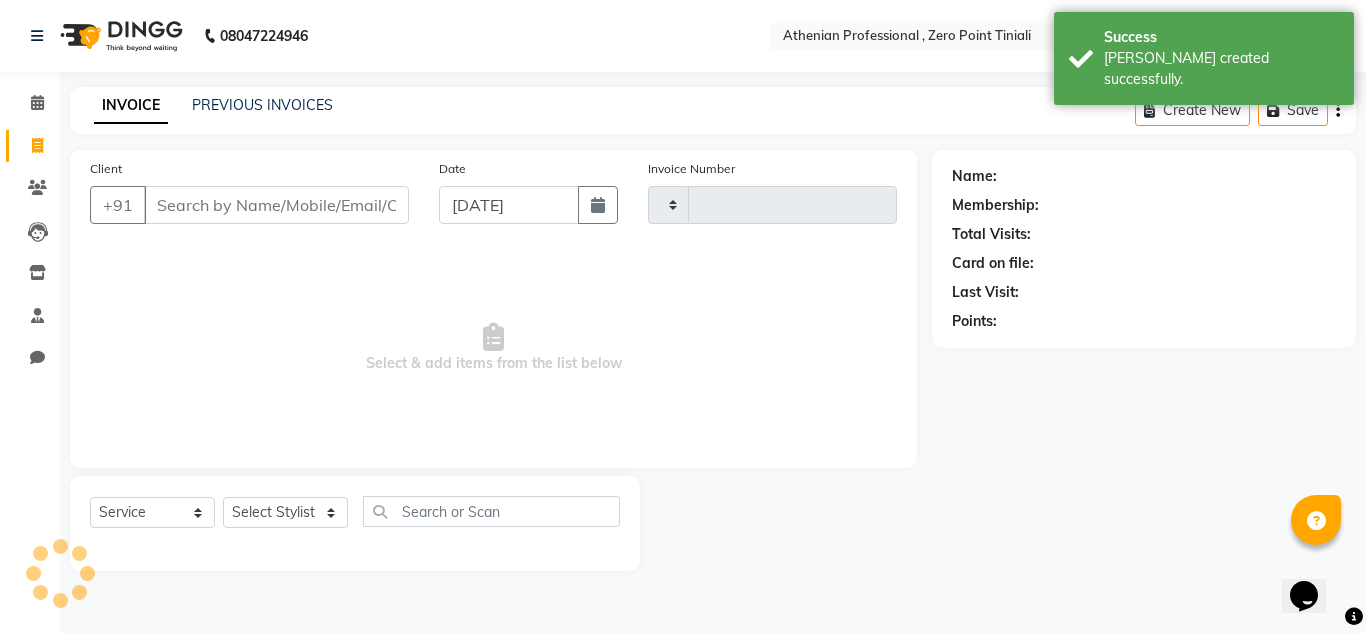 click on "Client" at bounding box center [276, 205] 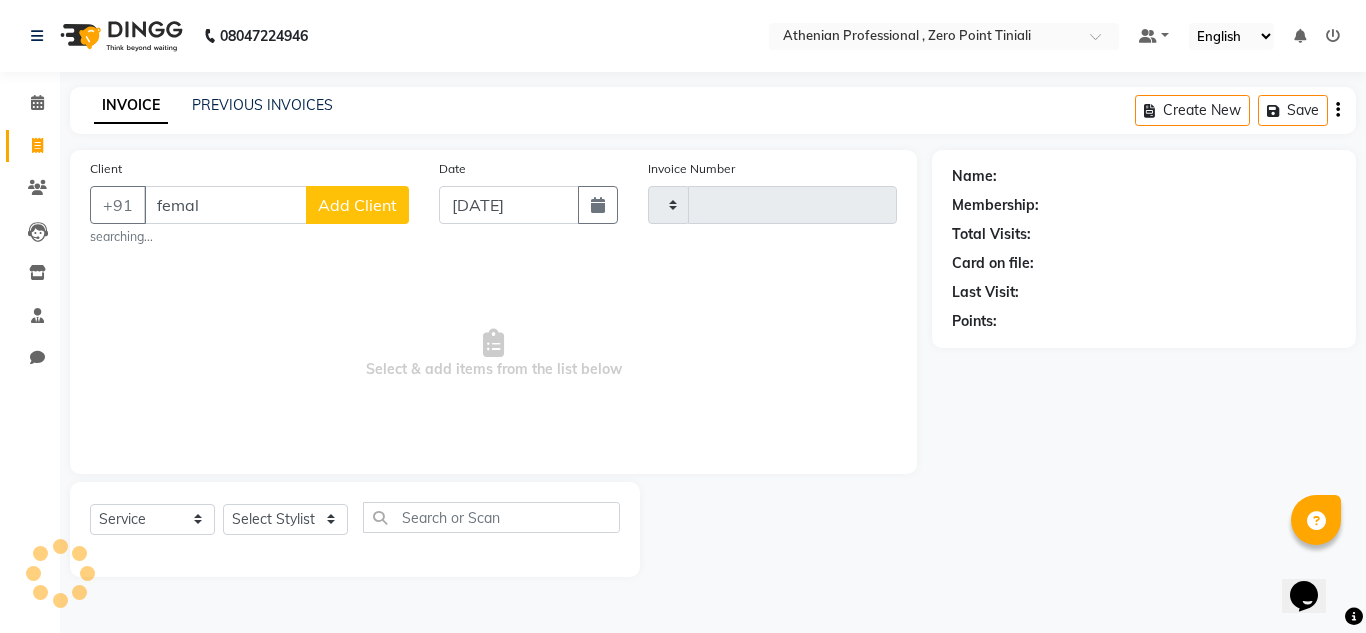 type on "[DEMOGRAPHIC_DATA]" 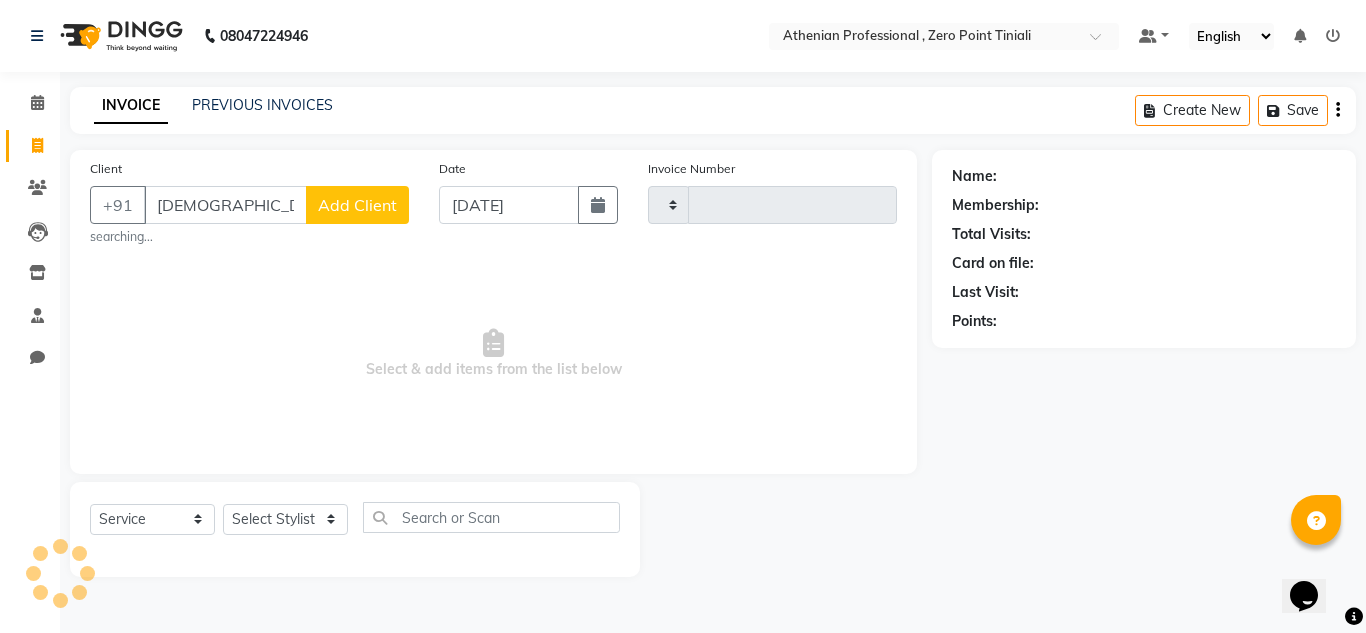 type on "1546" 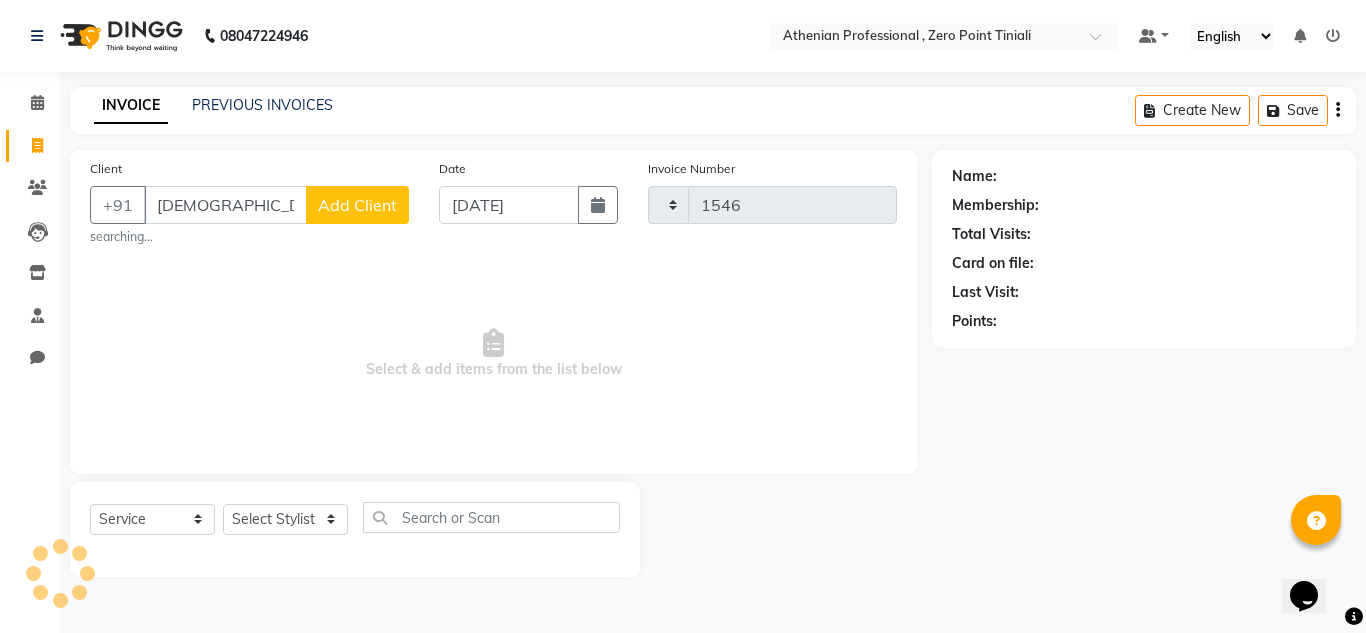 select on "8300" 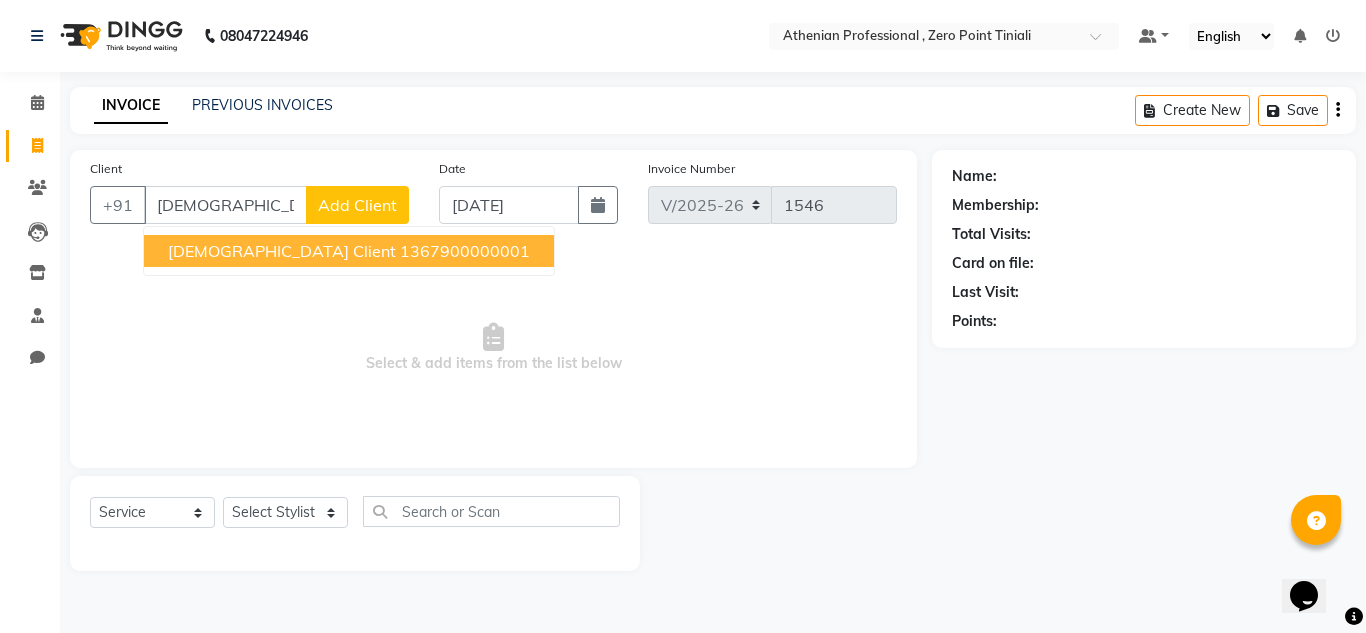 click on "1367900000001" at bounding box center (465, 251) 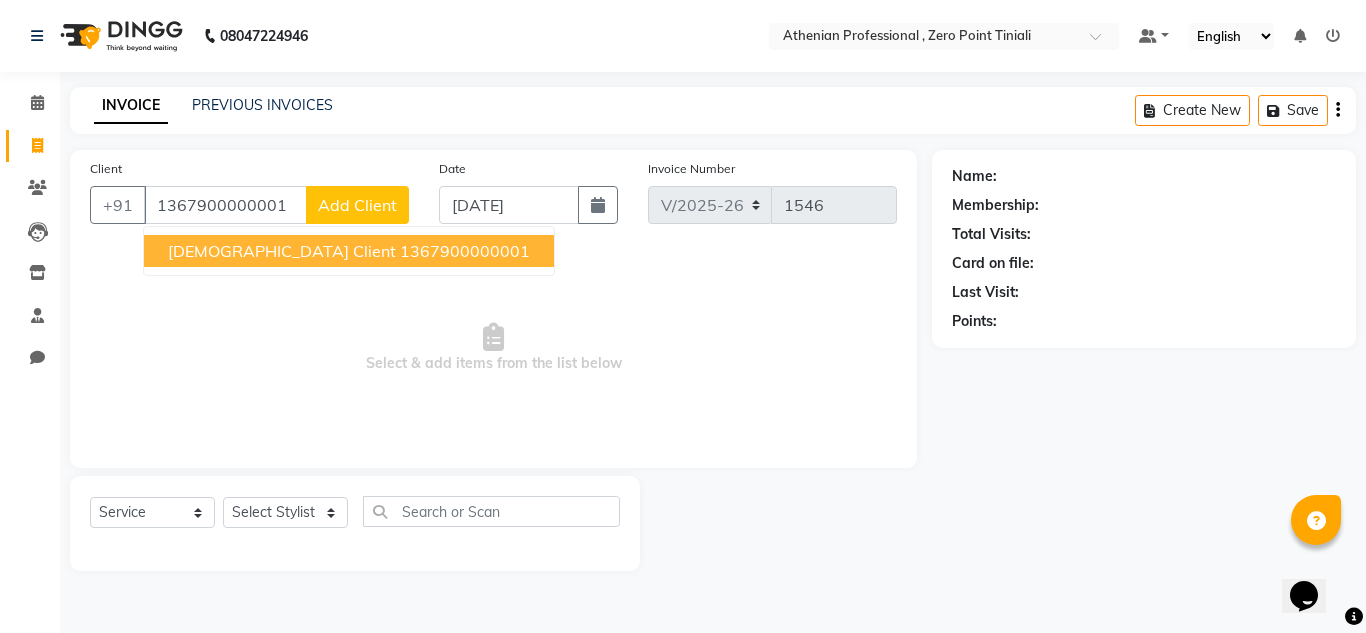 type on "1367900000001" 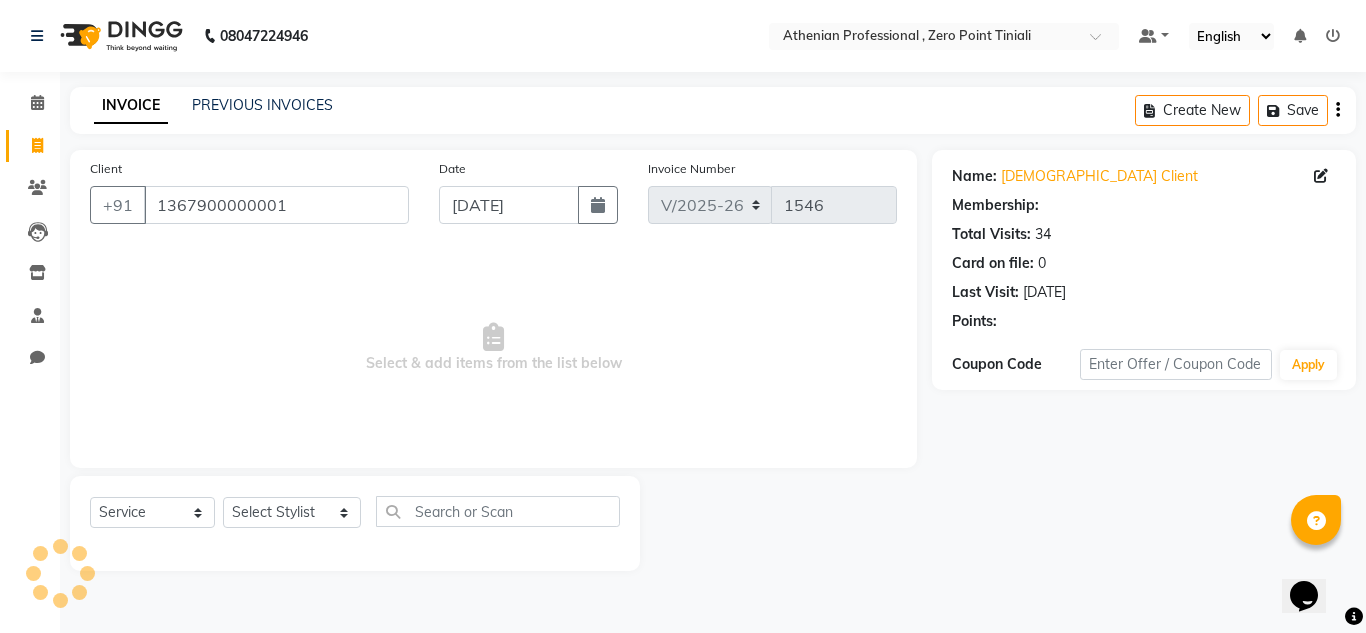 select on "1: Object" 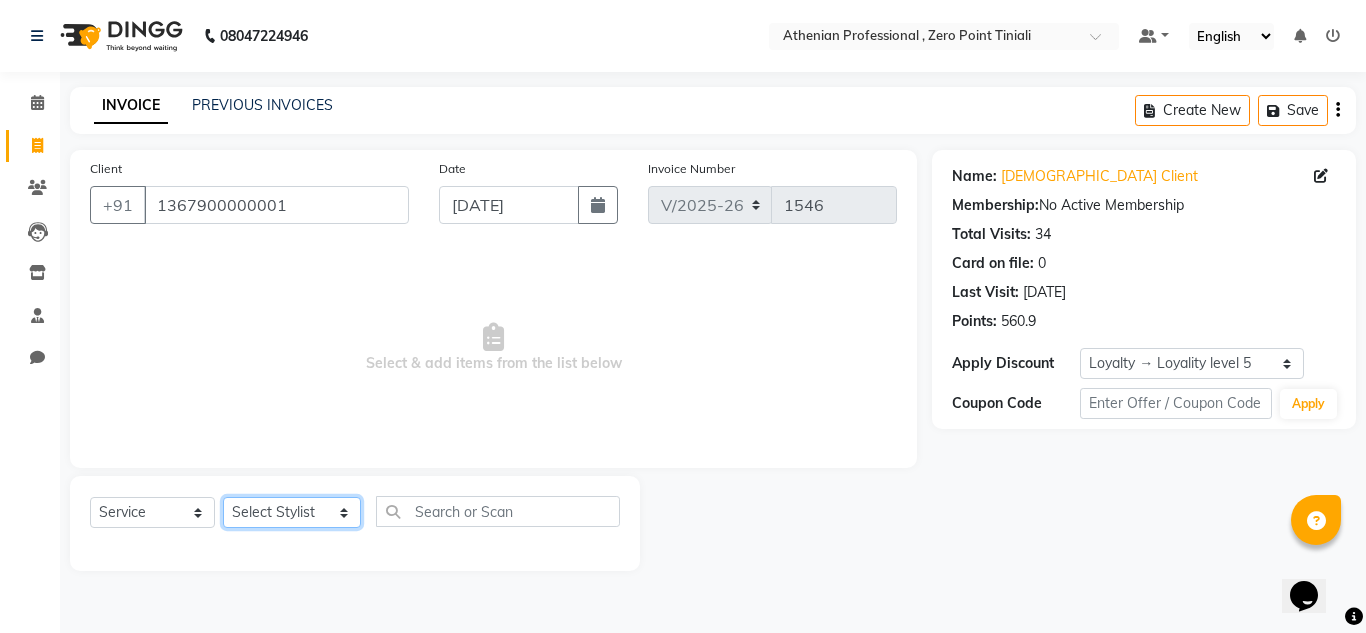 click on "Select Stylist [PERSON_NAME][MEDICAL_DATA] Admin [PERSON_NAME] KOLAM WANGSU KOSHEH BIHAM LINDUM NEME MAHINDRA [PERSON_NAME] Manager [PERSON_NAME] MINUKA [PERSON_NAME] NGAMNON RALONGHAM [PERSON_NAME] [PERSON_NAME] SUMI [PERSON_NAME] DEVI [PERSON_NAME] Jamikham YELLI LIKHA" 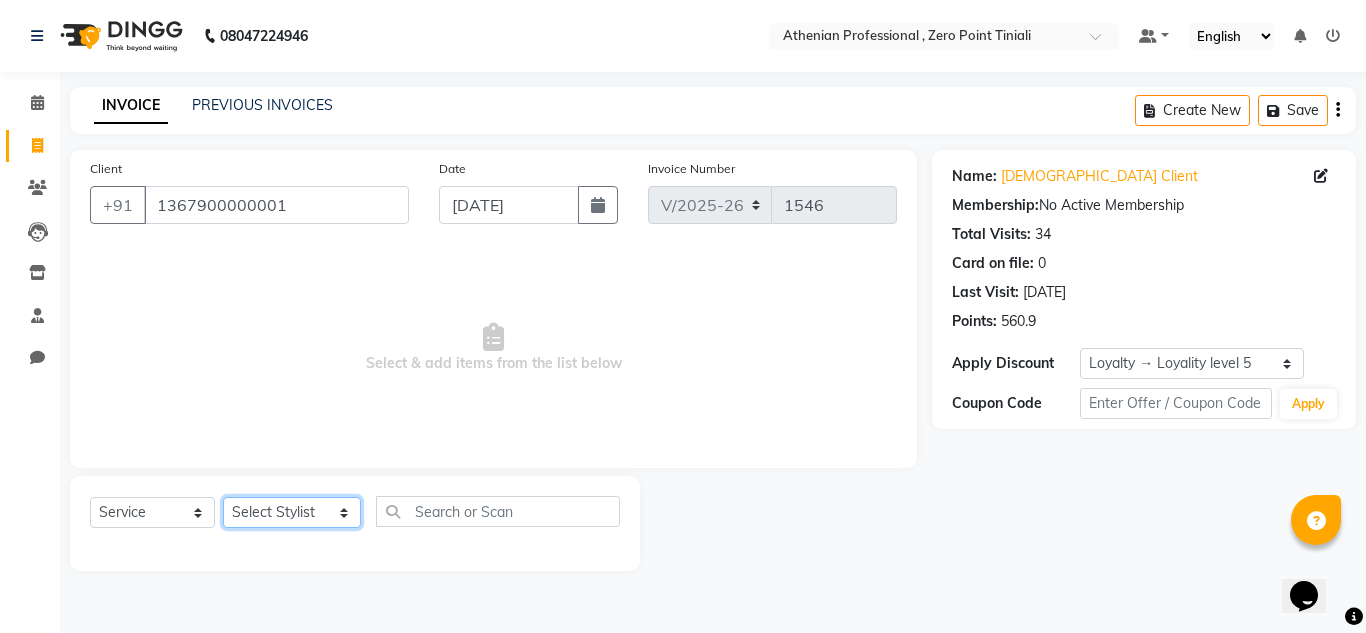 select on "80207" 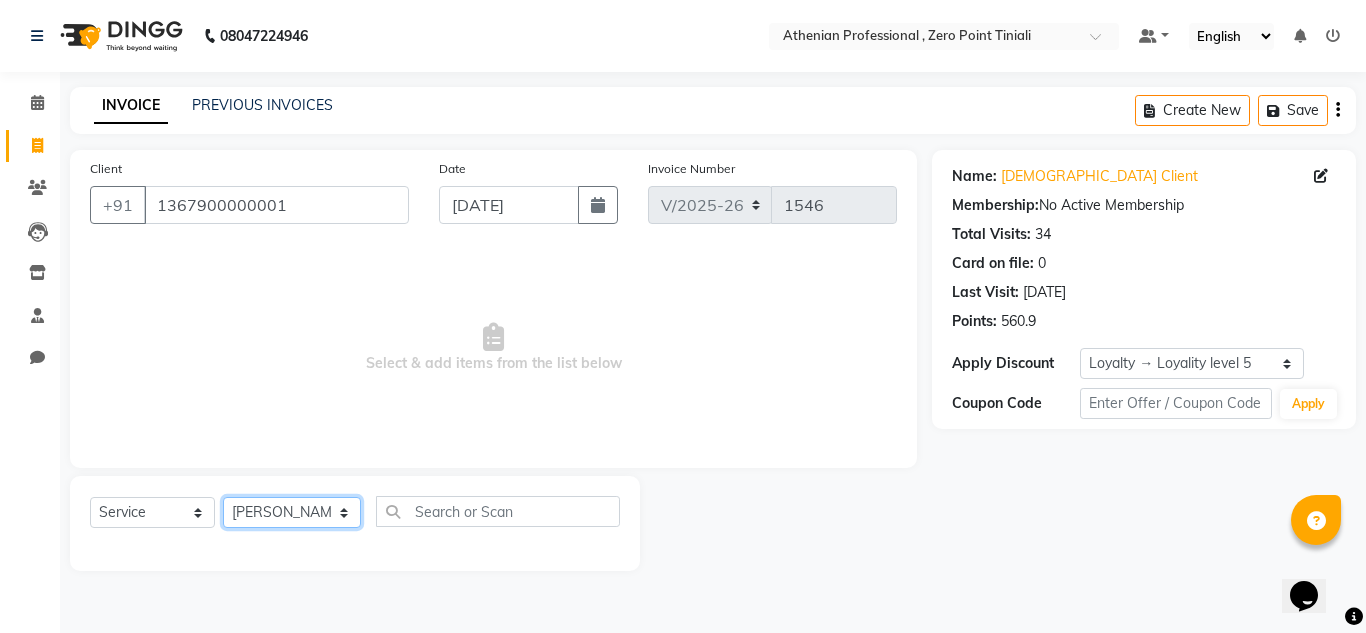 click on "Select Stylist [PERSON_NAME][MEDICAL_DATA] Admin [PERSON_NAME] KOLAM WANGSU KOSHEH BIHAM LINDUM NEME MAHINDRA [PERSON_NAME] Manager [PERSON_NAME] MINUKA [PERSON_NAME] NGAMNON RALONGHAM [PERSON_NAME] [PERSON_NAME] SUMI [PERSON_NAME] DEVI [PERSON_NAME] Jamikham YELLI LIKHA" 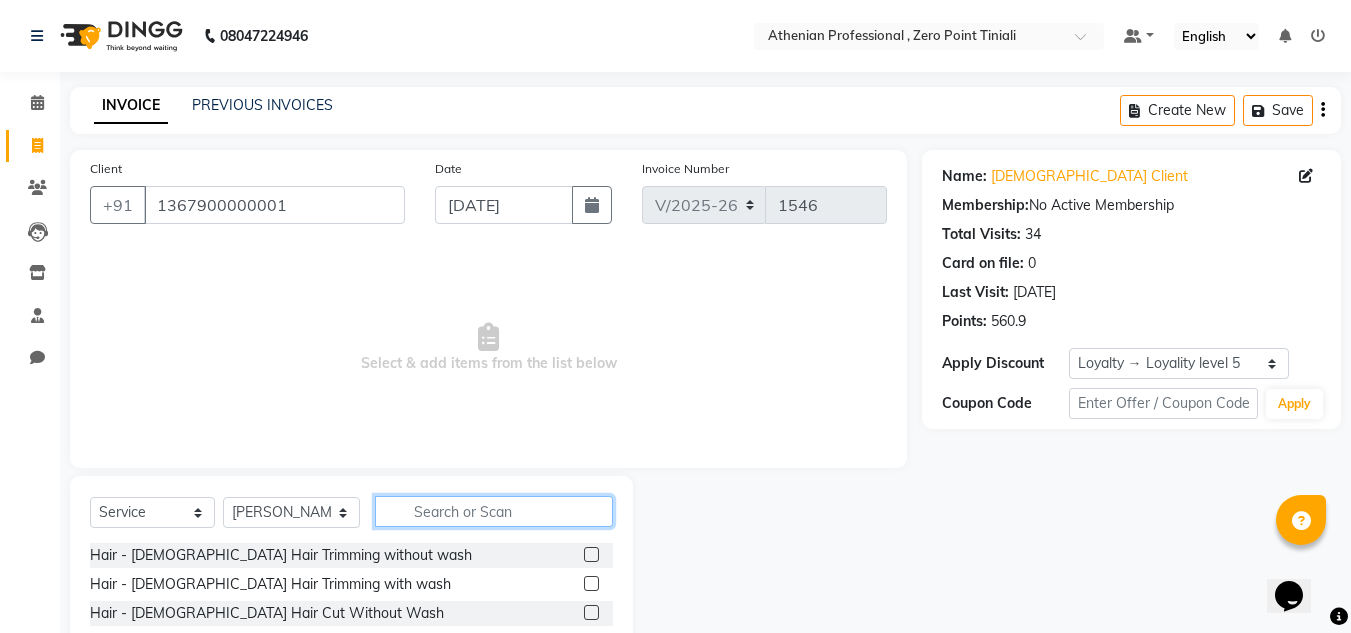 click 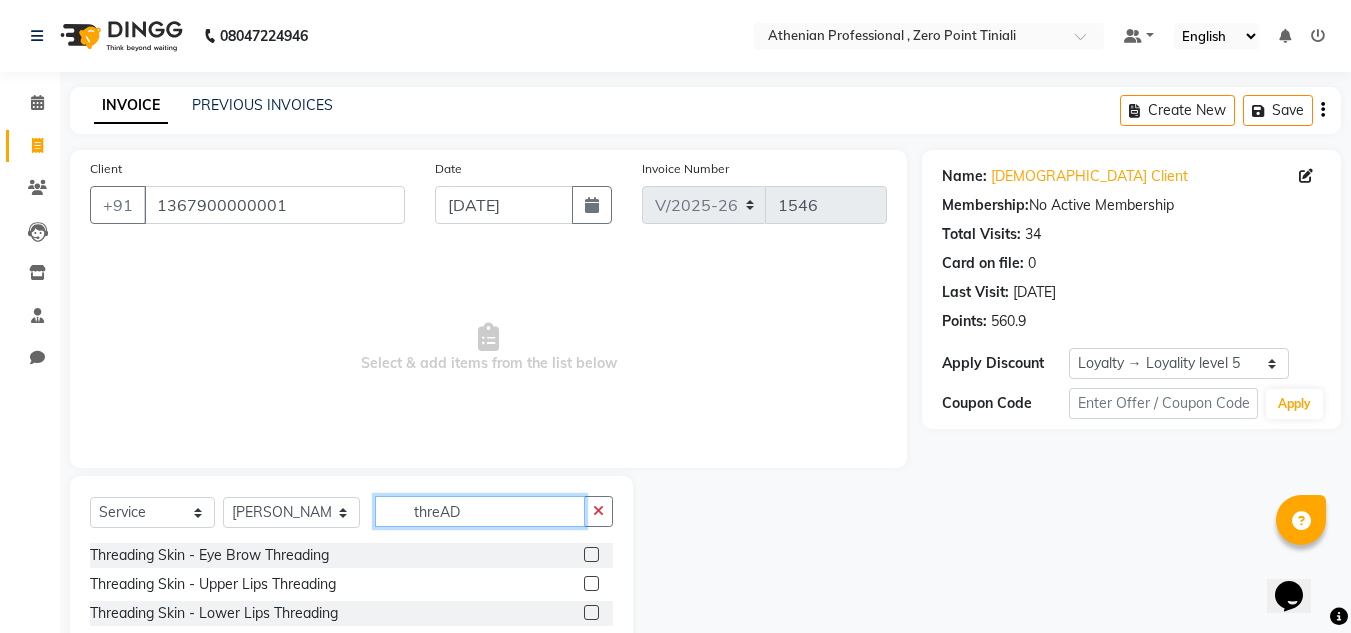 type on "threAD" 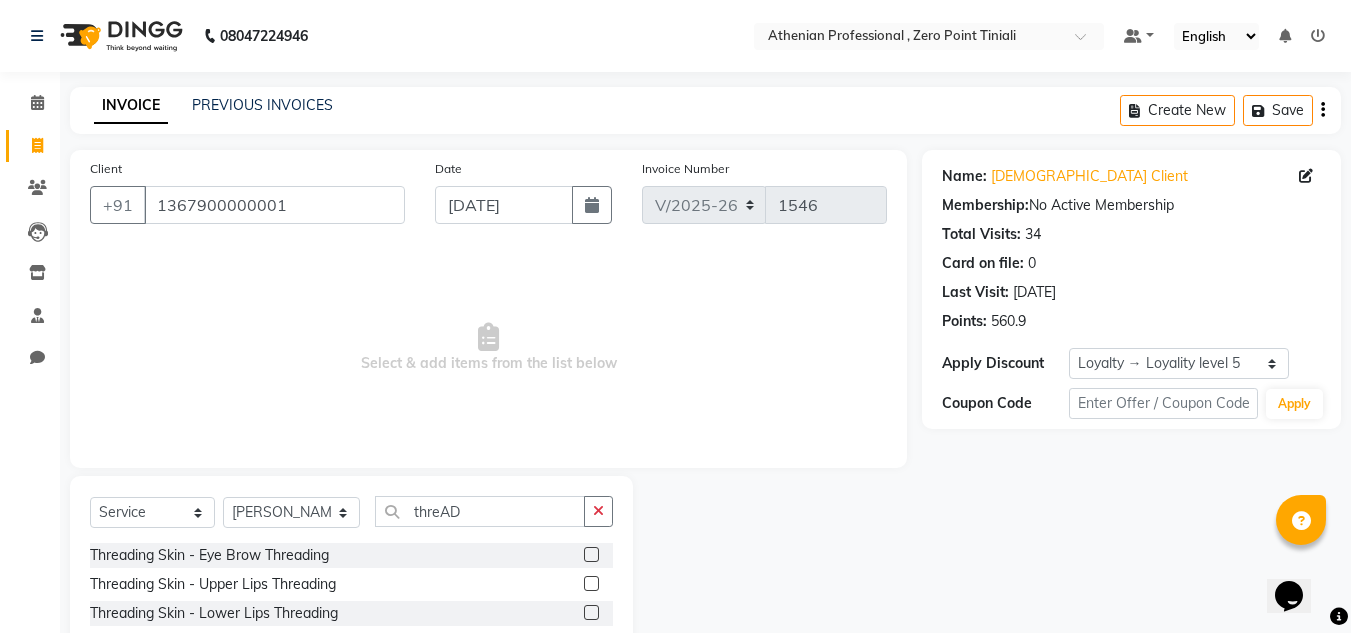 click 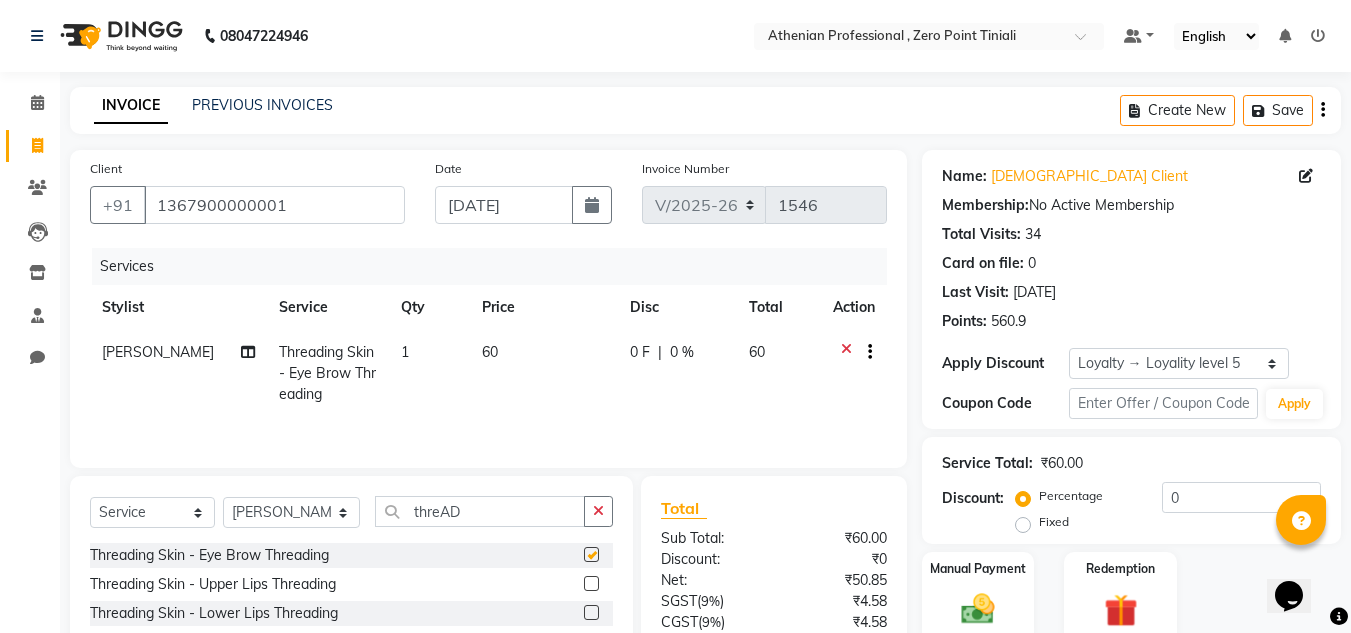 checkbox on "false" 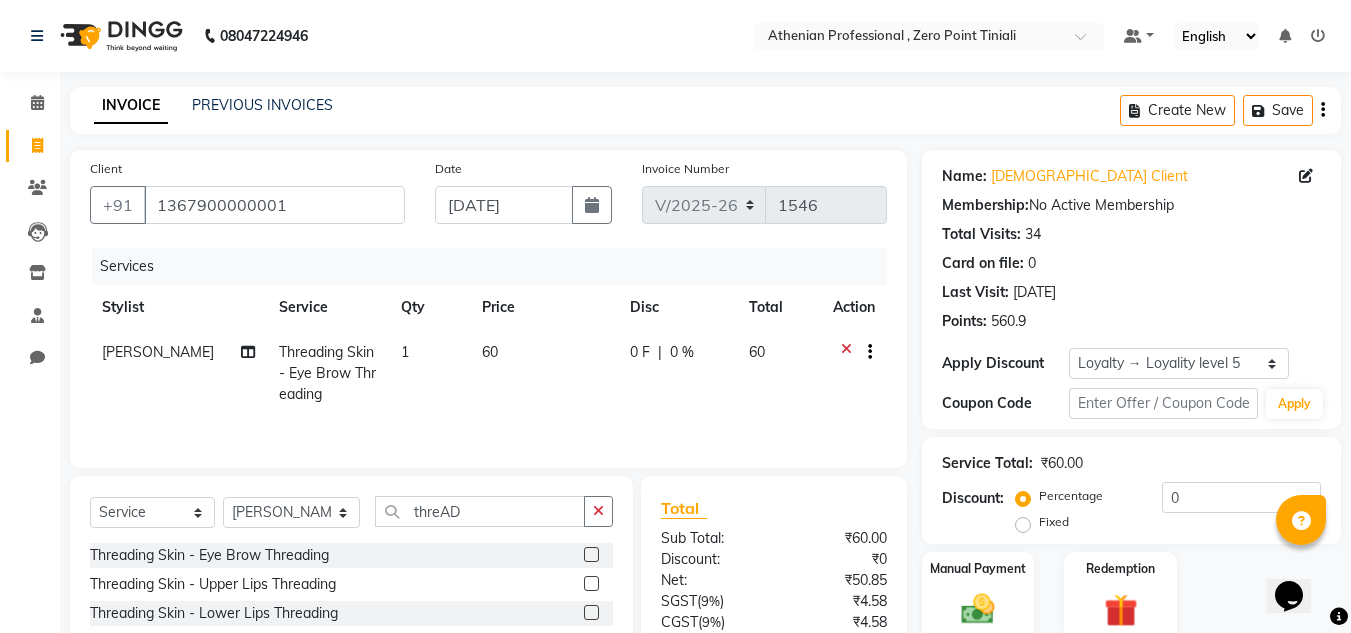 scroll, scrollTop: 168, scrollLeft: 0, axis: vertical 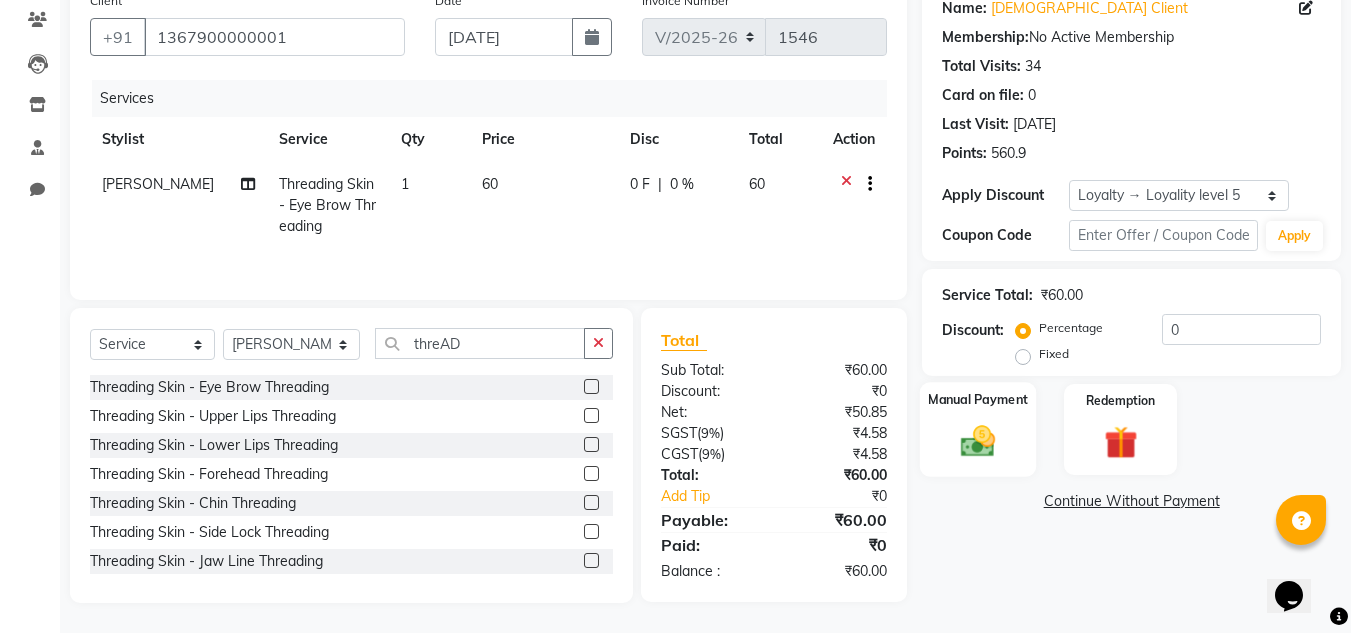 click 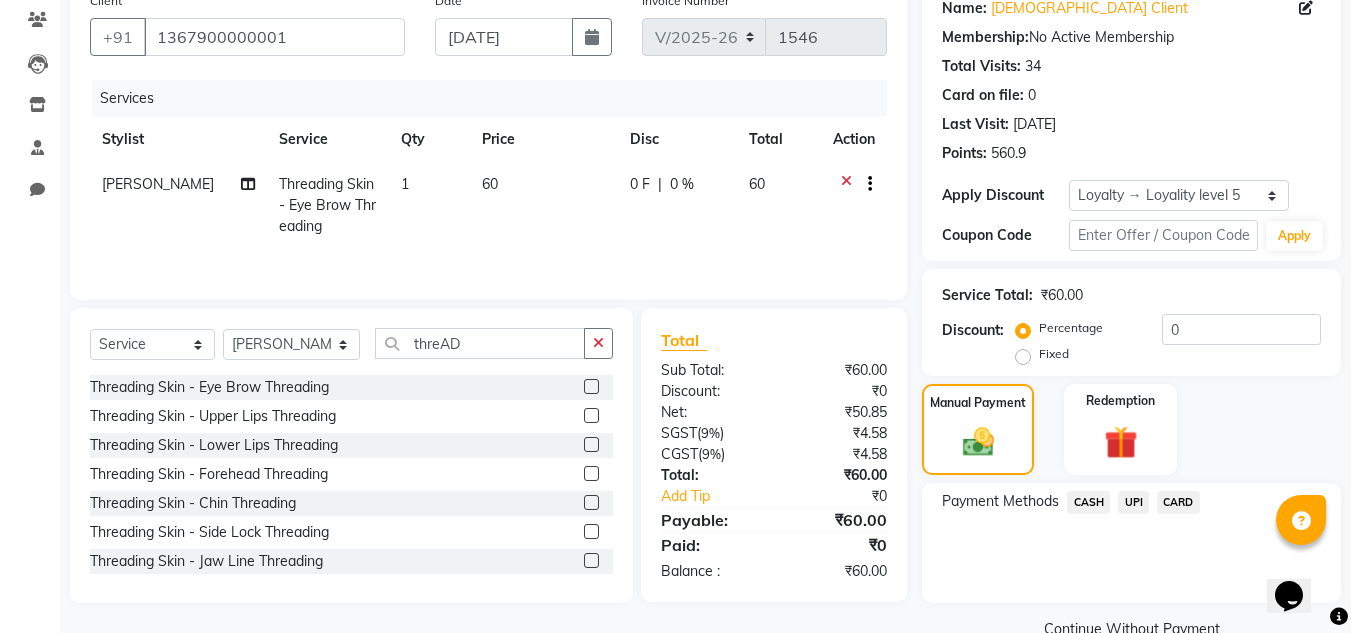 click on "UPI" 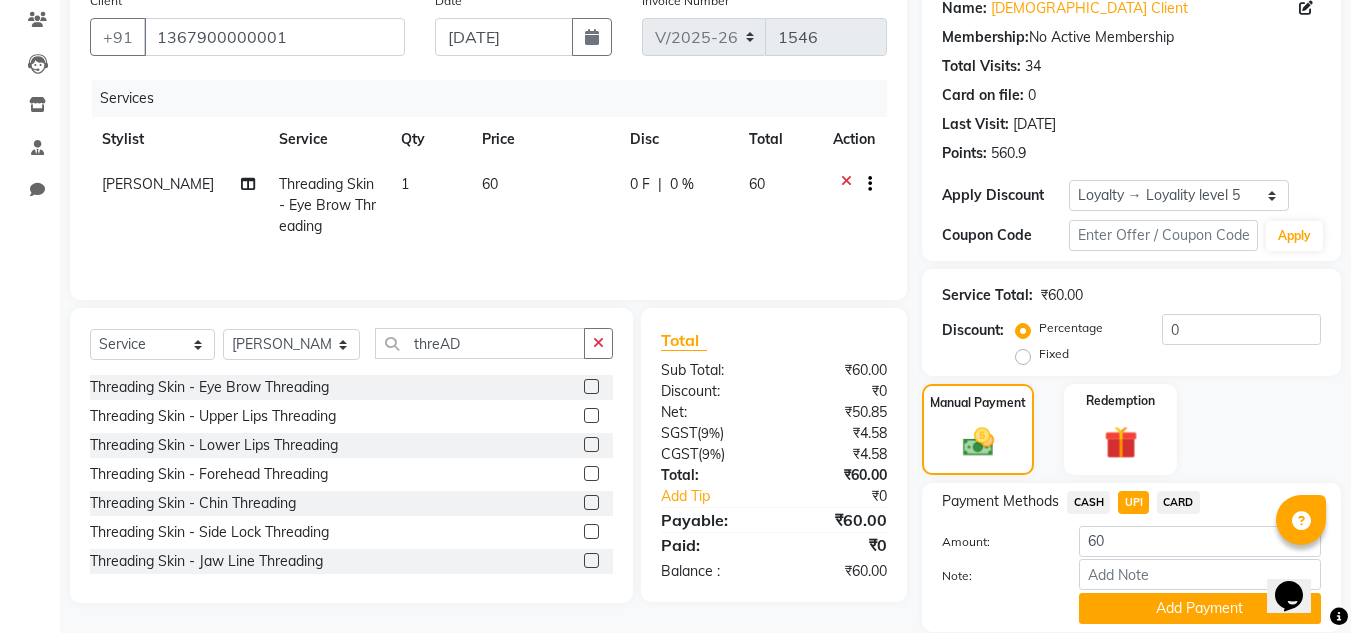 scroll, scrollTop: 238, scrollLeft: 0, axis: vertical 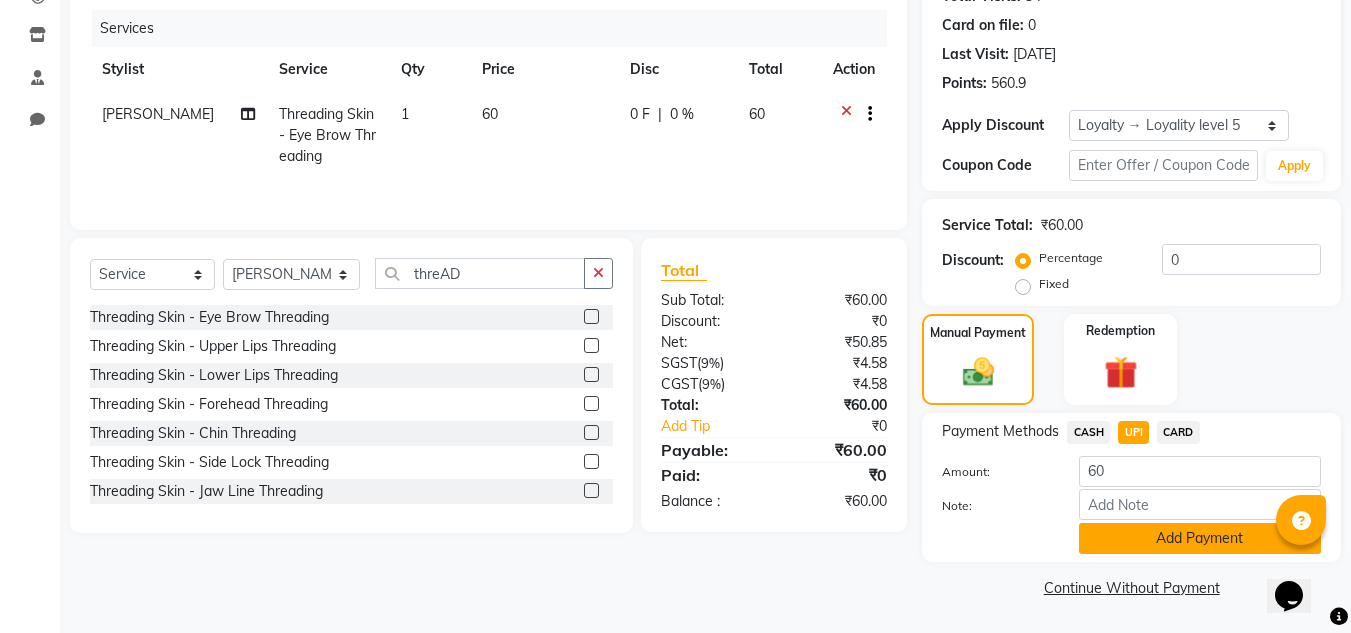 click on "Add Payment" 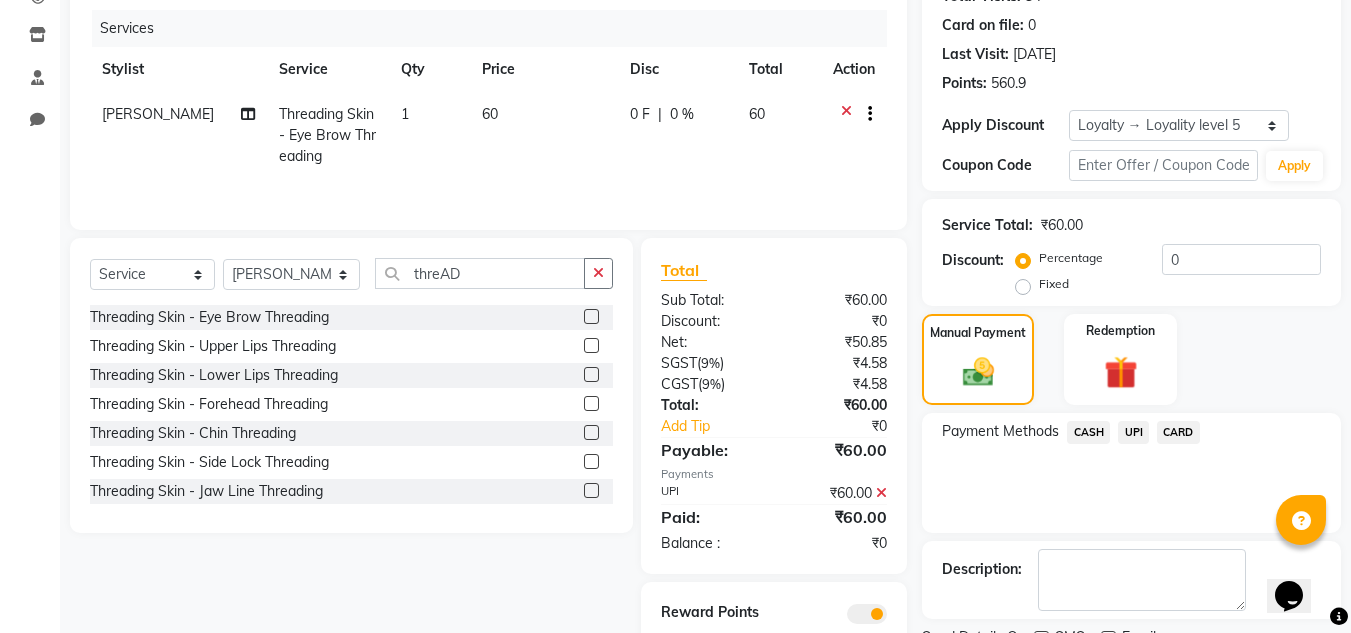 scroll, scrollTop: 322, scrollLeft: 0, axis: vertical 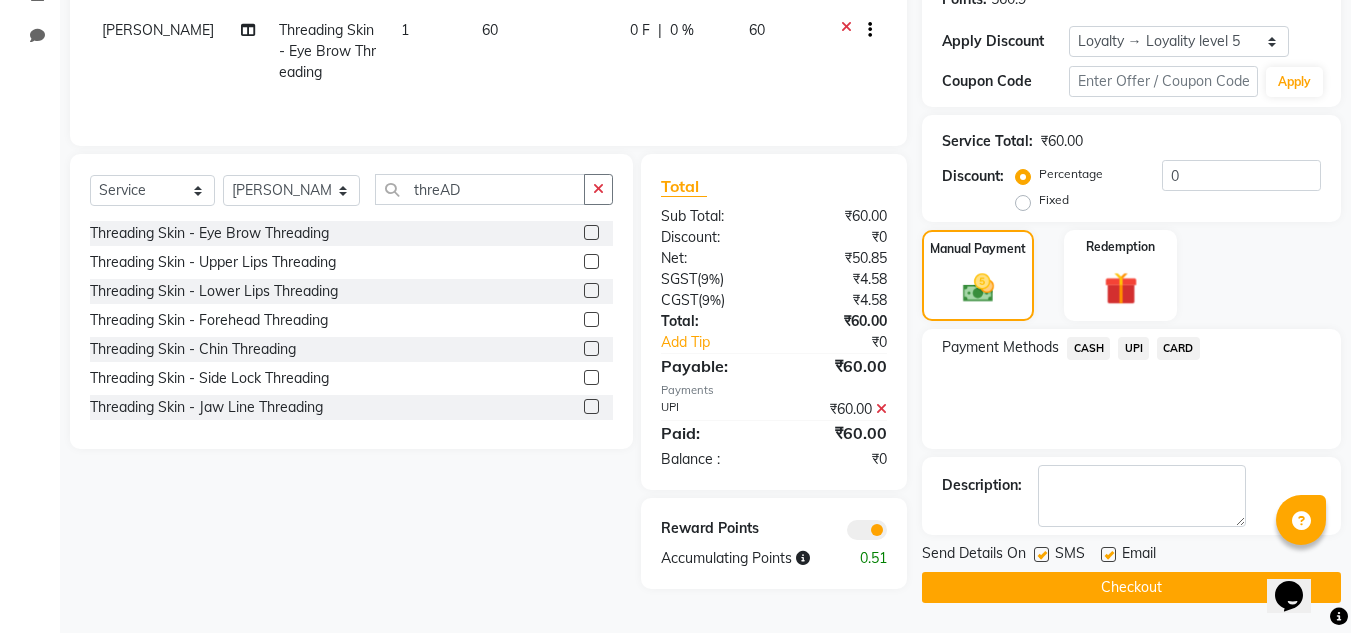click 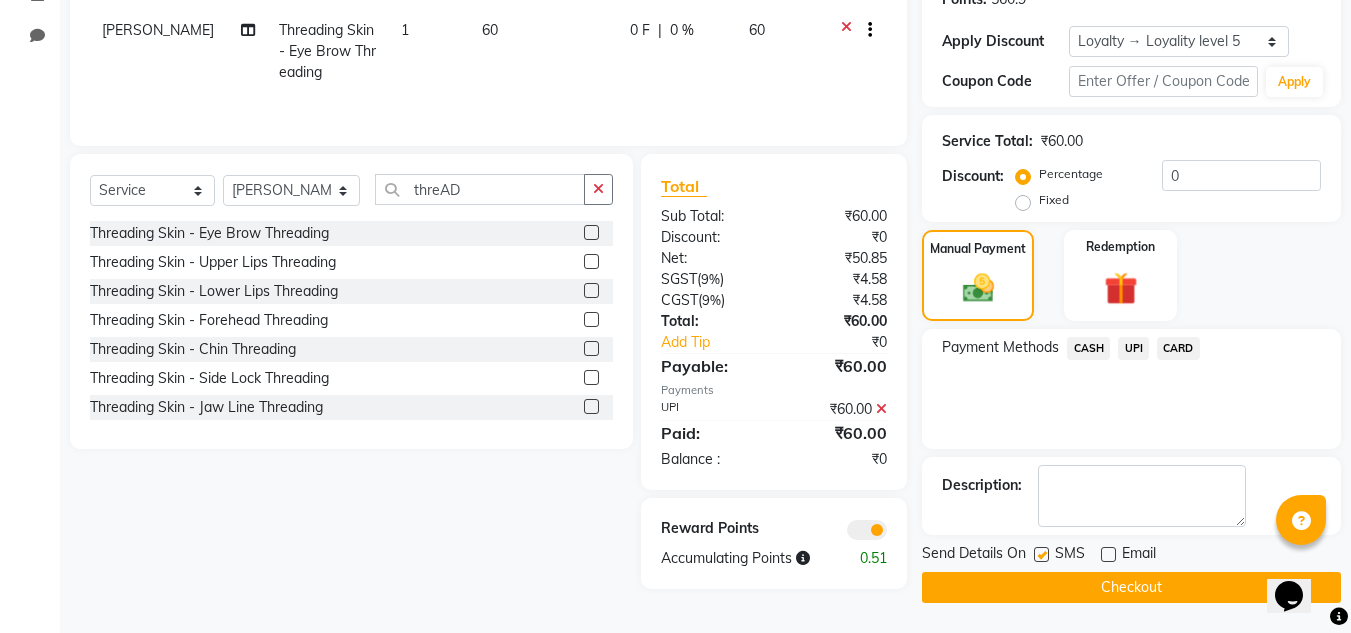 click 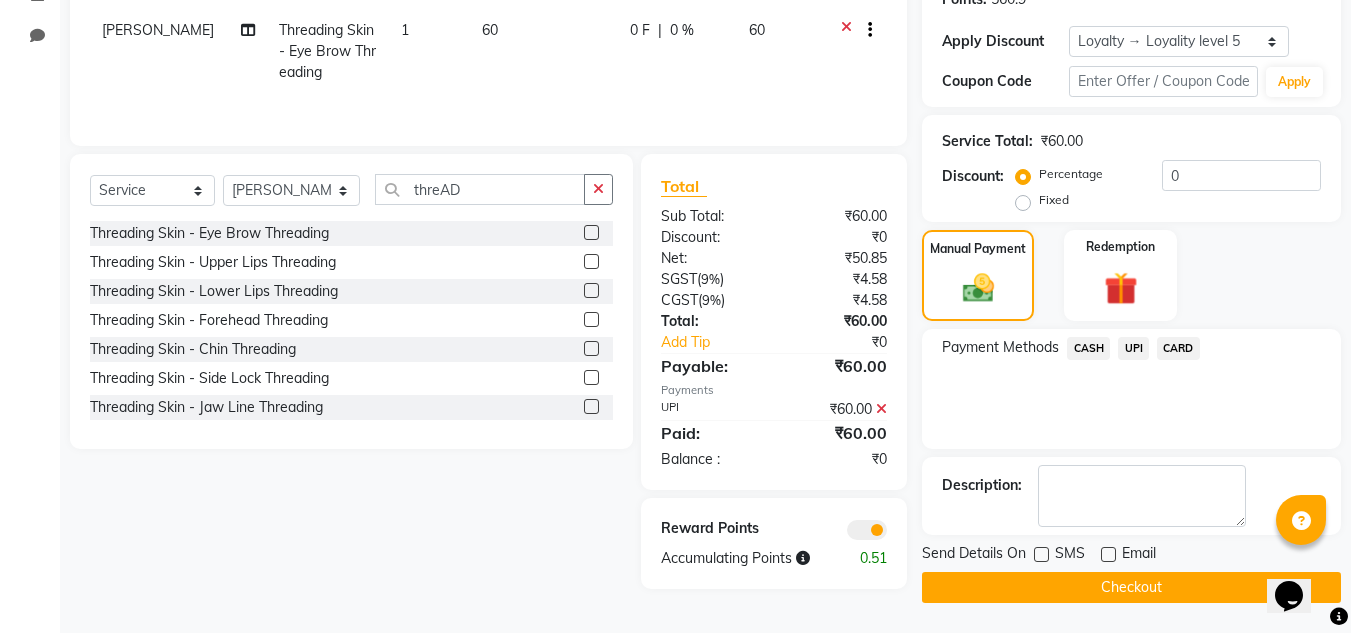 click on "Checkout" 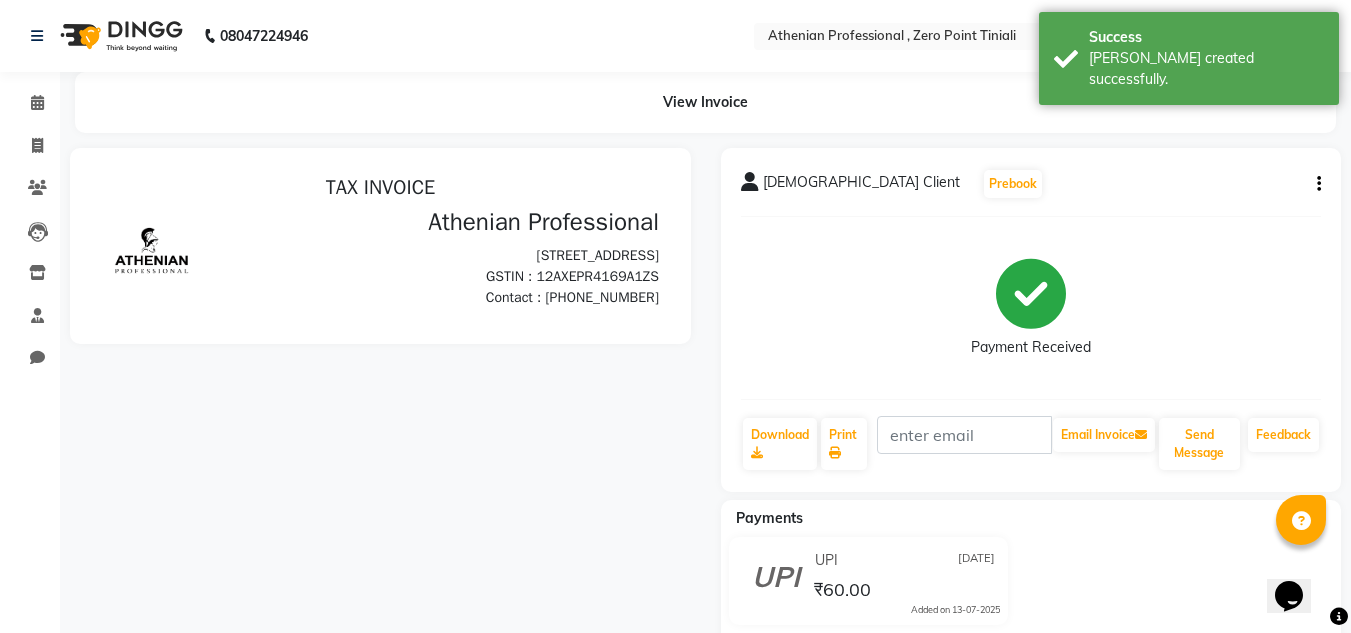 scroll, scrollTop: 0, scrollLeft: 0, axis: both 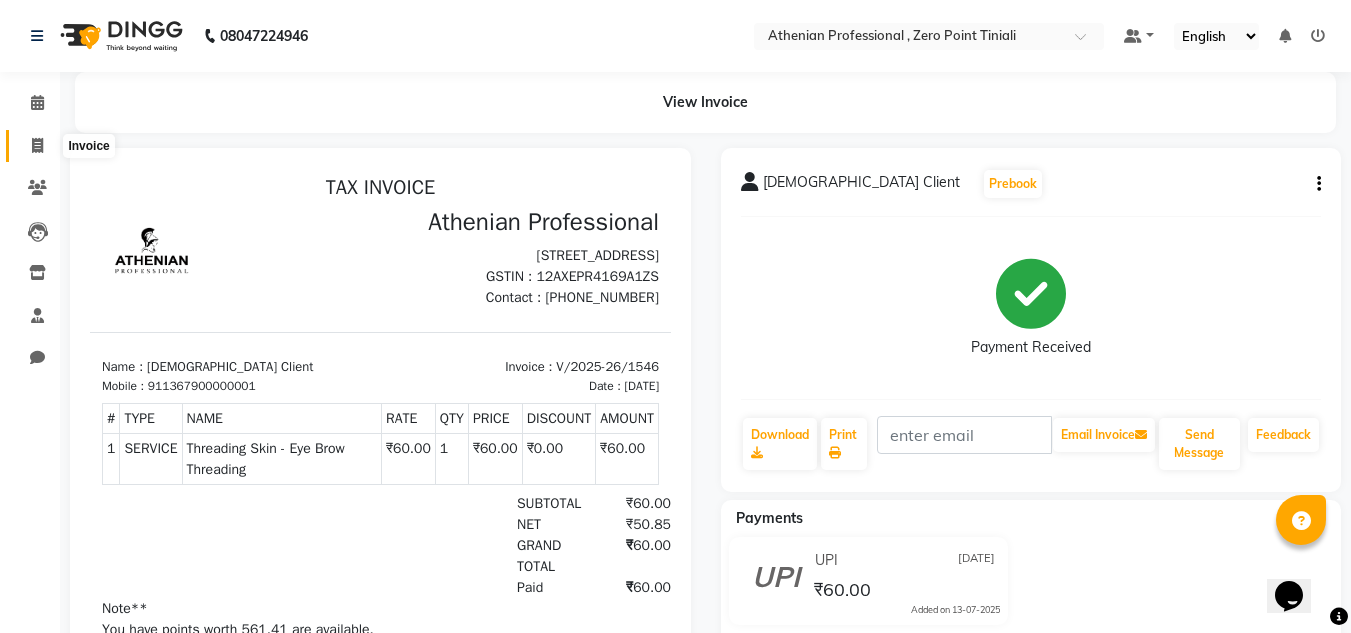 click 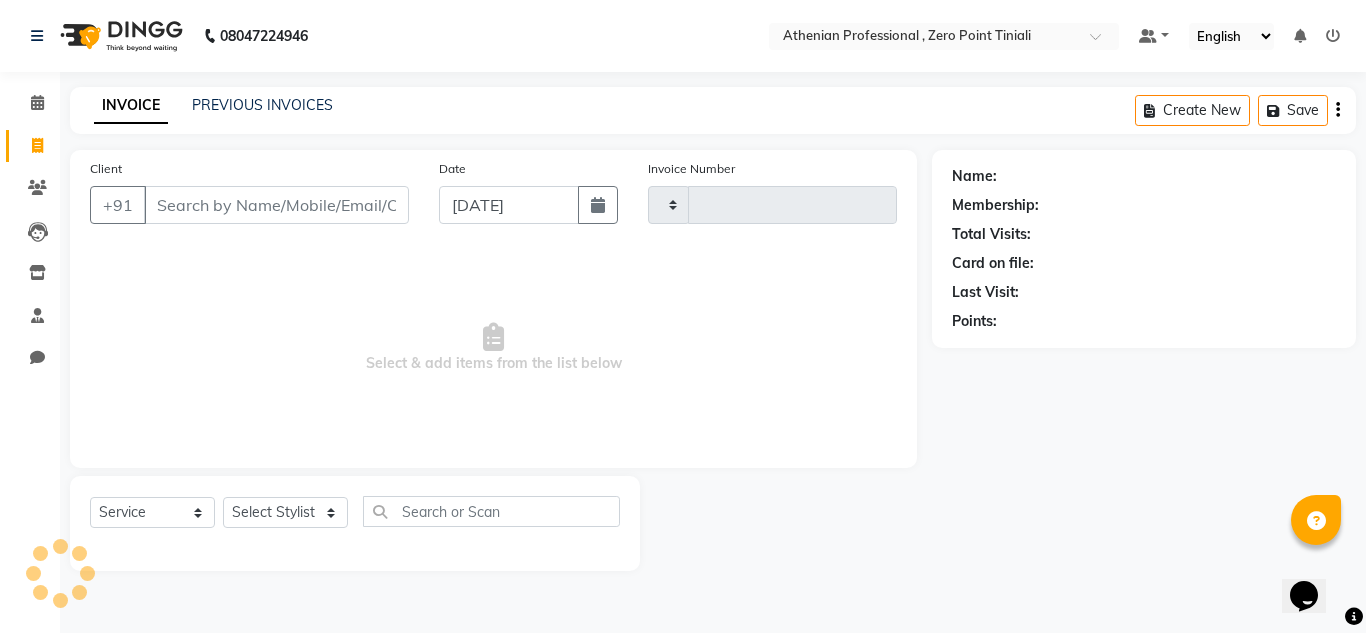 type on "1547" 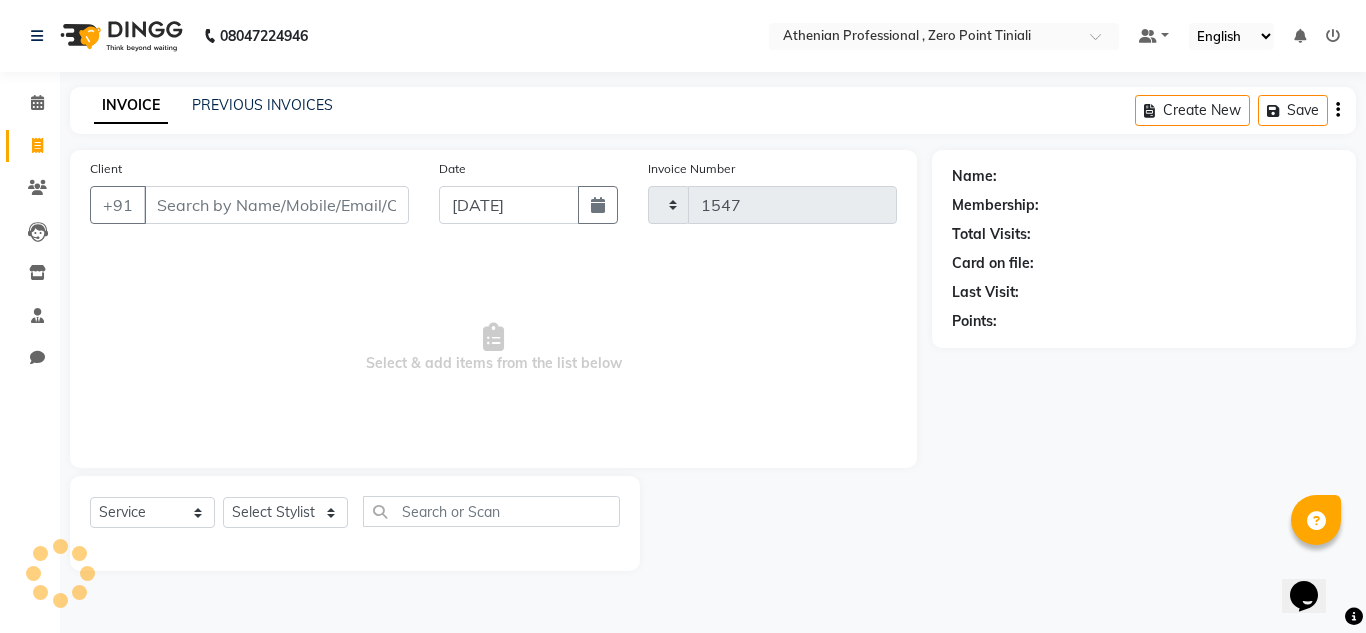select on "8300" 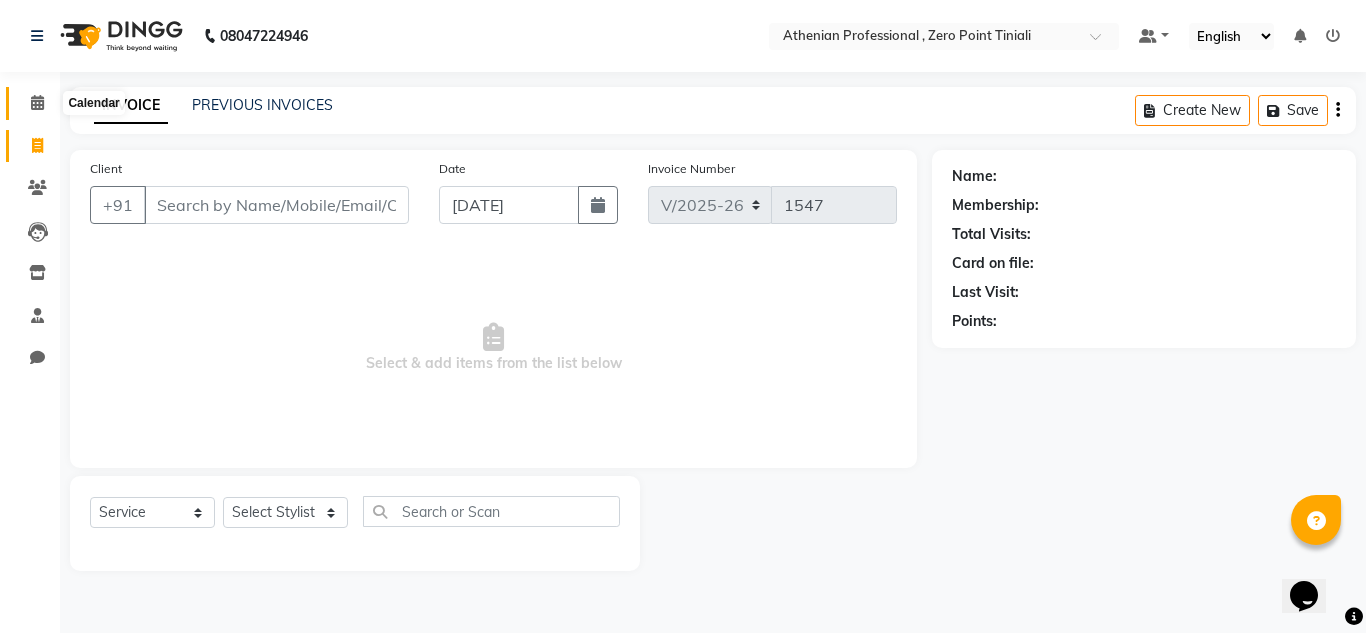 click 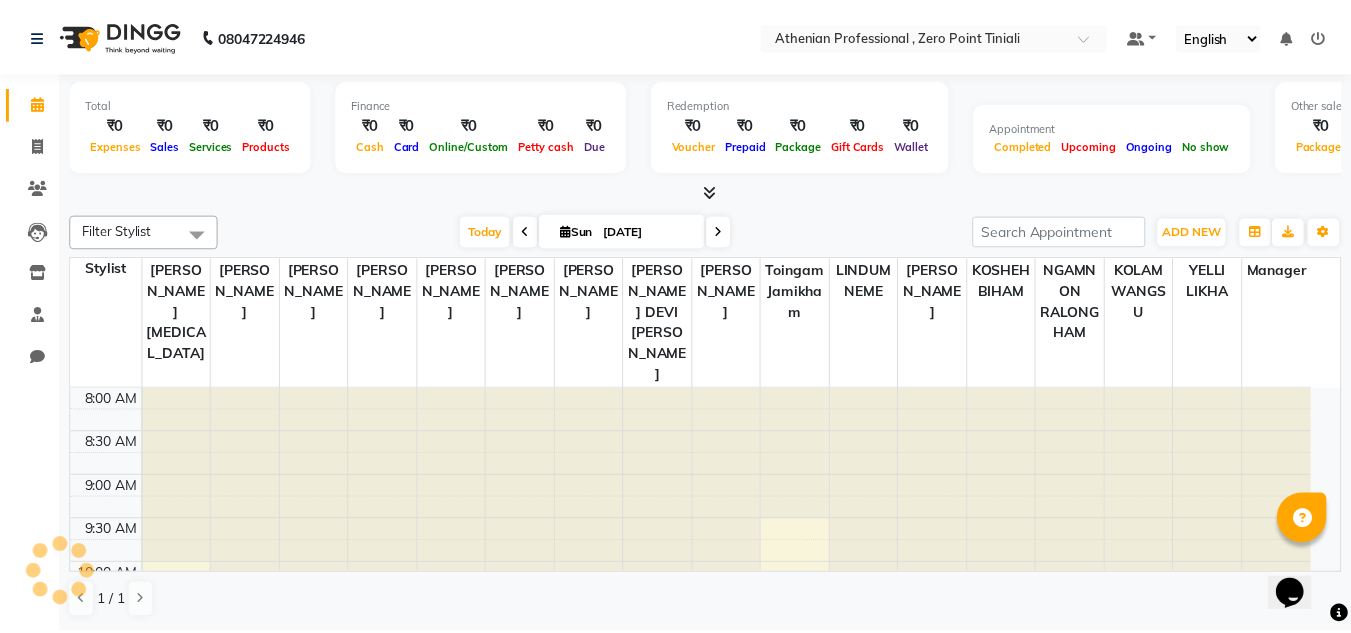 scroll, scrollTop: 0, scrollLeft: 0, axis: both 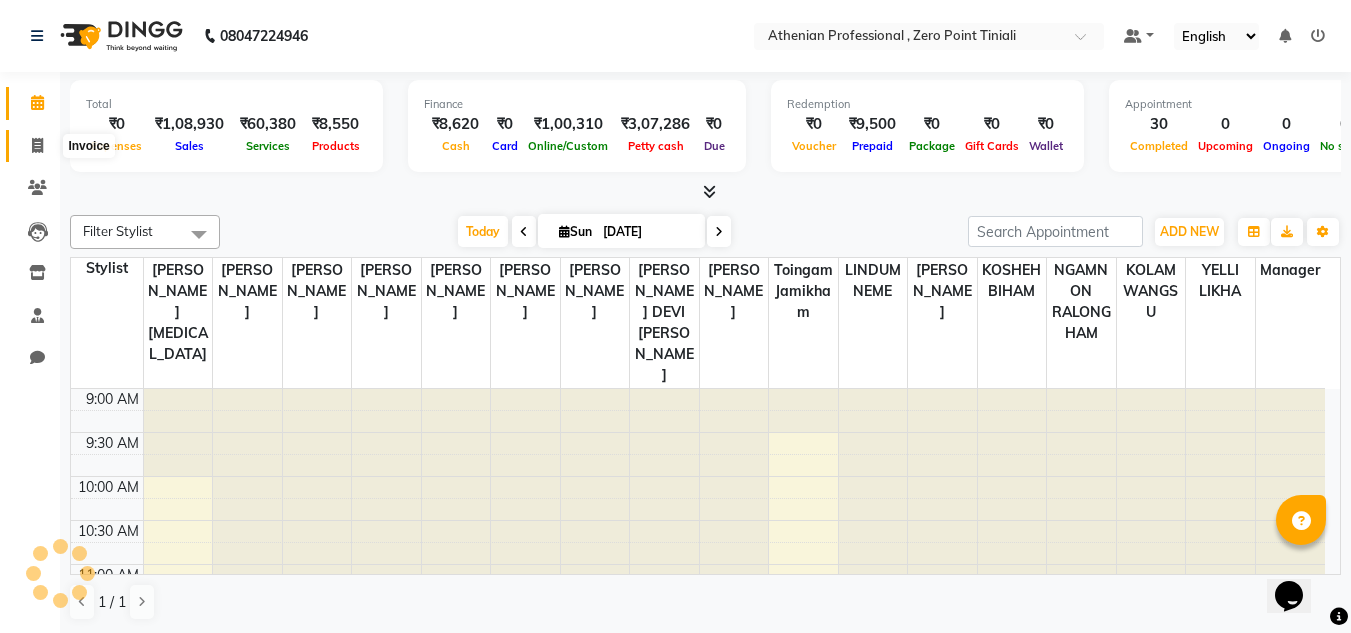 click 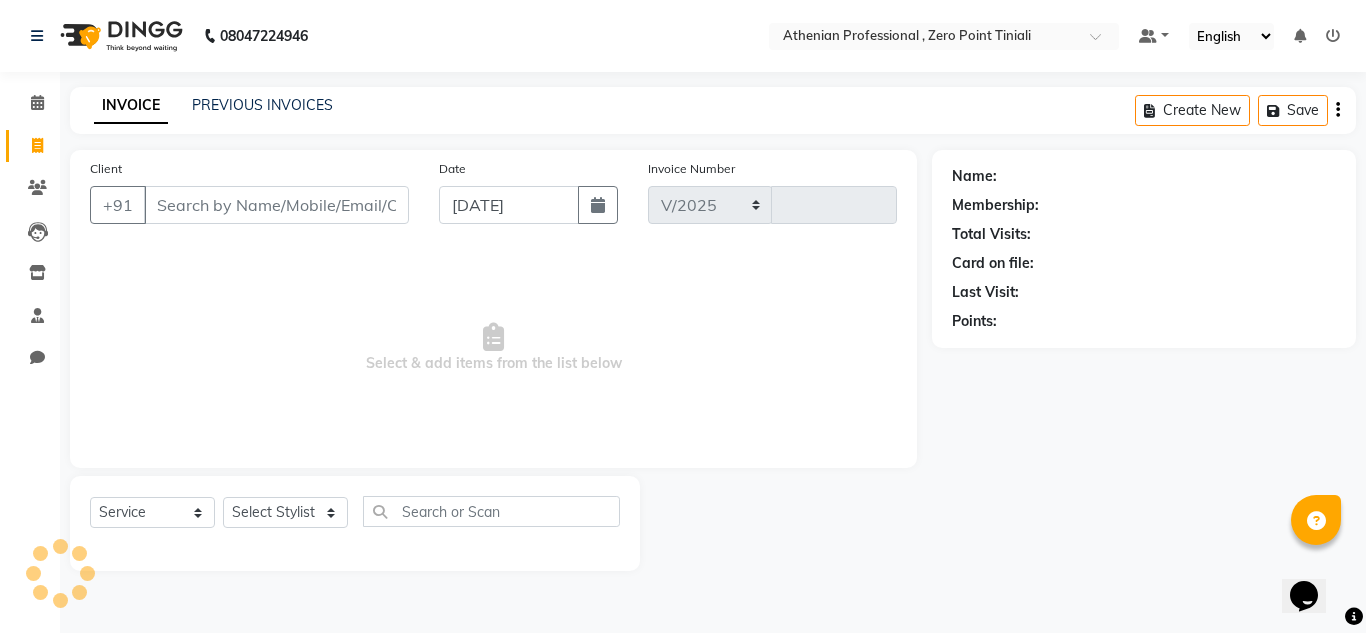 select on "8300" 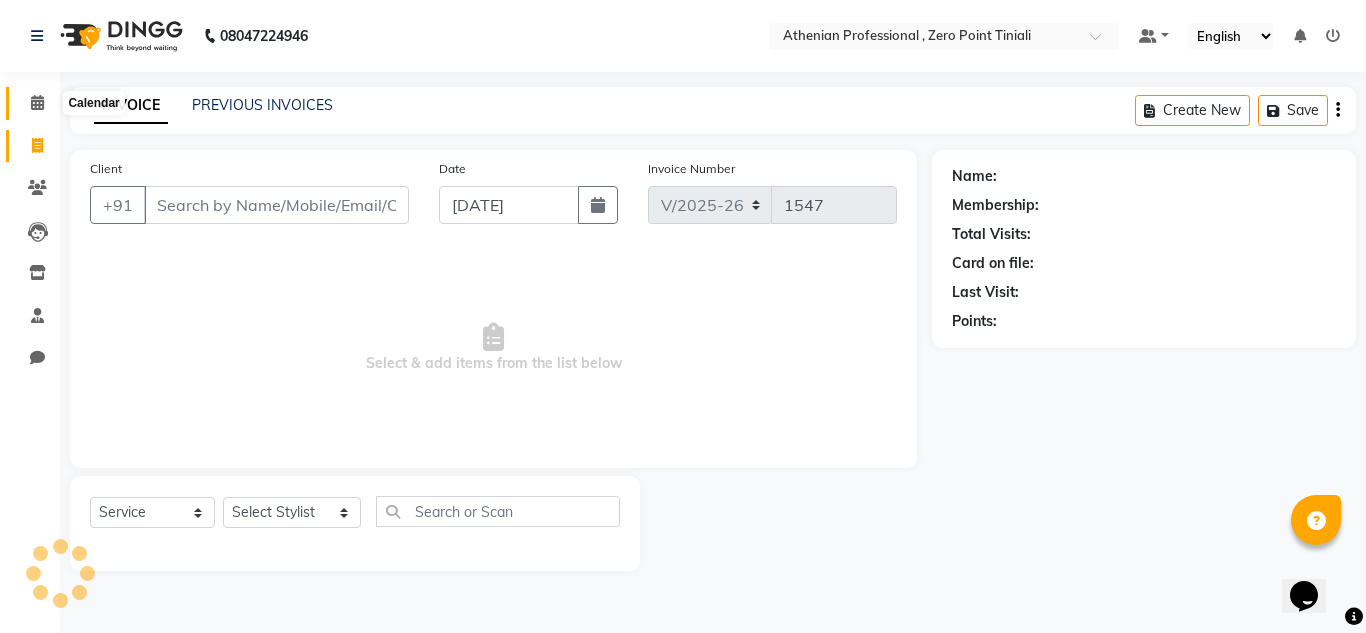 click 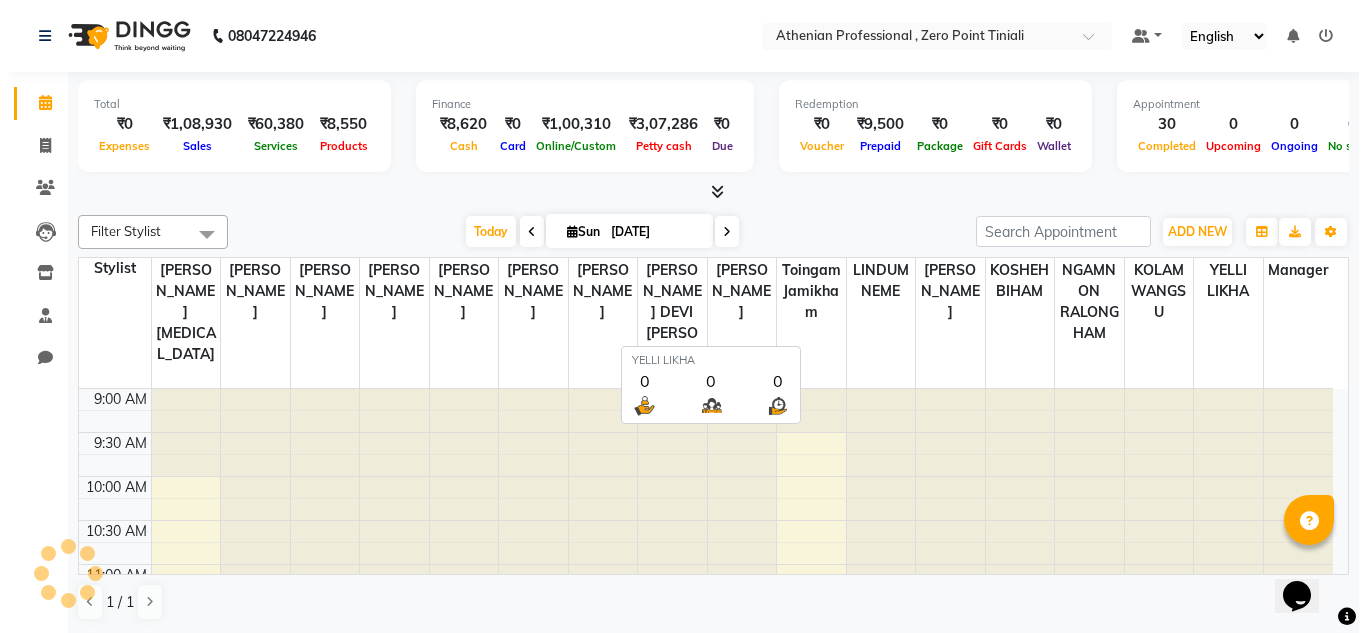 scroll, scrollTop: 0, scrollLeft: 0, axis: both 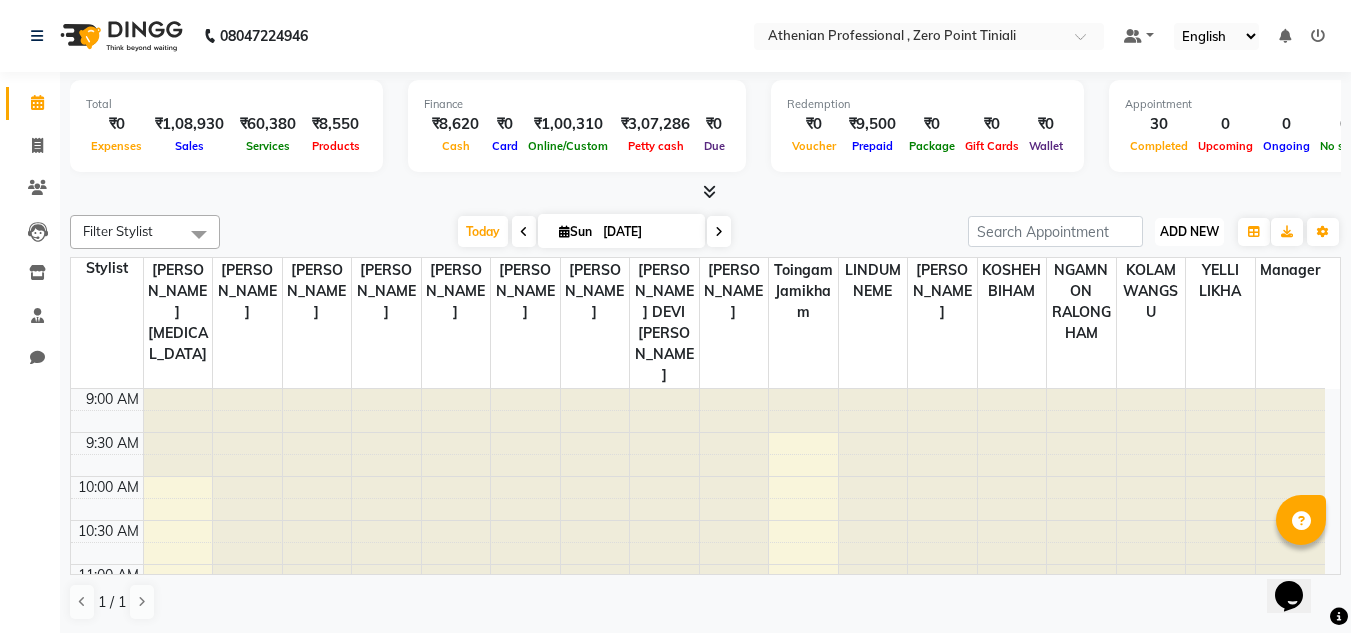 click on "ADD NEW" at bounding box center (1189, 231) 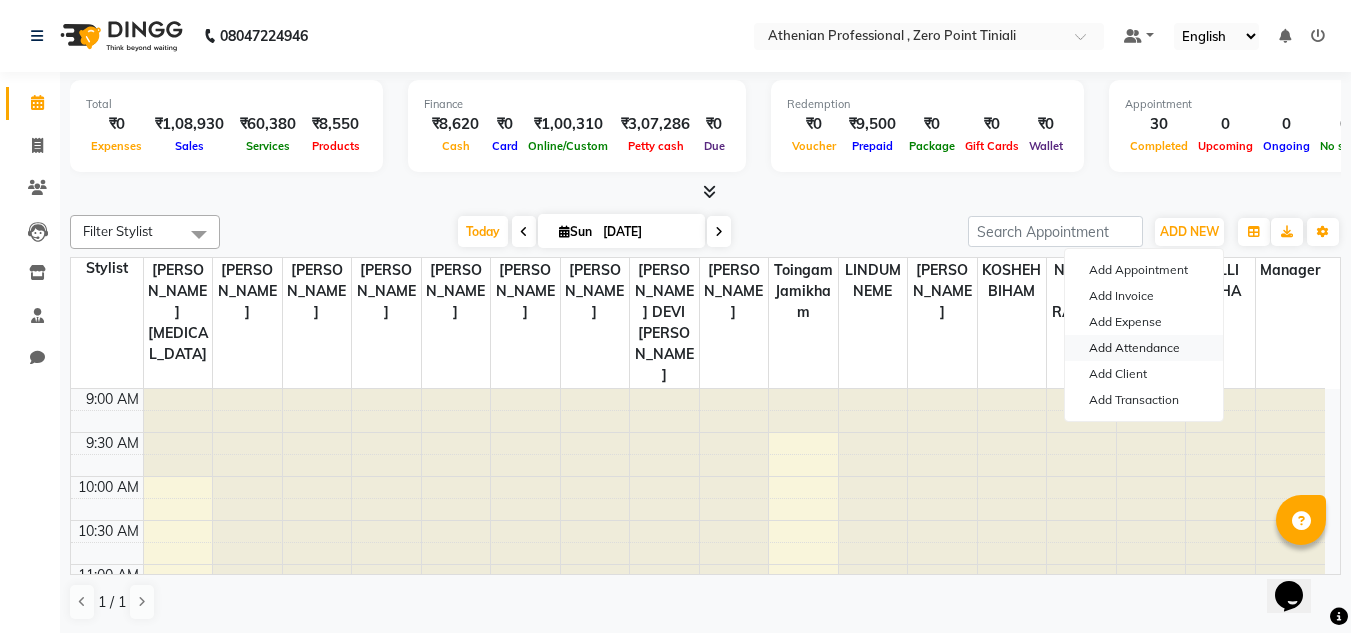 click on "Add Attendance" at bounding box center [1144, 348] 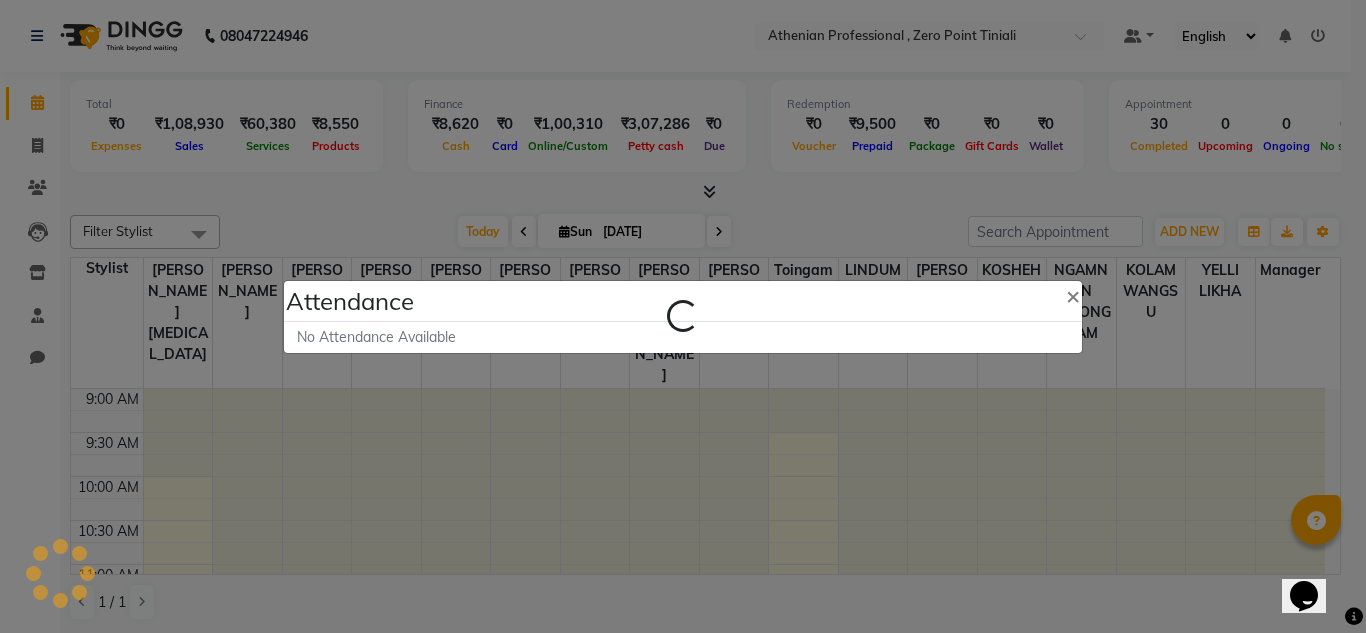 select on "A" 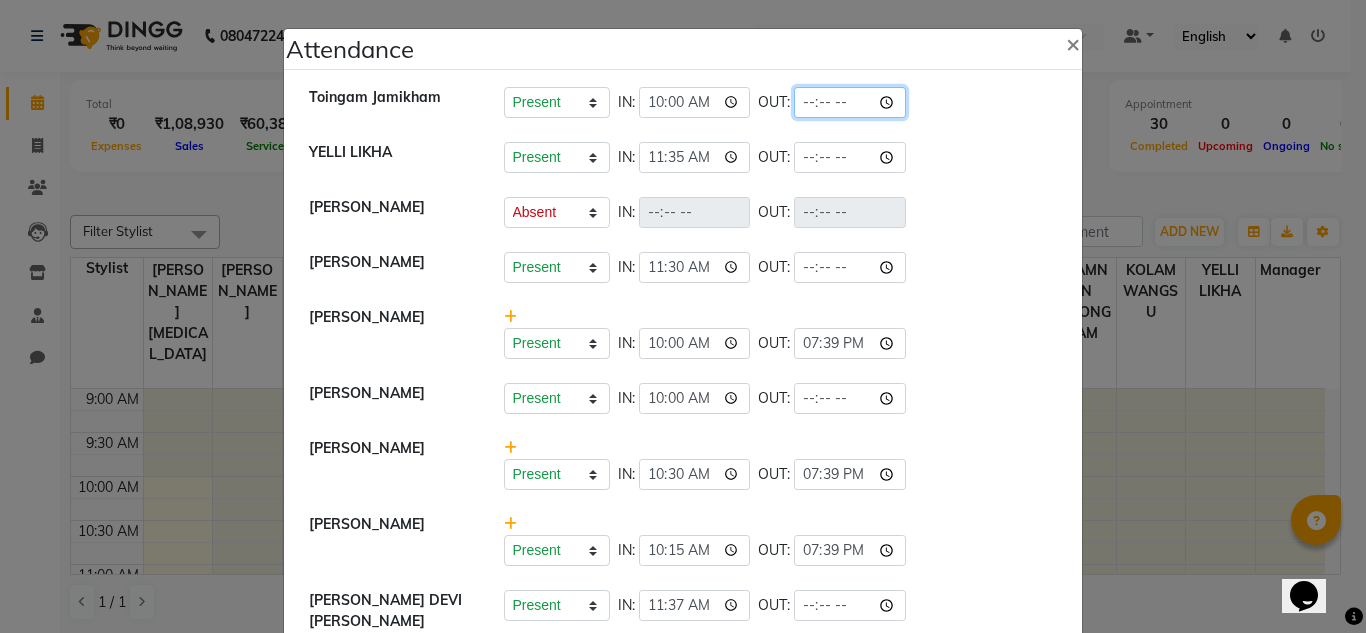 click 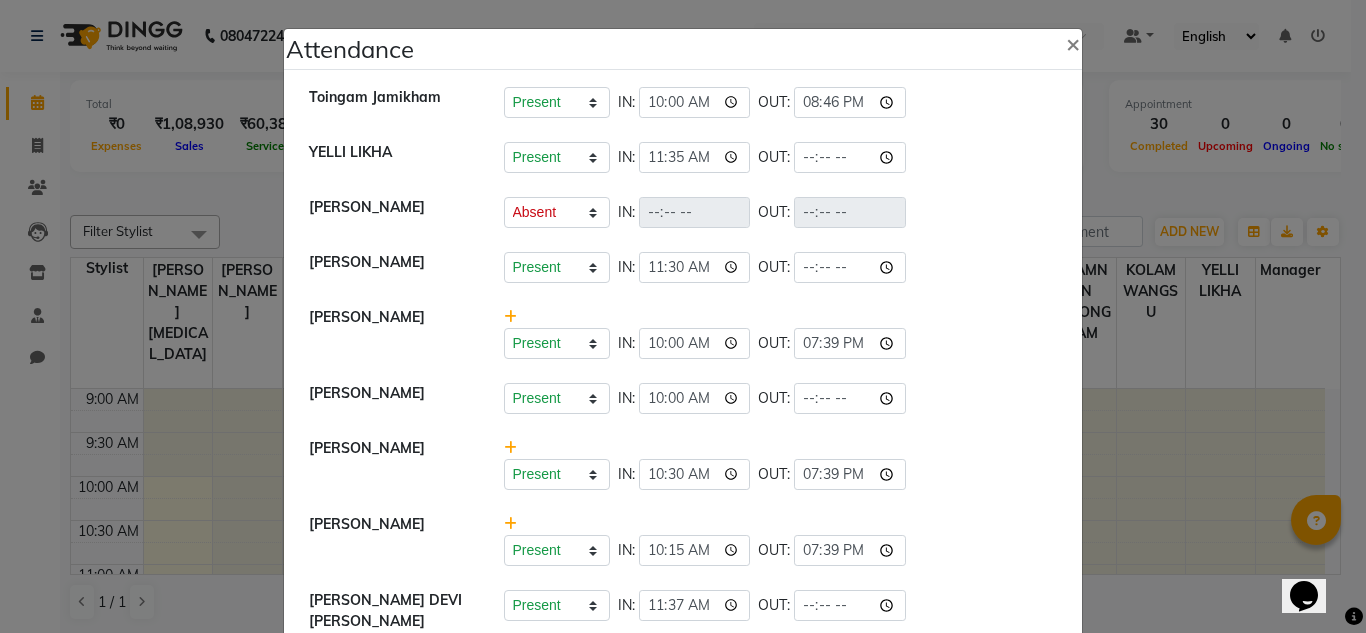type on "20:46" 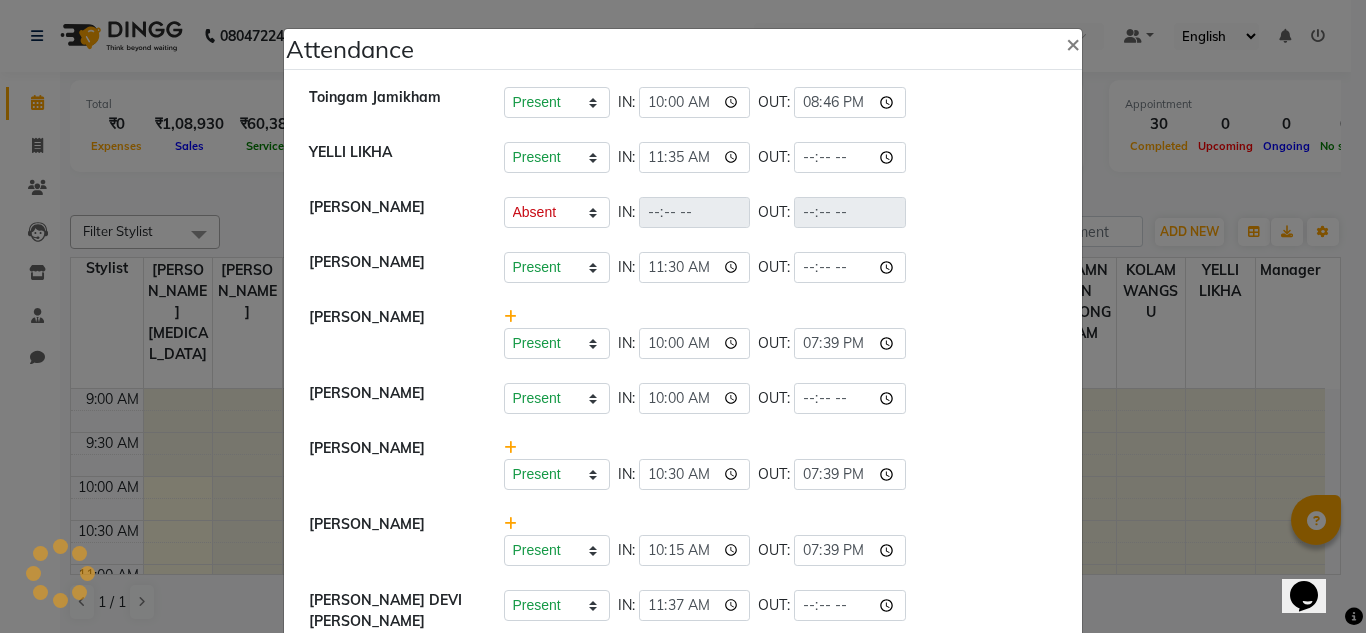 select on "A" 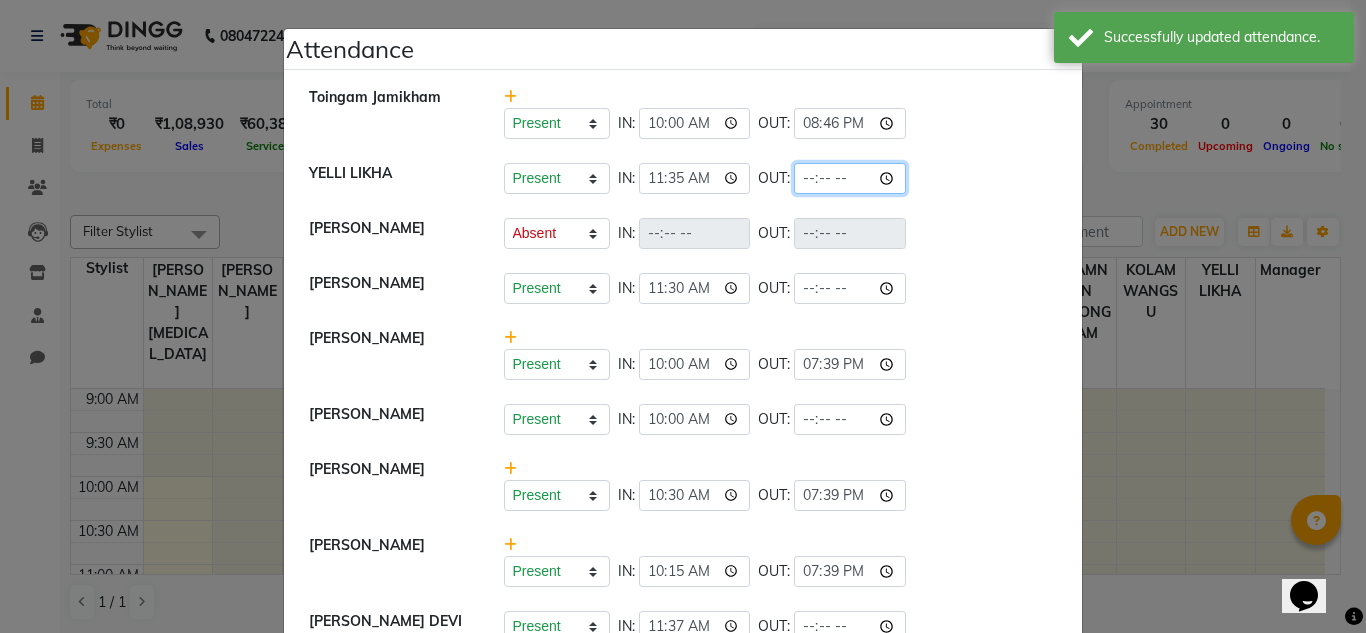 click 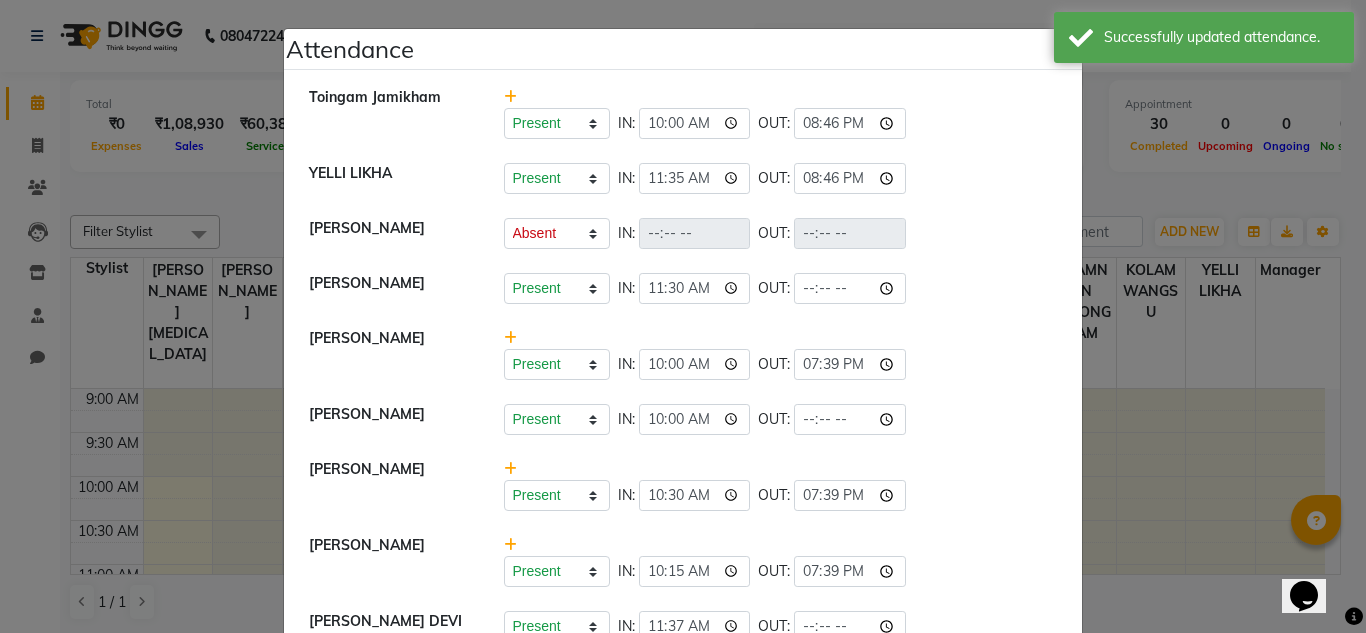 type on "20:46" 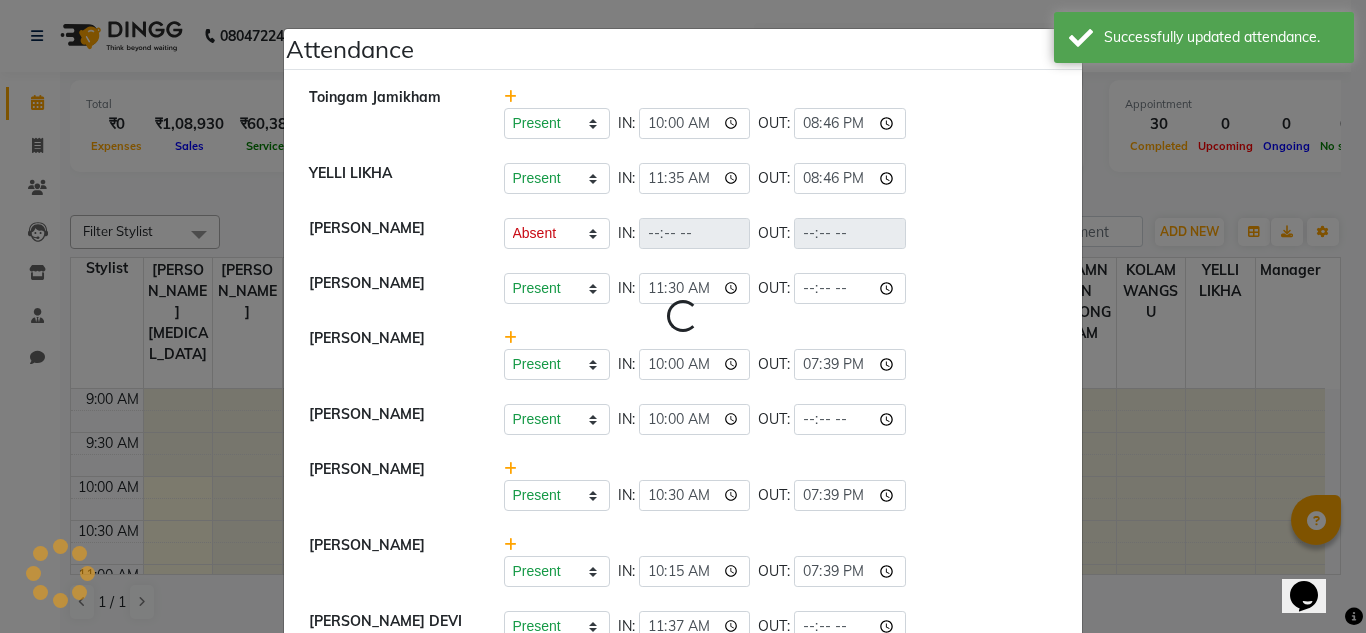 select on "A" 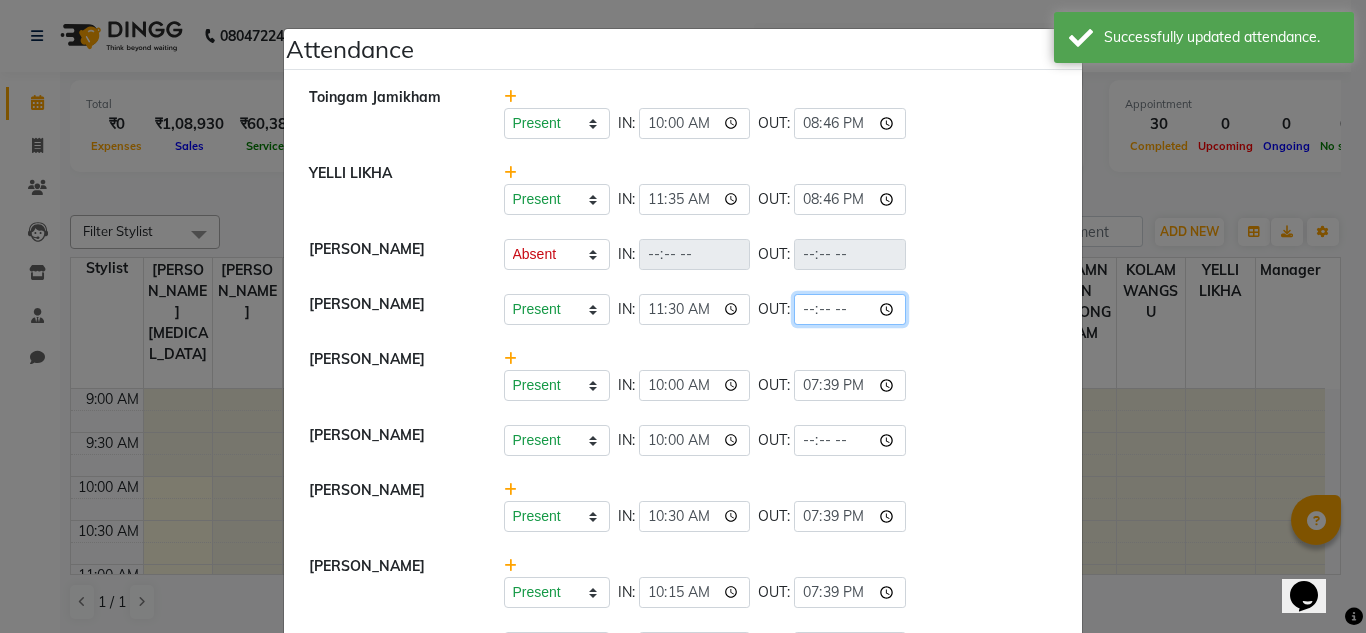 click 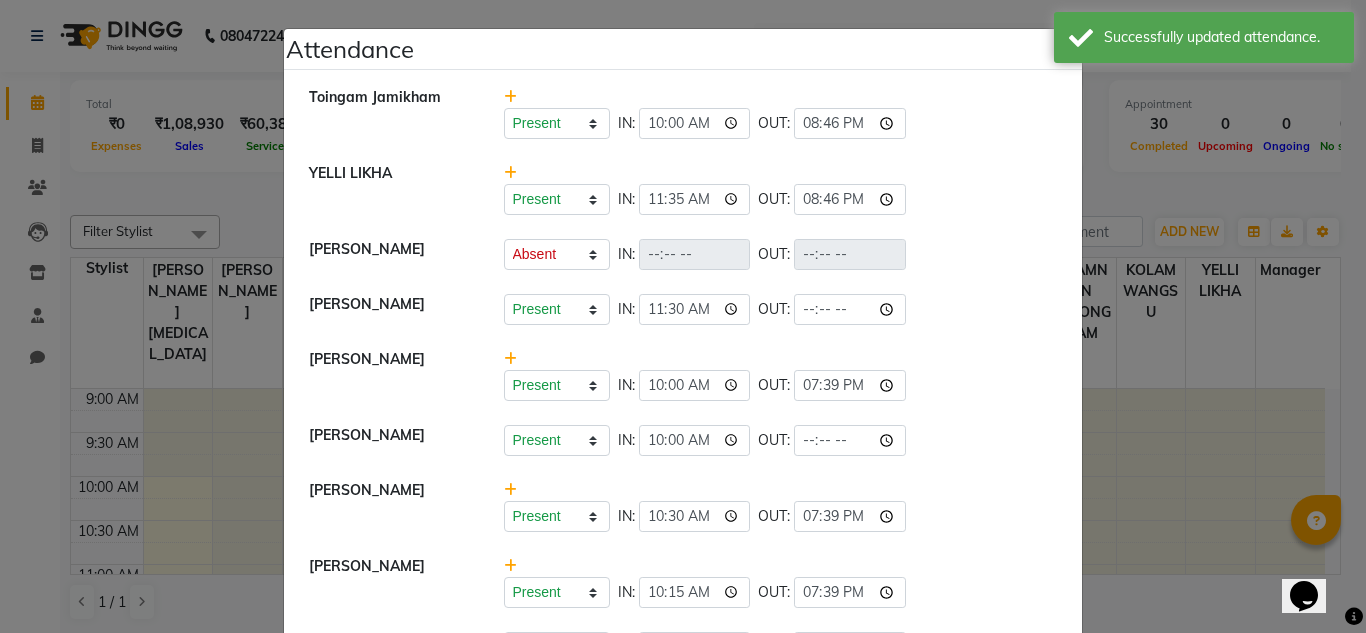 click on "[PERSON_NAME]   Present   Absent   Late   Half Day   Weekly Off  IN:  11:30 OUT:" 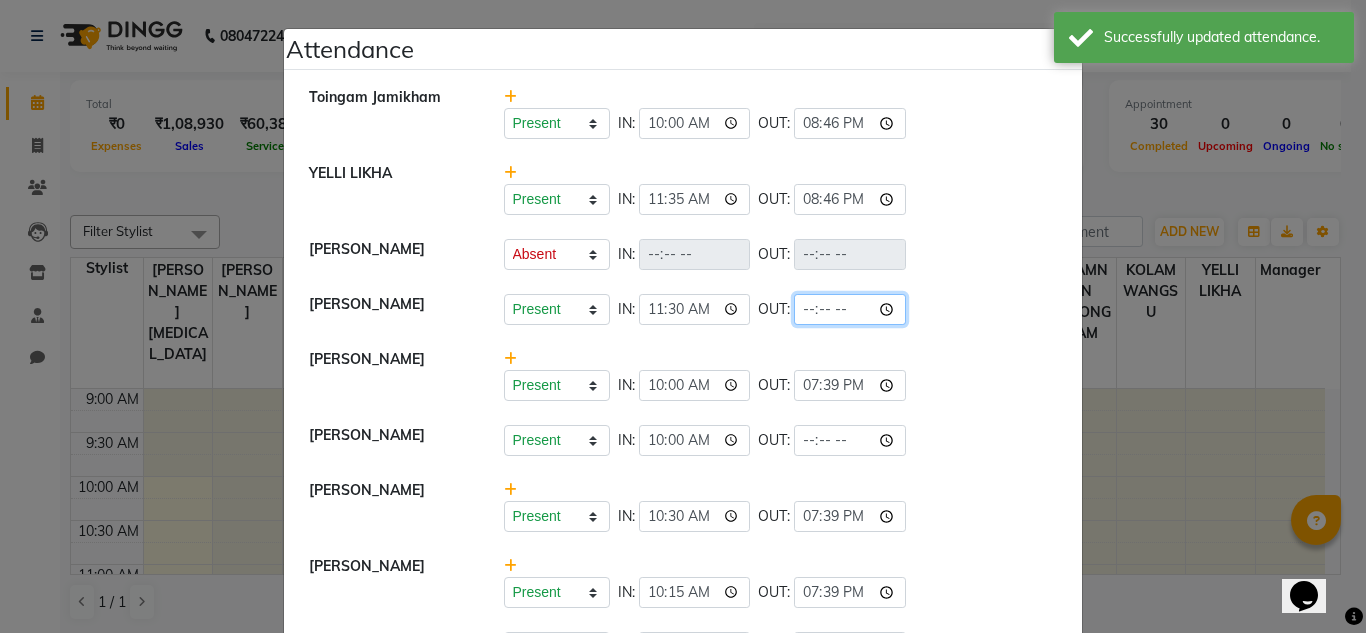 click 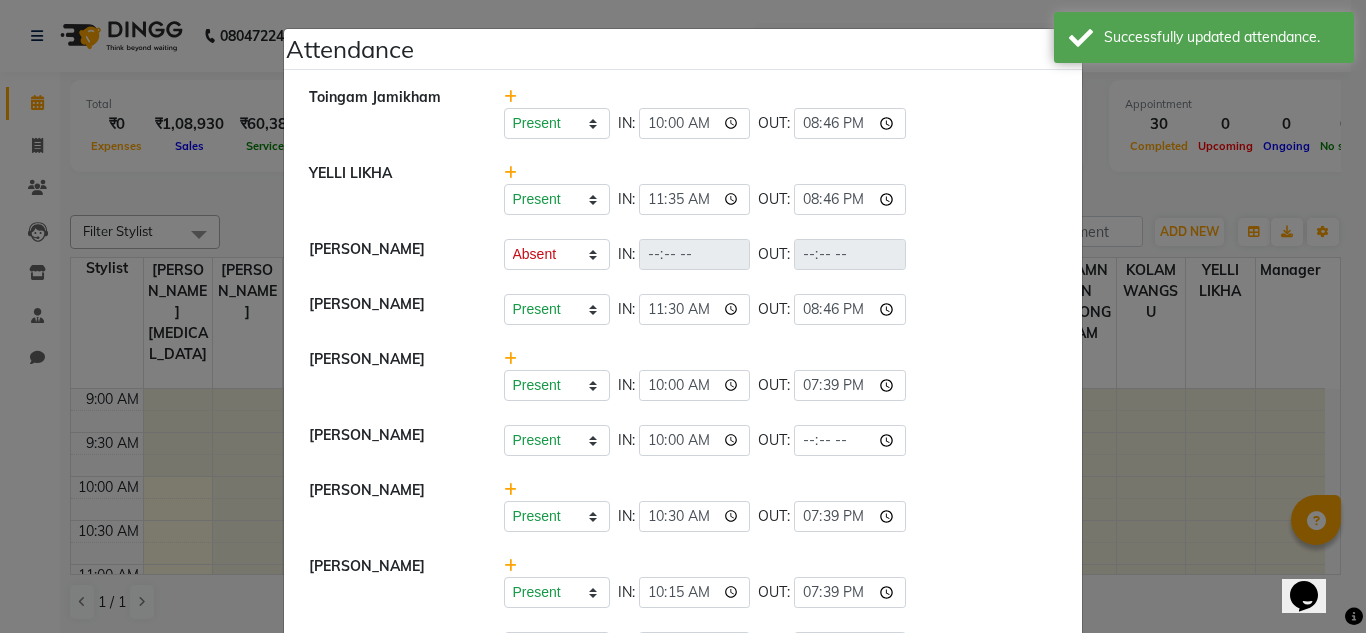 type on "20:46" 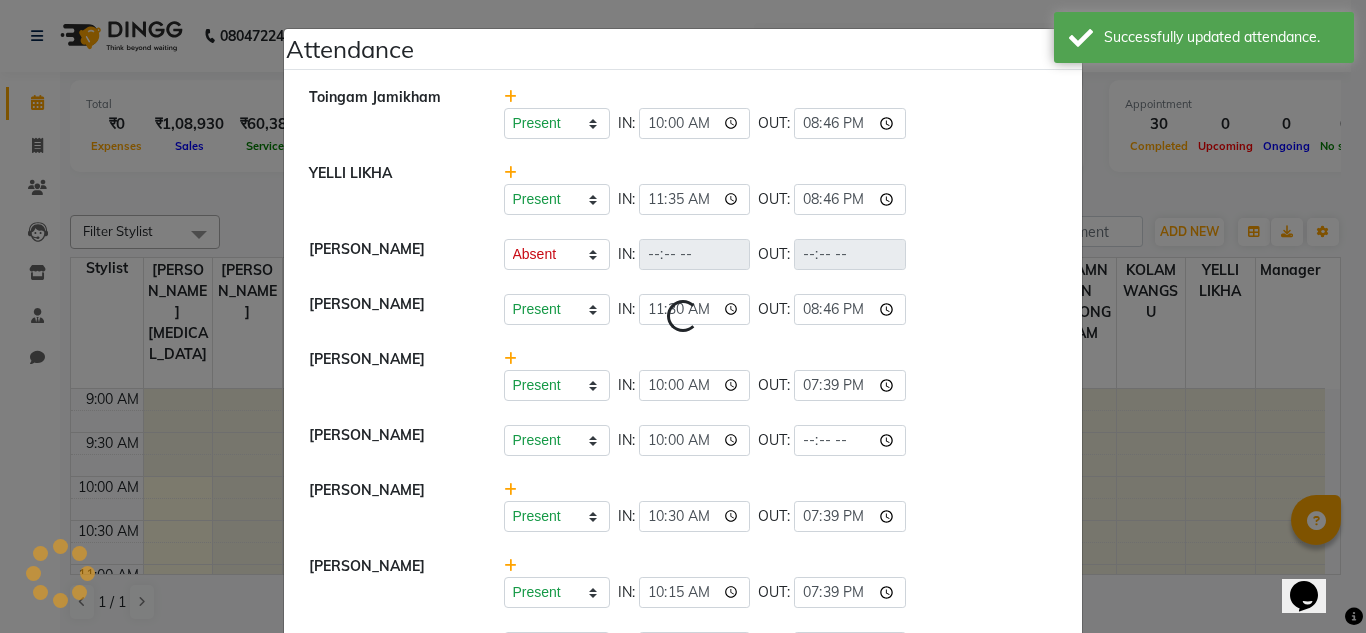 select on "A" 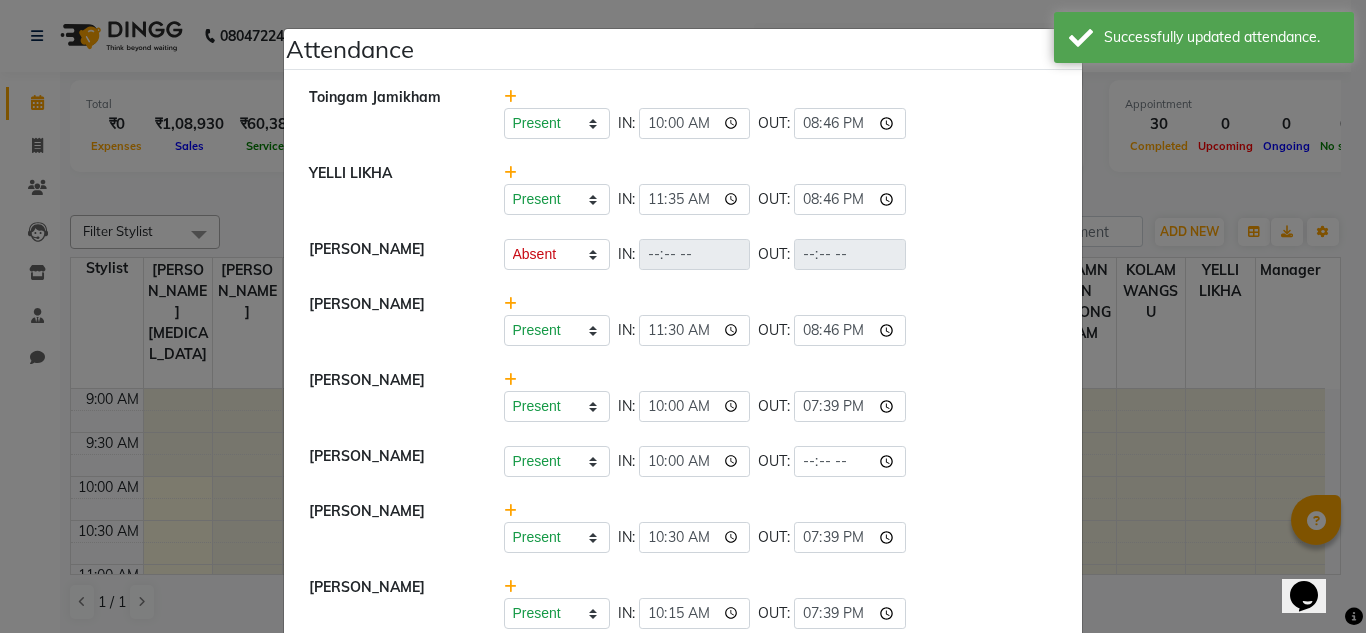 scroll, scrollTop: 208, scrollLeft: 0, axis: vertical 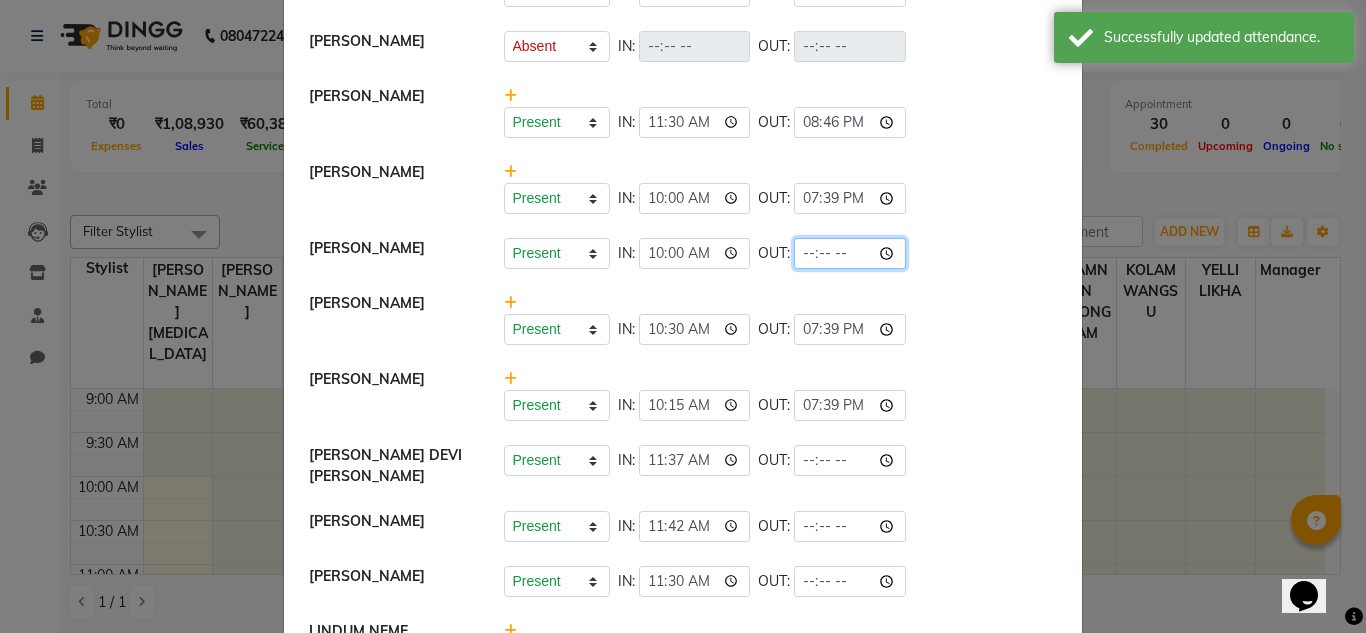 click 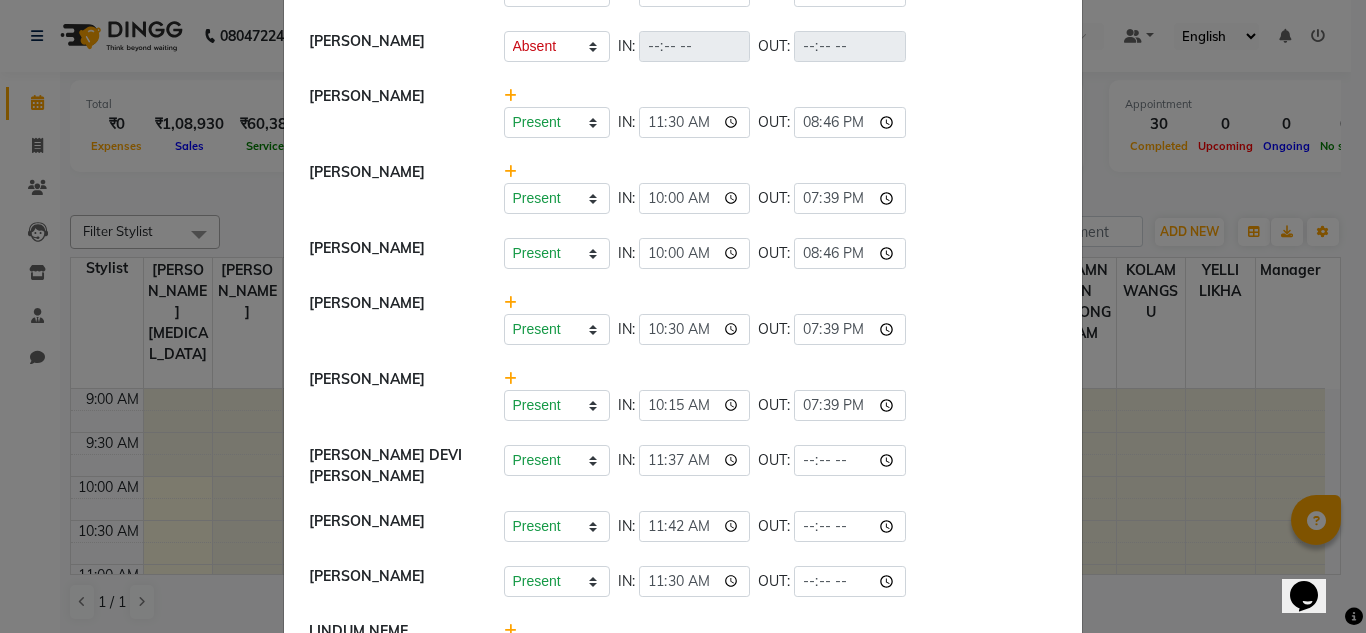 type on "20:46" 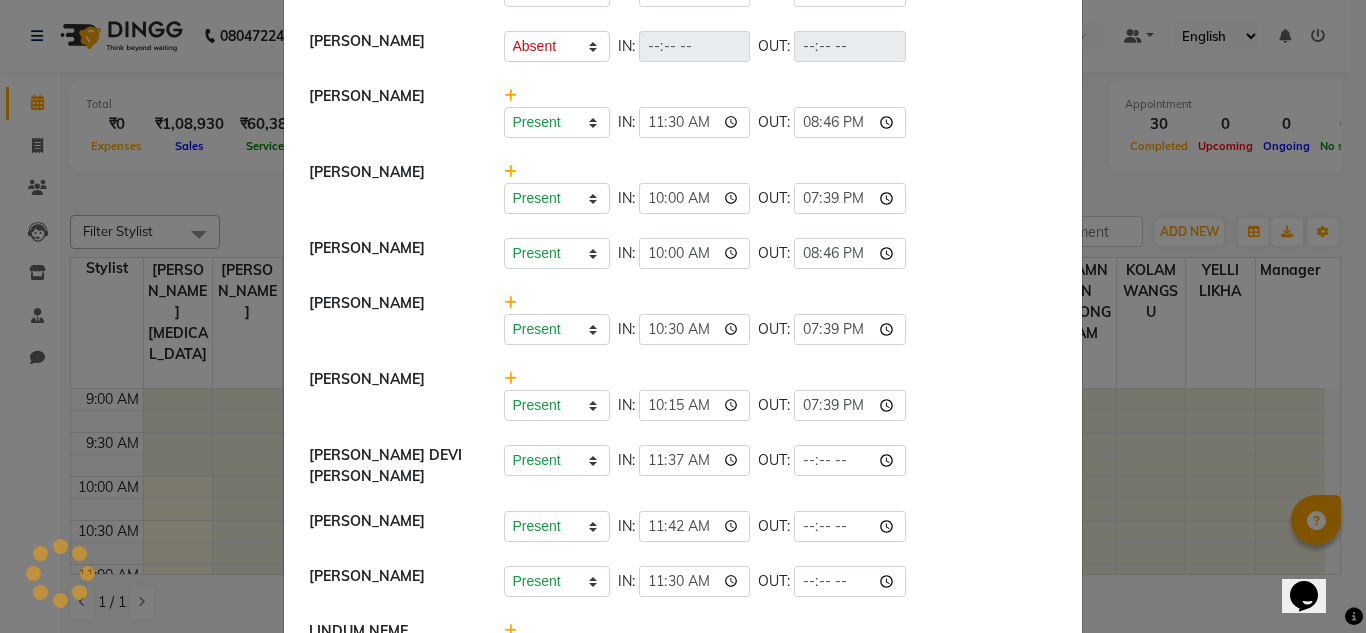 click on "Present   Absent   Late   Half Day   Weekly Off  IN:  10:30 OUT:  19:39" 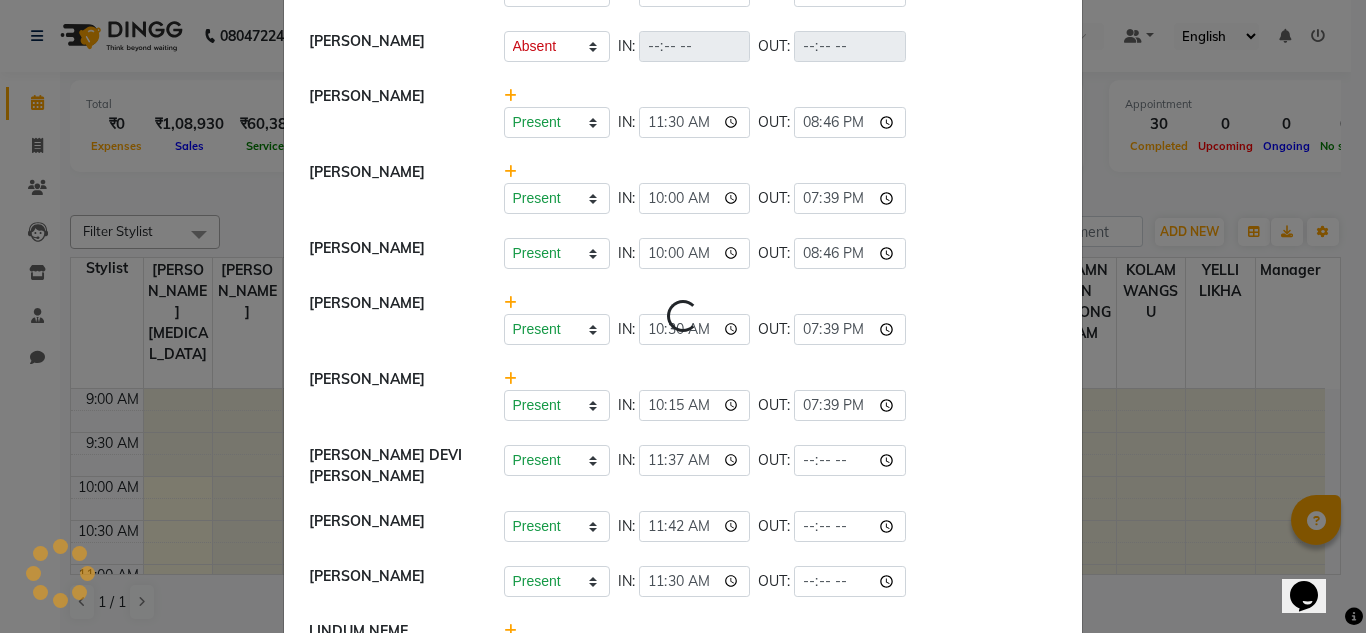 select on "A" 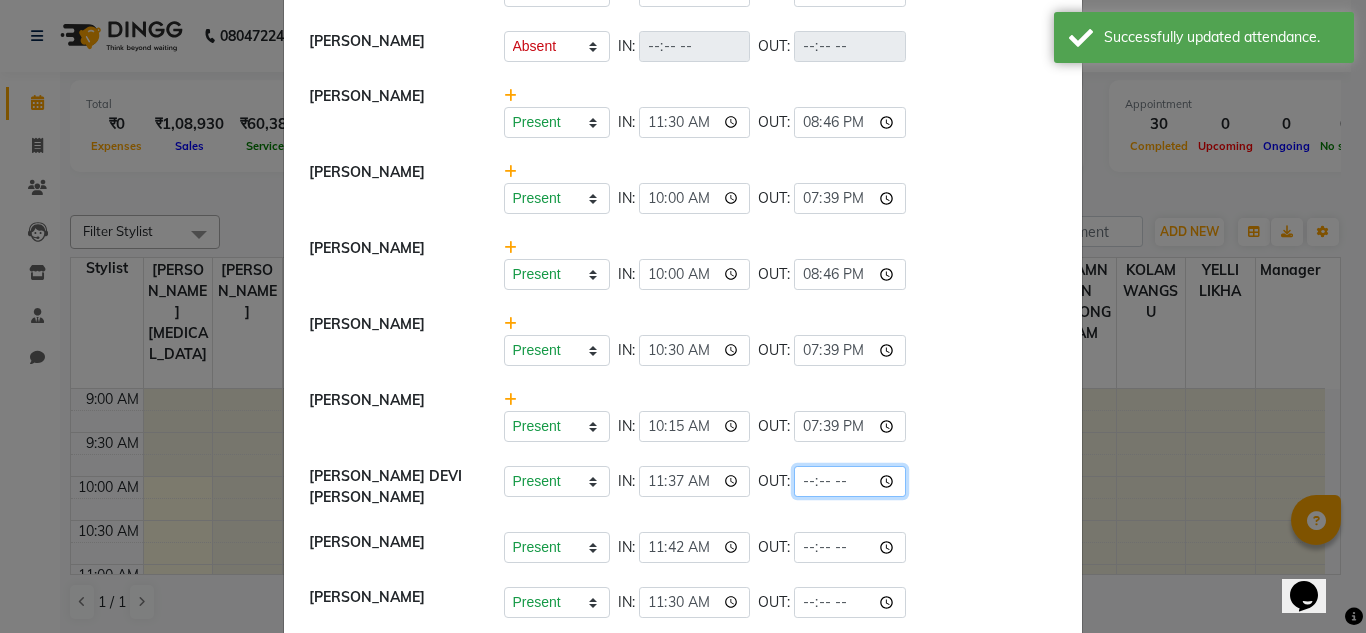 click 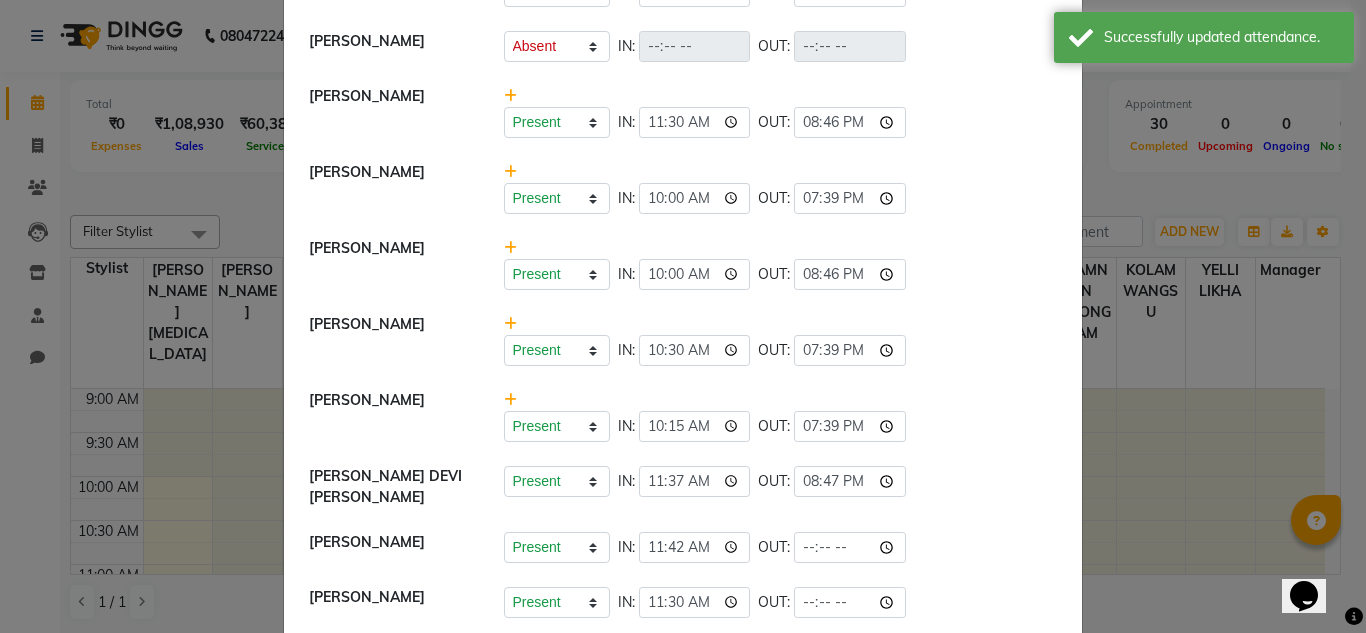 type on "20:47" 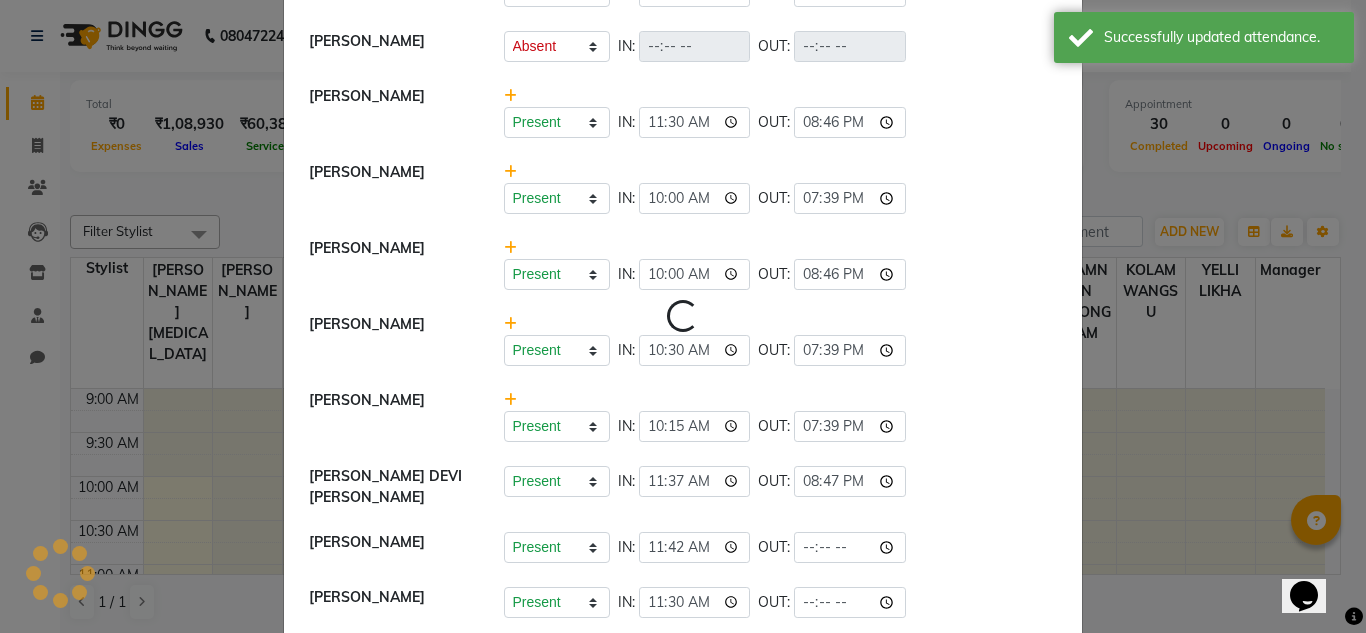 select on "A" 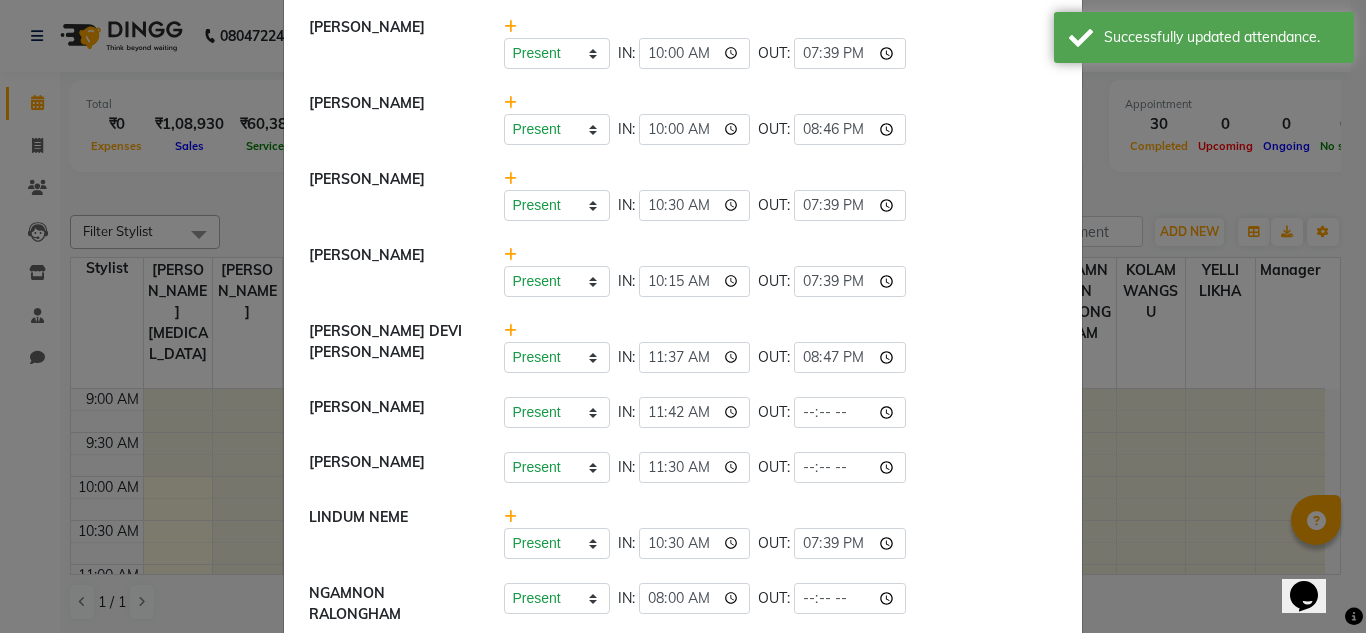 scroll, scrollTop: 356, scrollLeft: 0, axis: vertical 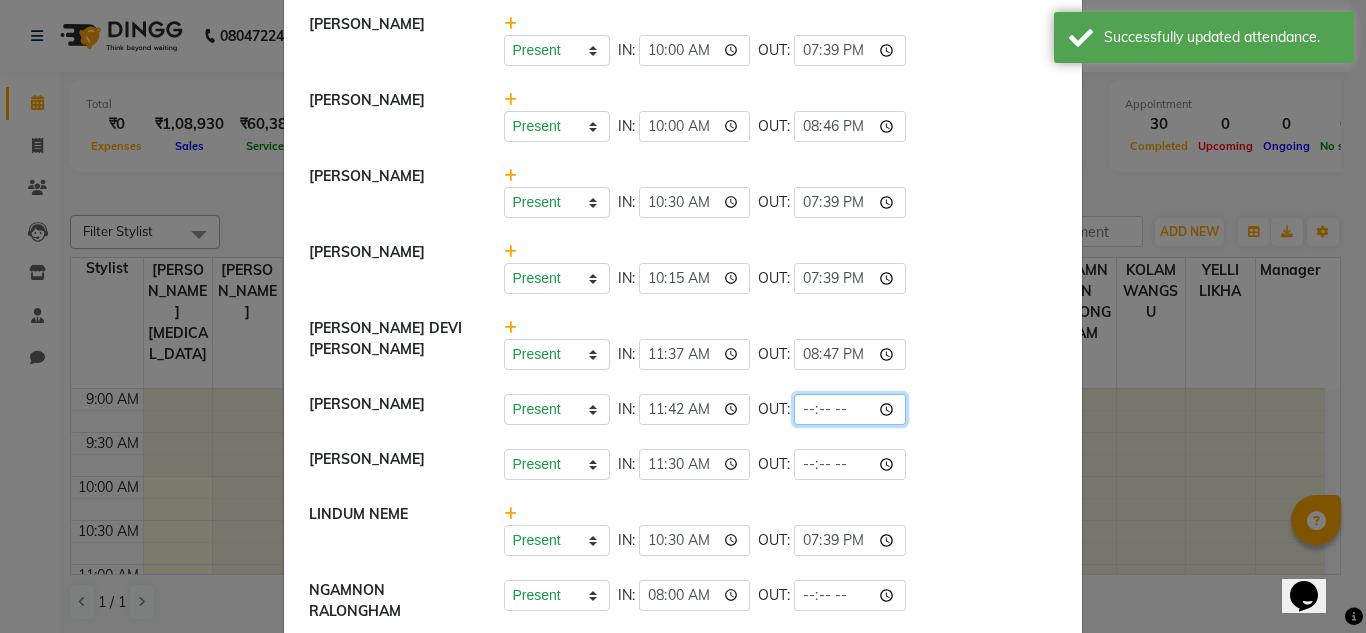 click 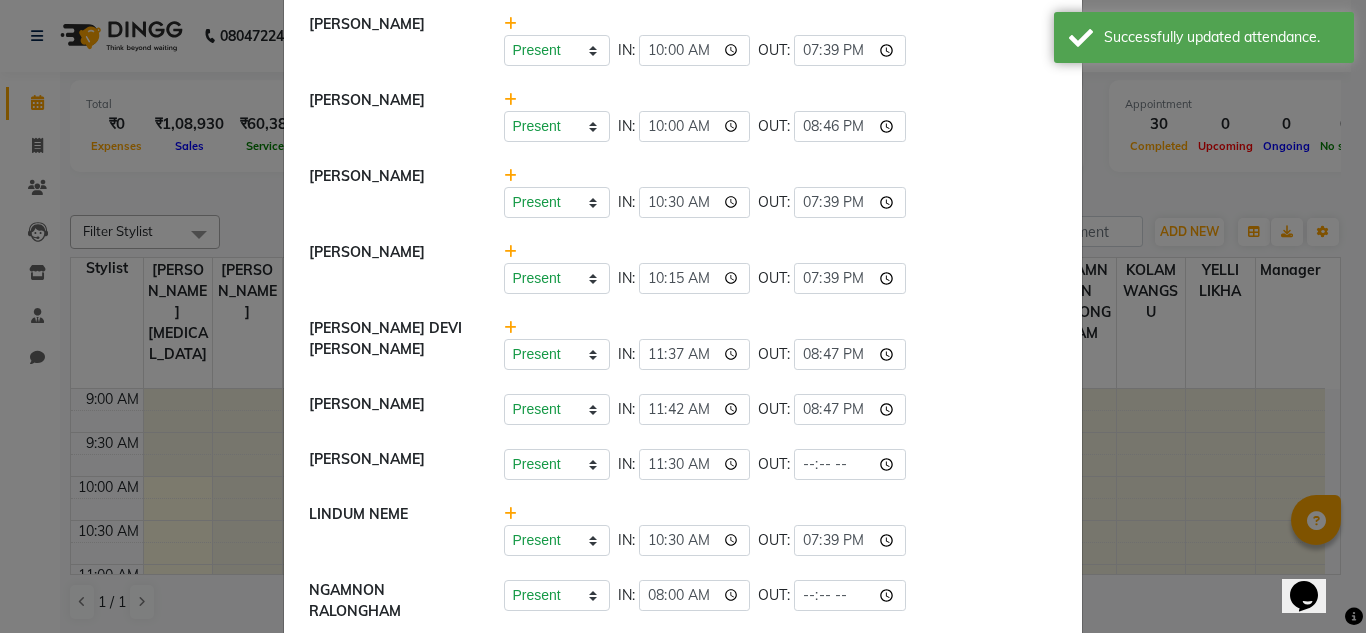 type on "20:47" 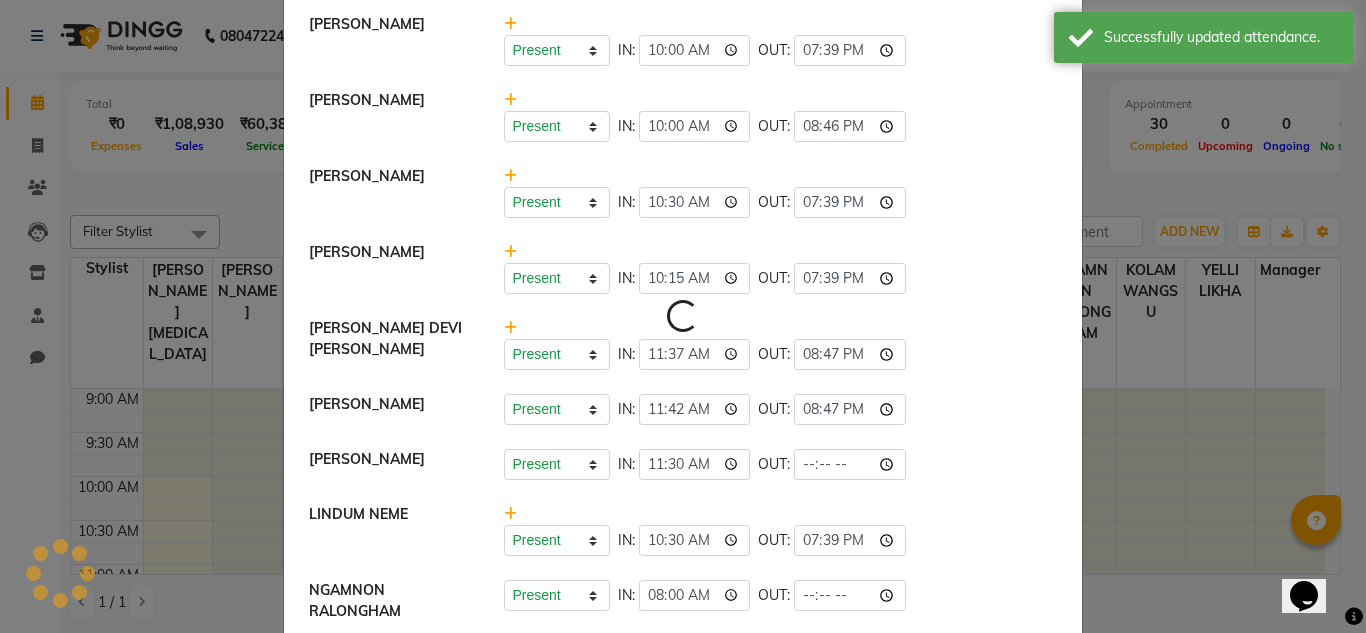 select on "A" 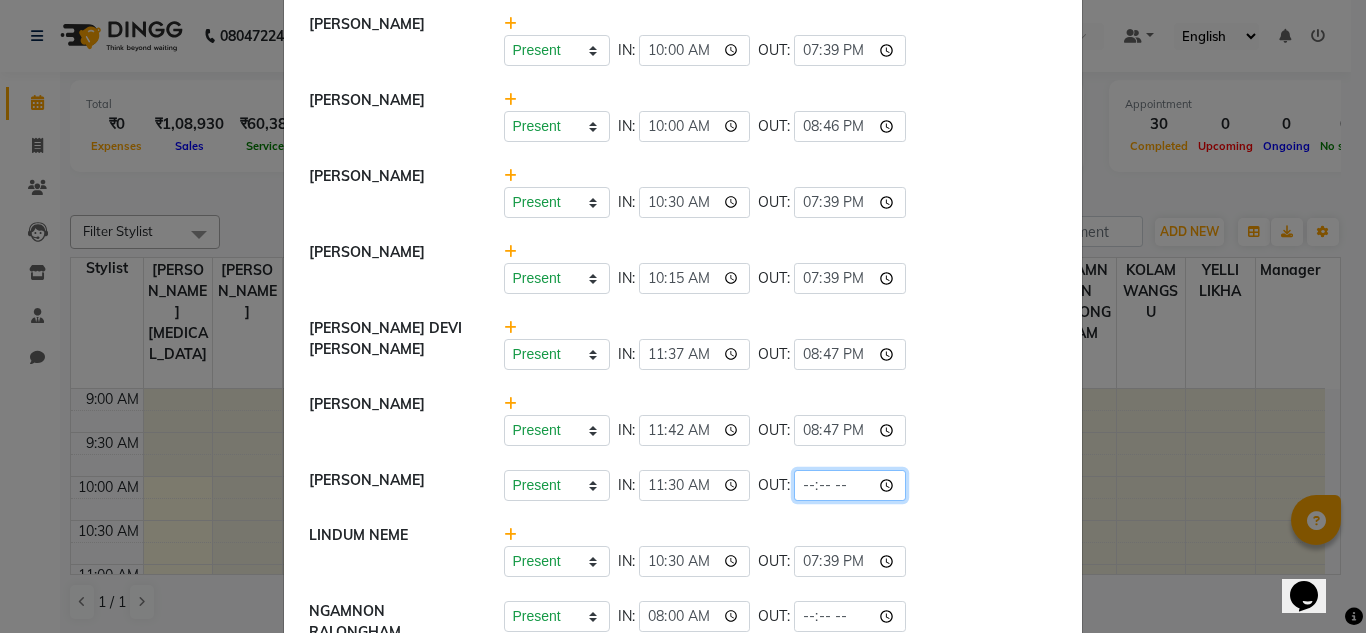 click 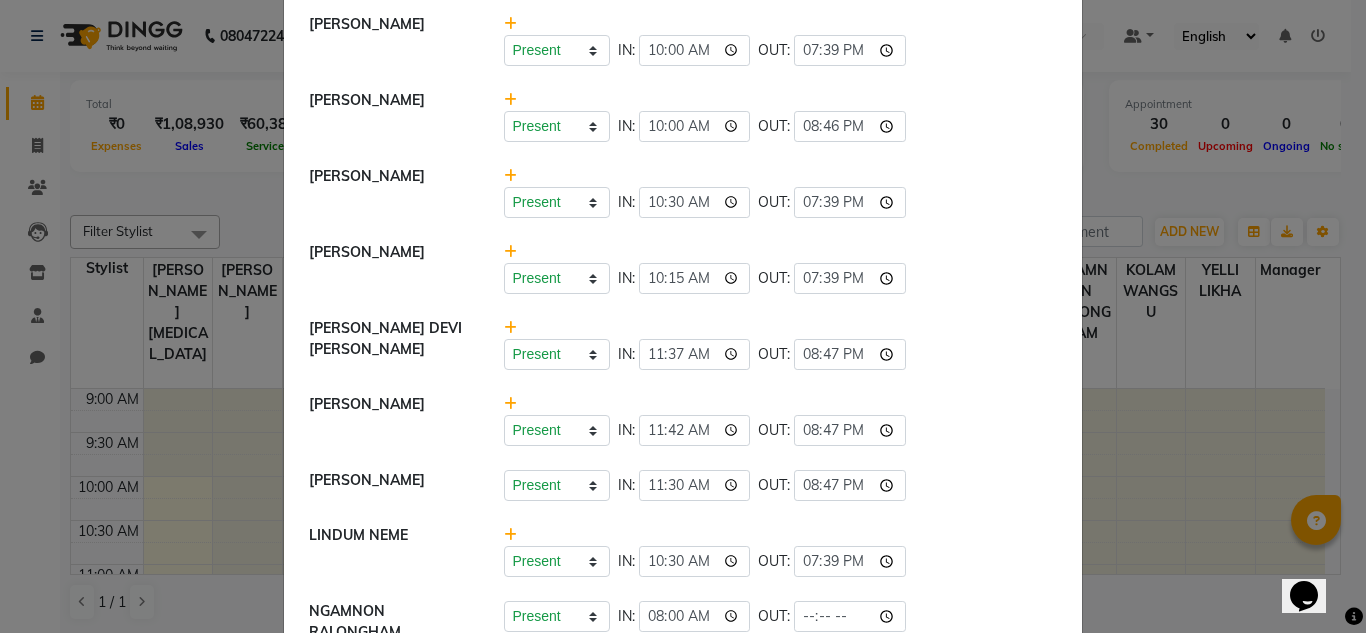 type on "20:47" 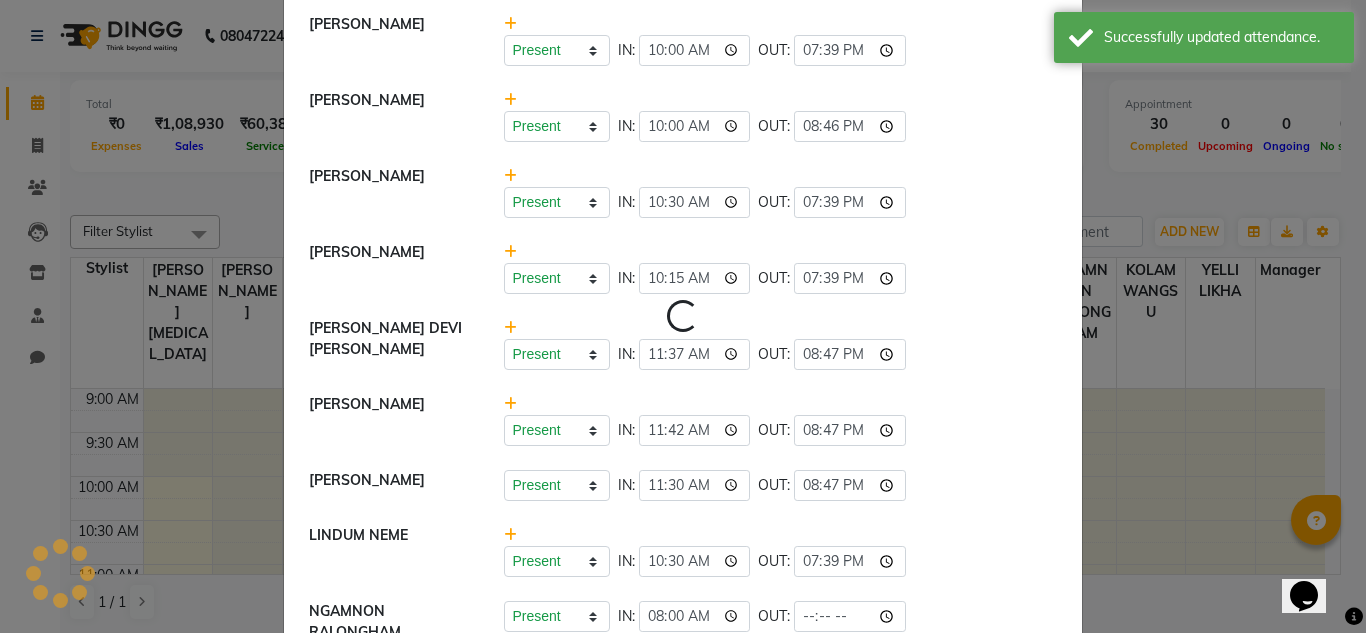 select on "A" 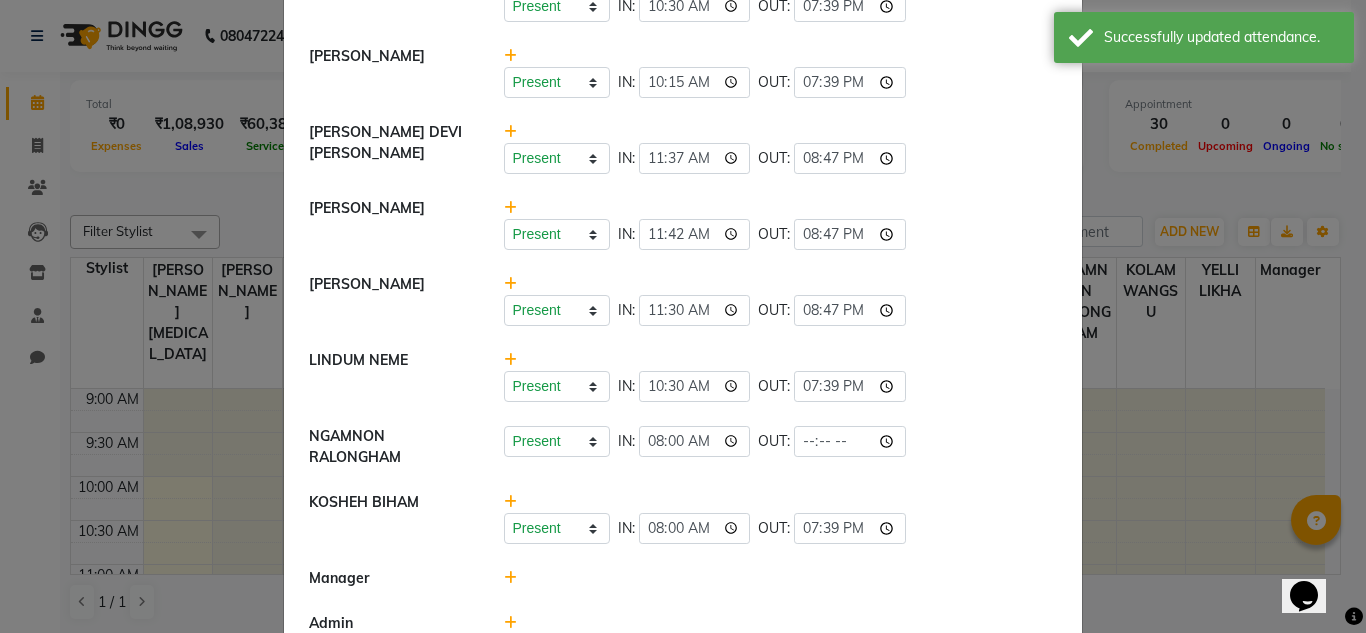 scroll, scrollTop: 556, scrollLeft: 0, axis: vertical 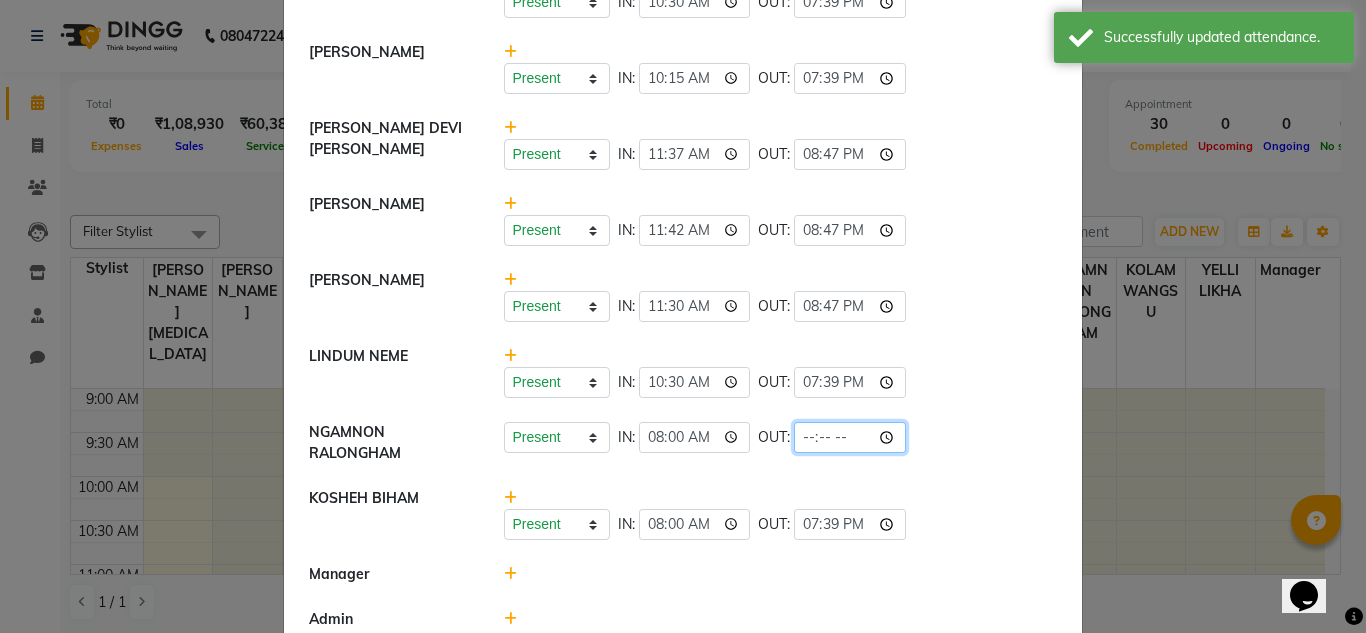 click 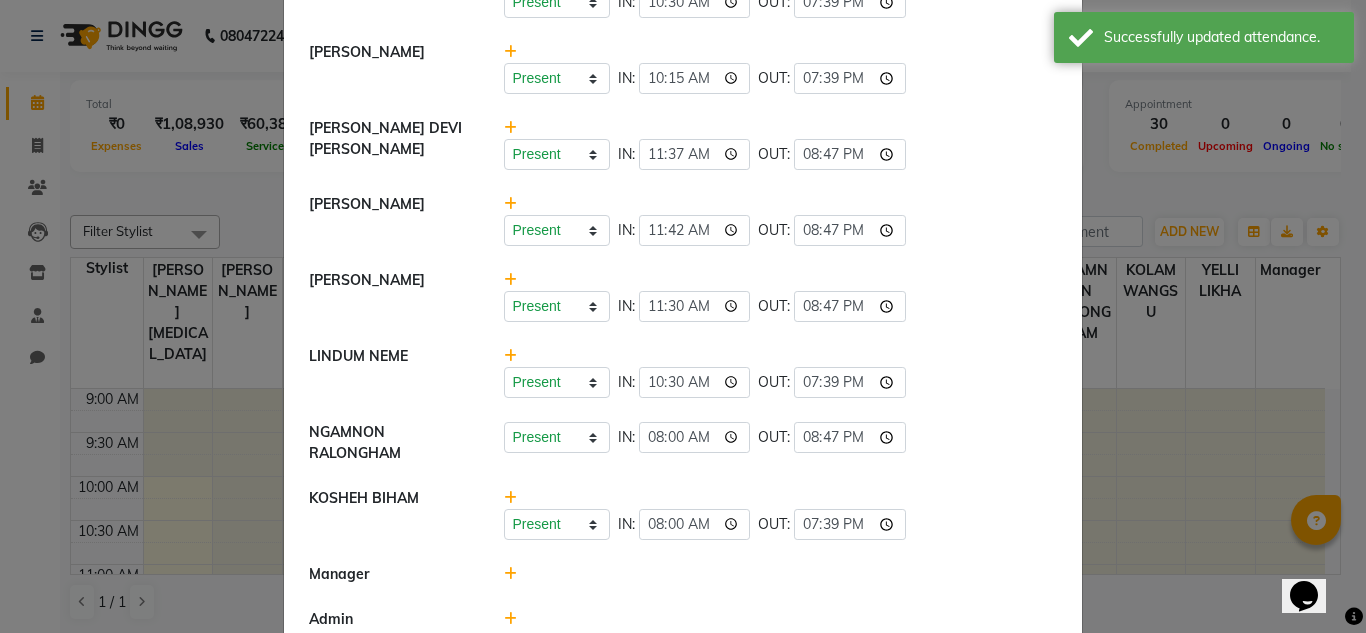 type on "20:47" 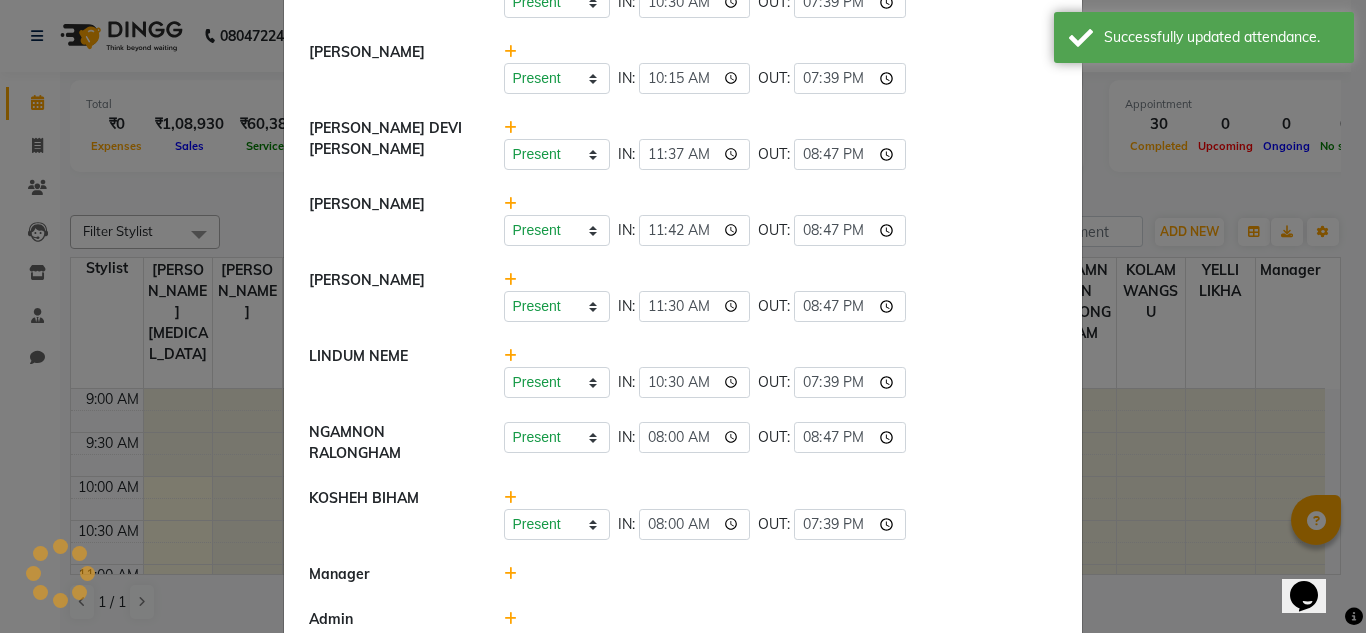 select on "A" 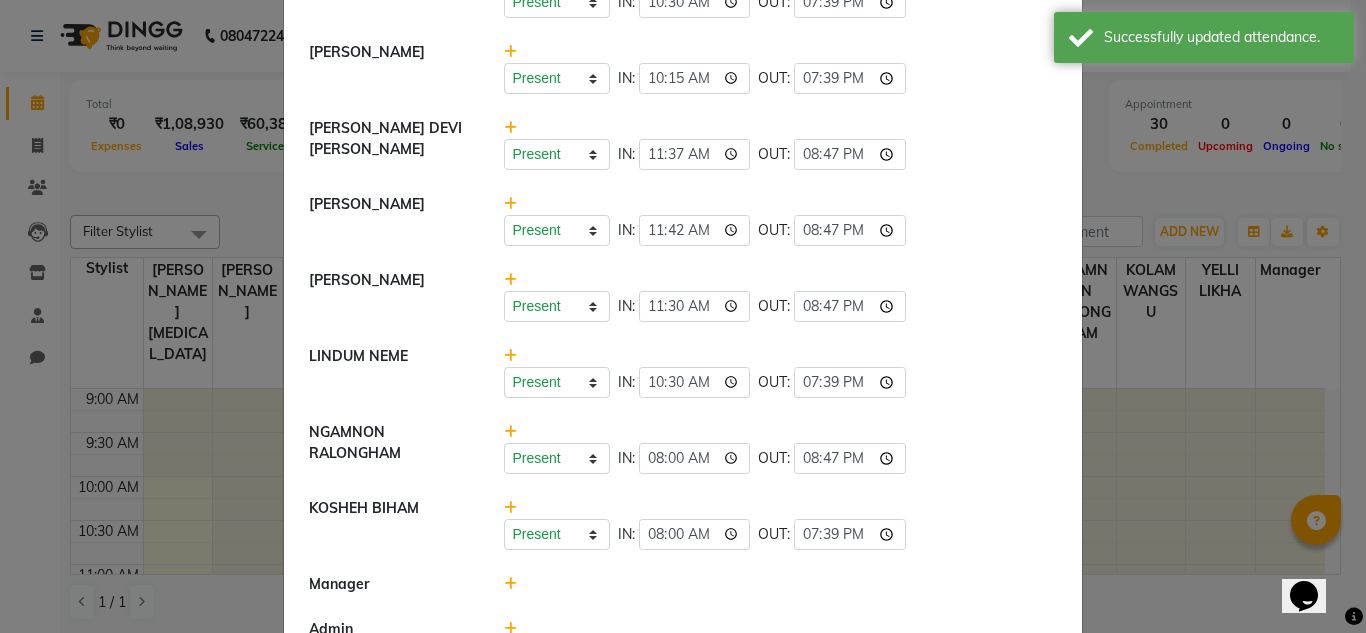 scroll, scrollTop: 719, scrollLeft: 0, axis: vertical 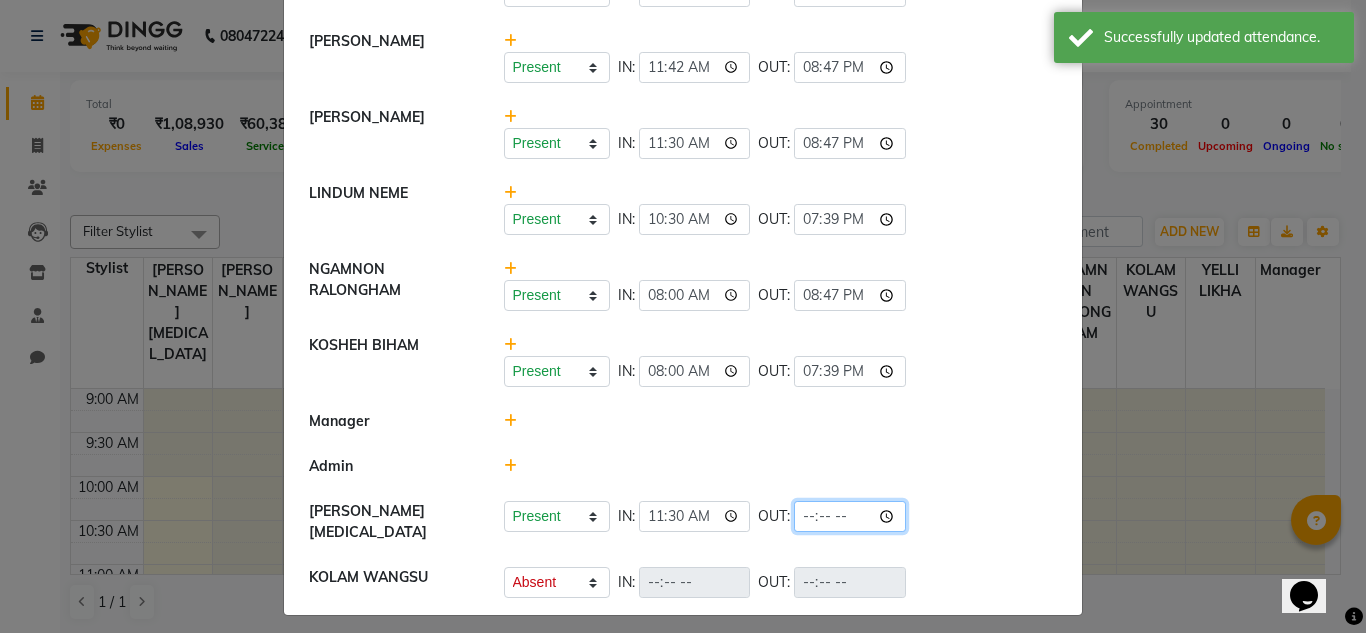 click 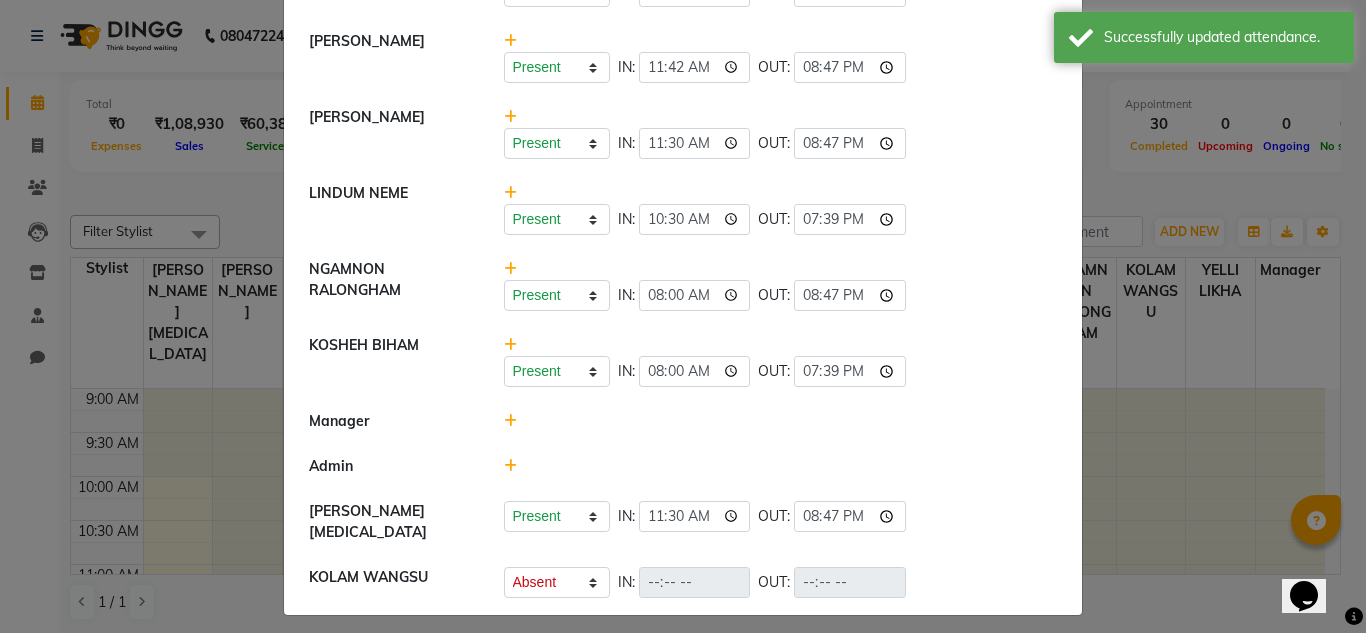 type on "20:47" 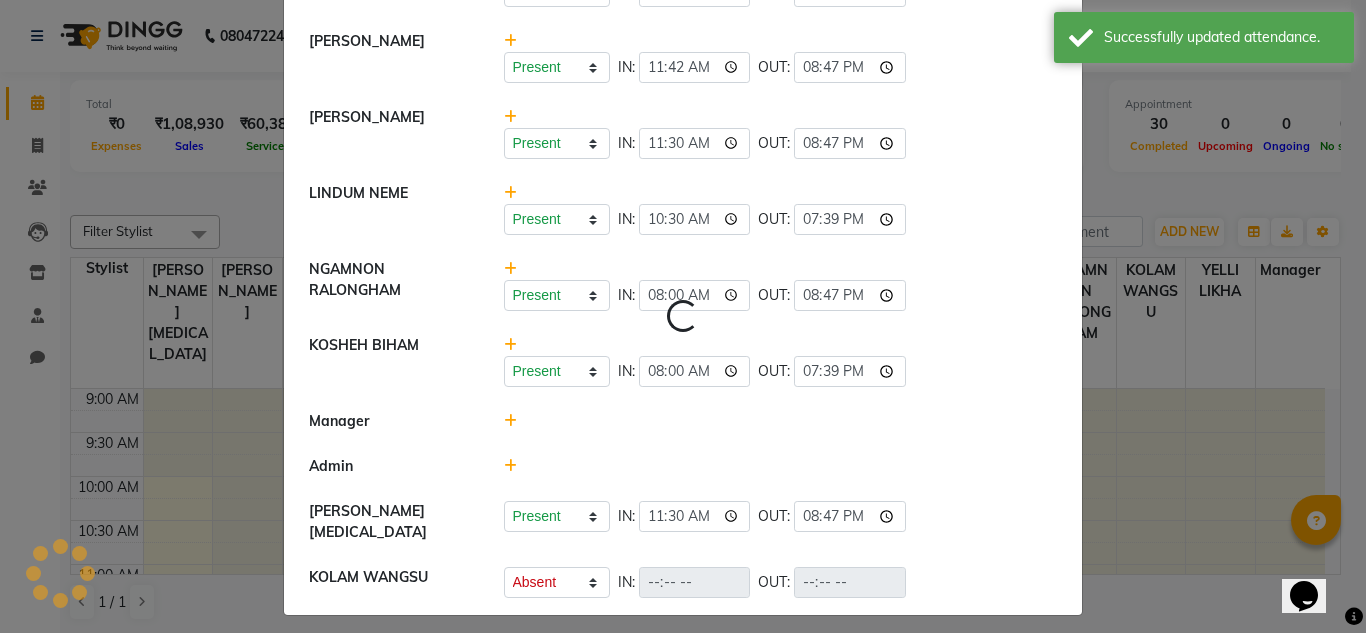 select on "A" 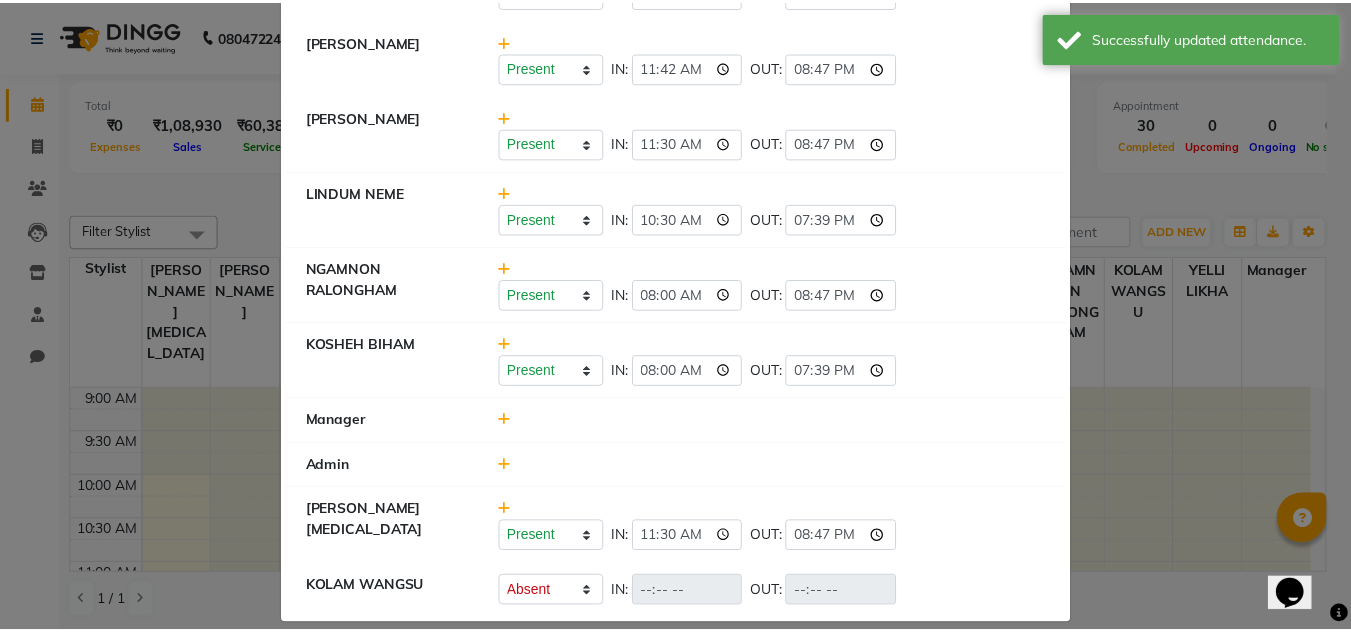 scroll, scrollTop: 0, scrollLeft: 0, axis: both 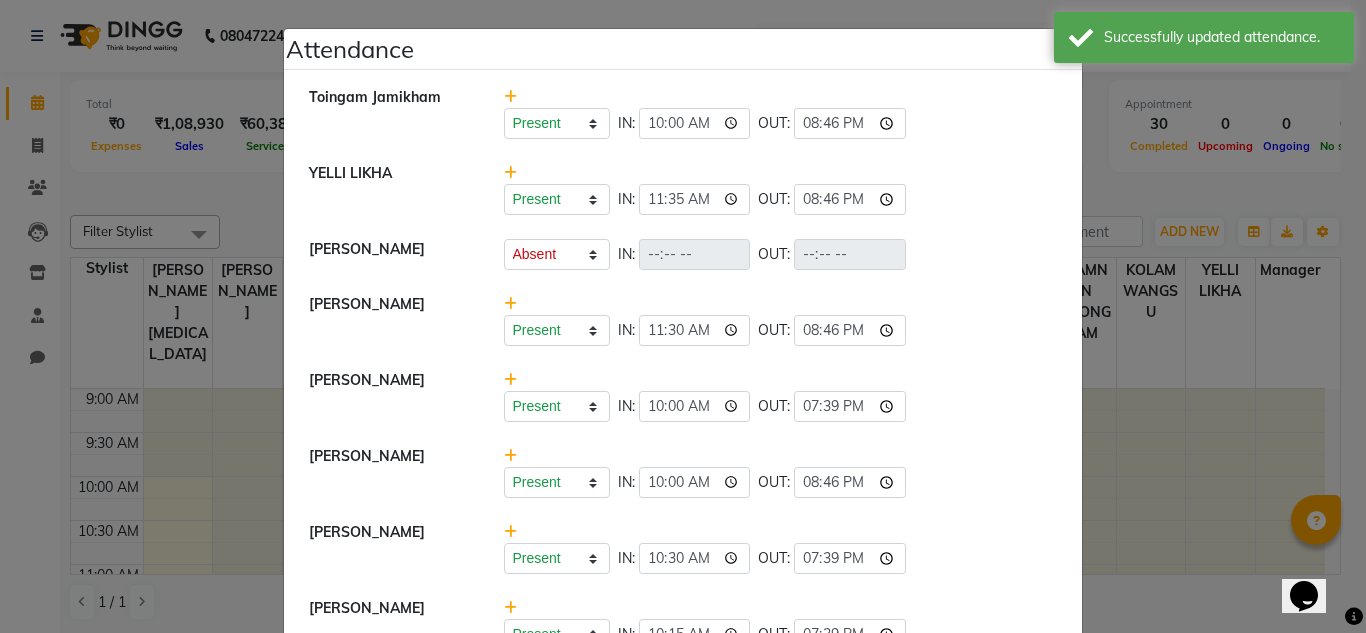 click on "×" 